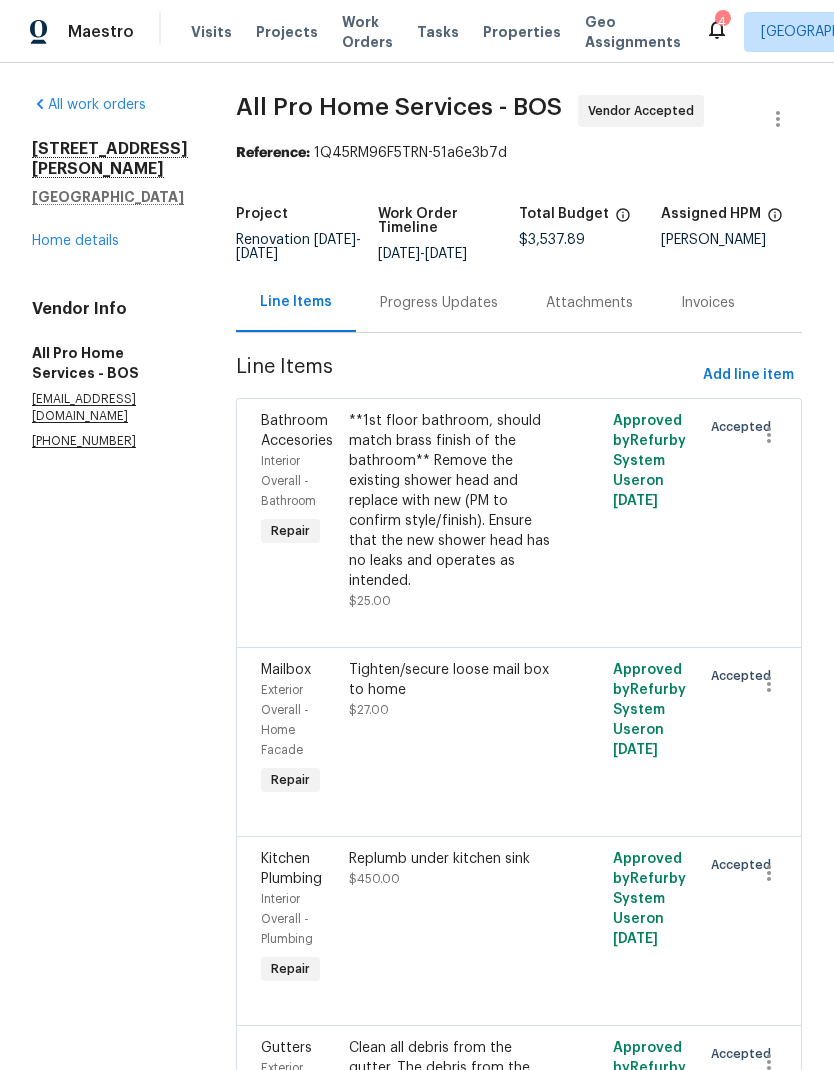 scroll, scrollTop: 0, scrollLeft: 0, axis: both 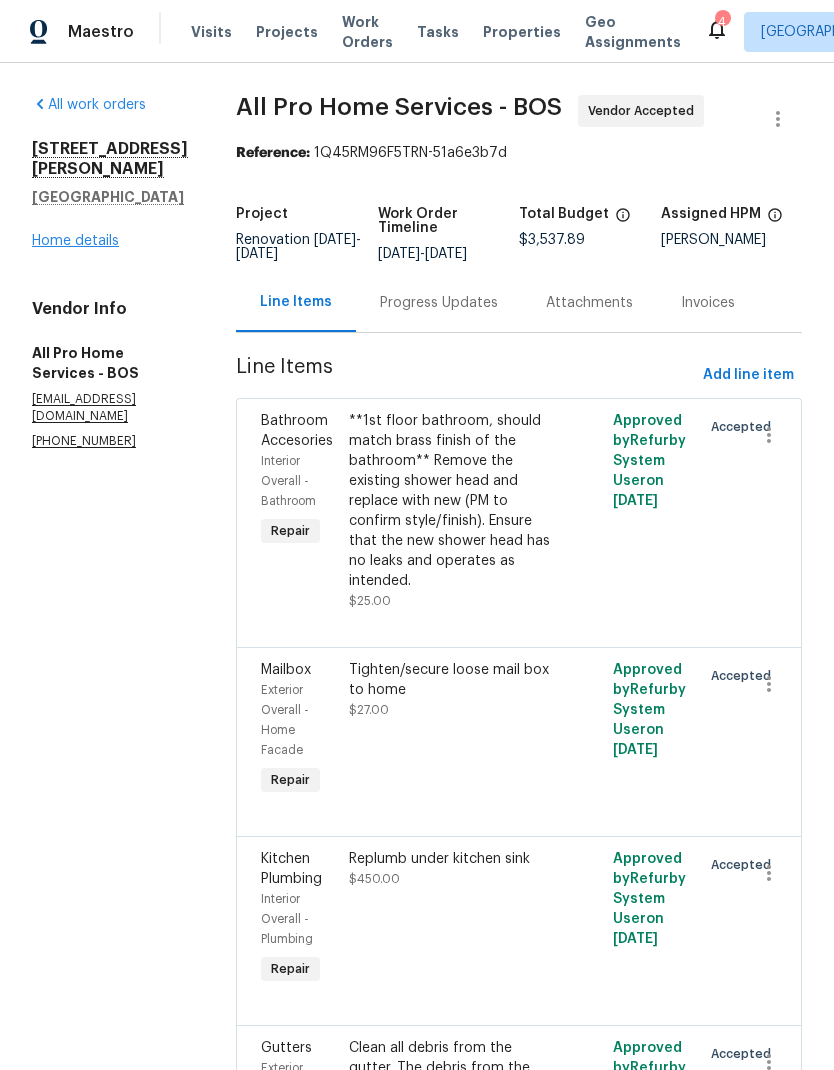 click on "Home details" at bounding box center [75, 241] 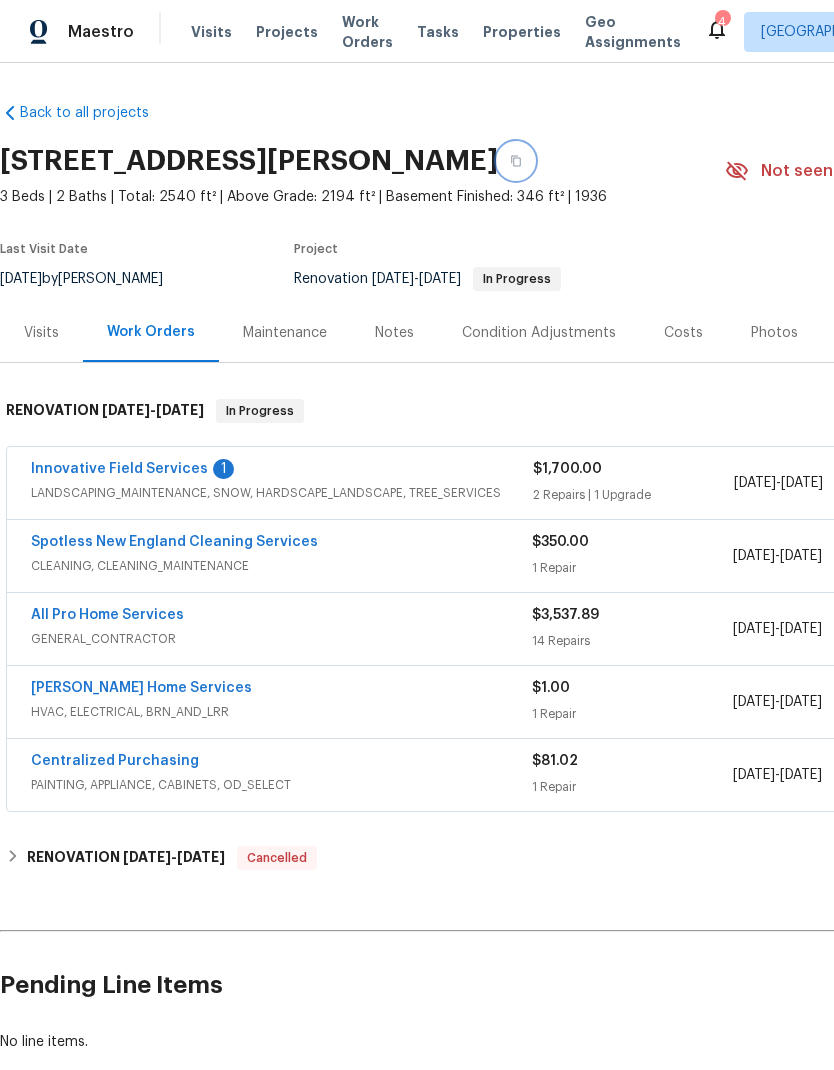 click at bounding box center [516, 161] 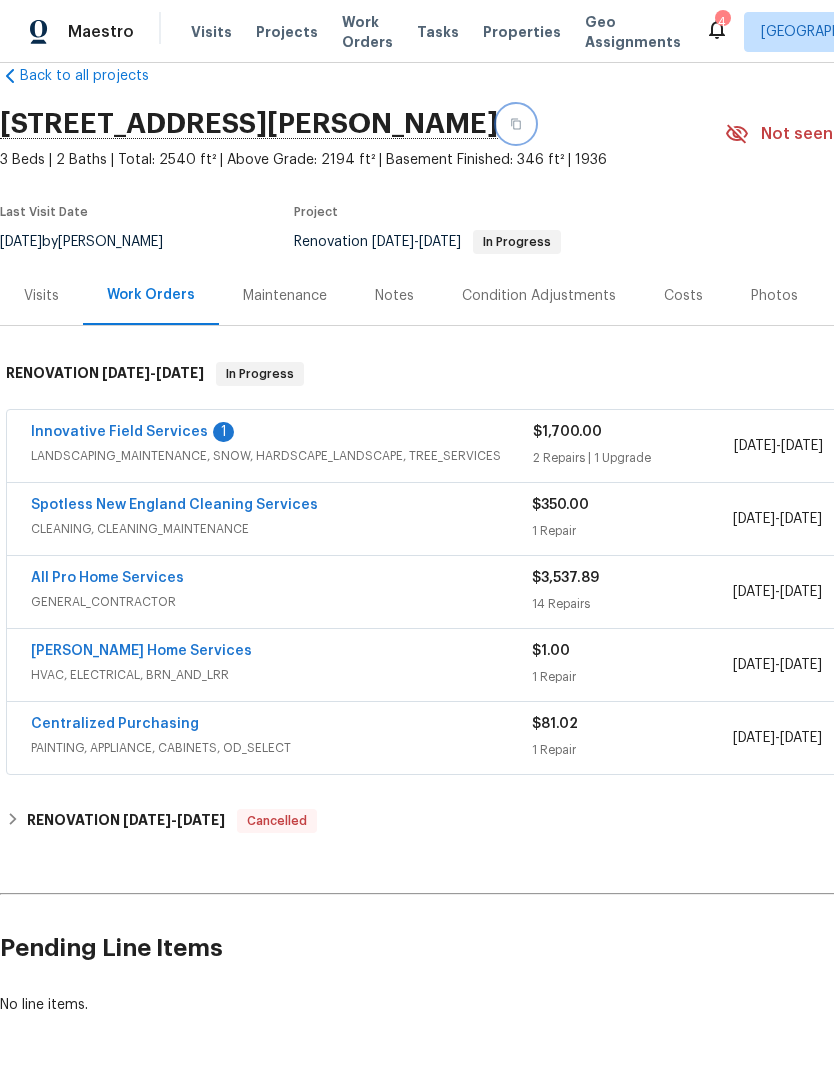 scroll, scrollTop: 37, scrollLeft: 0, axis: vertical 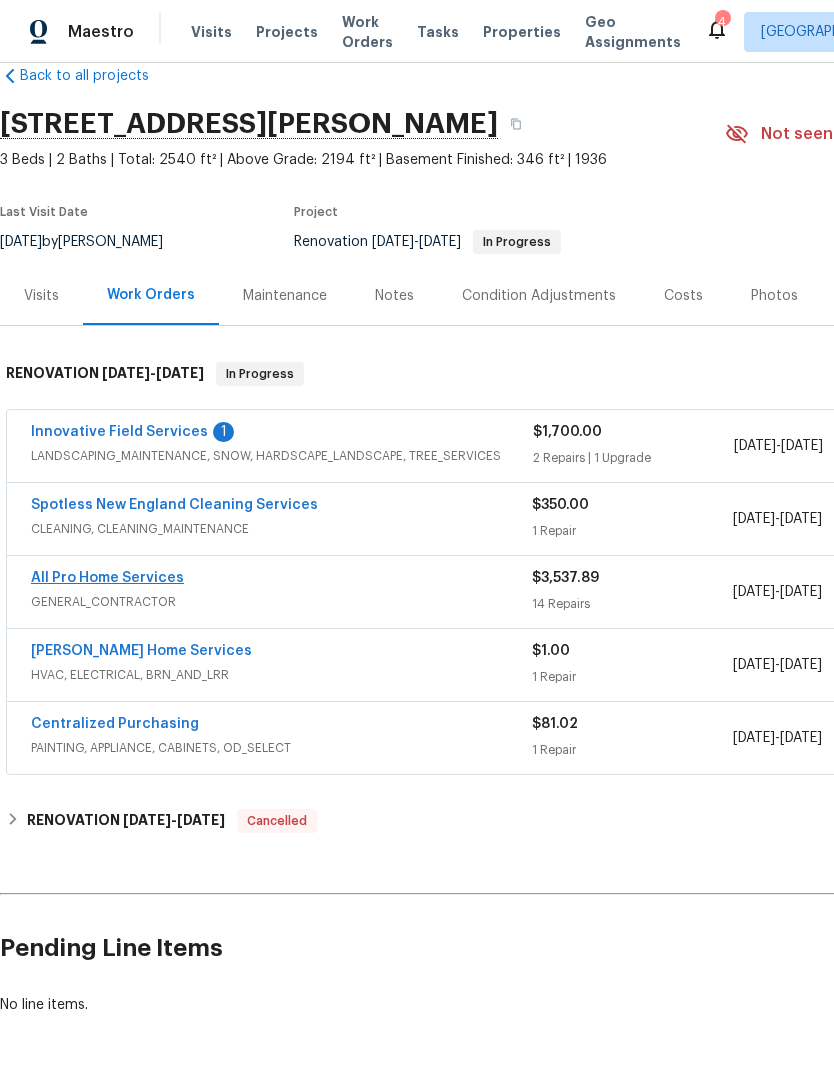 click on "All Pro Home Services" at bounding box center (107, 578) 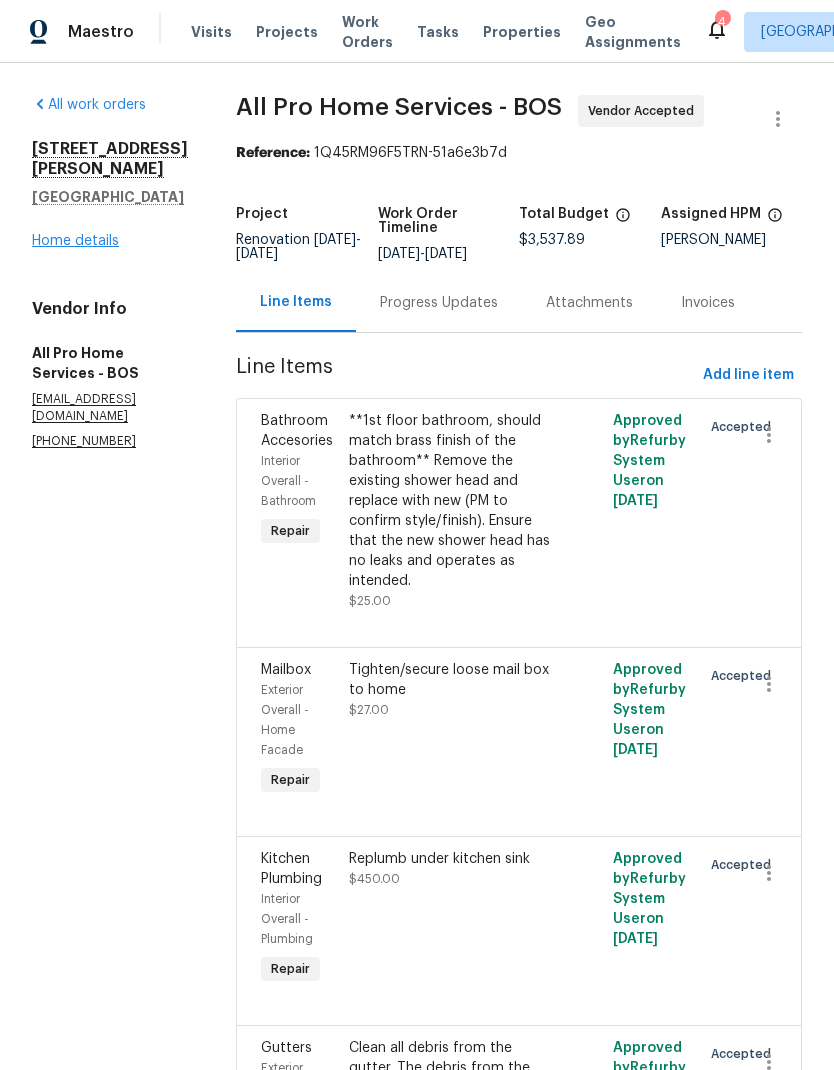 click on "Home details" at bounding box center [75, 241] 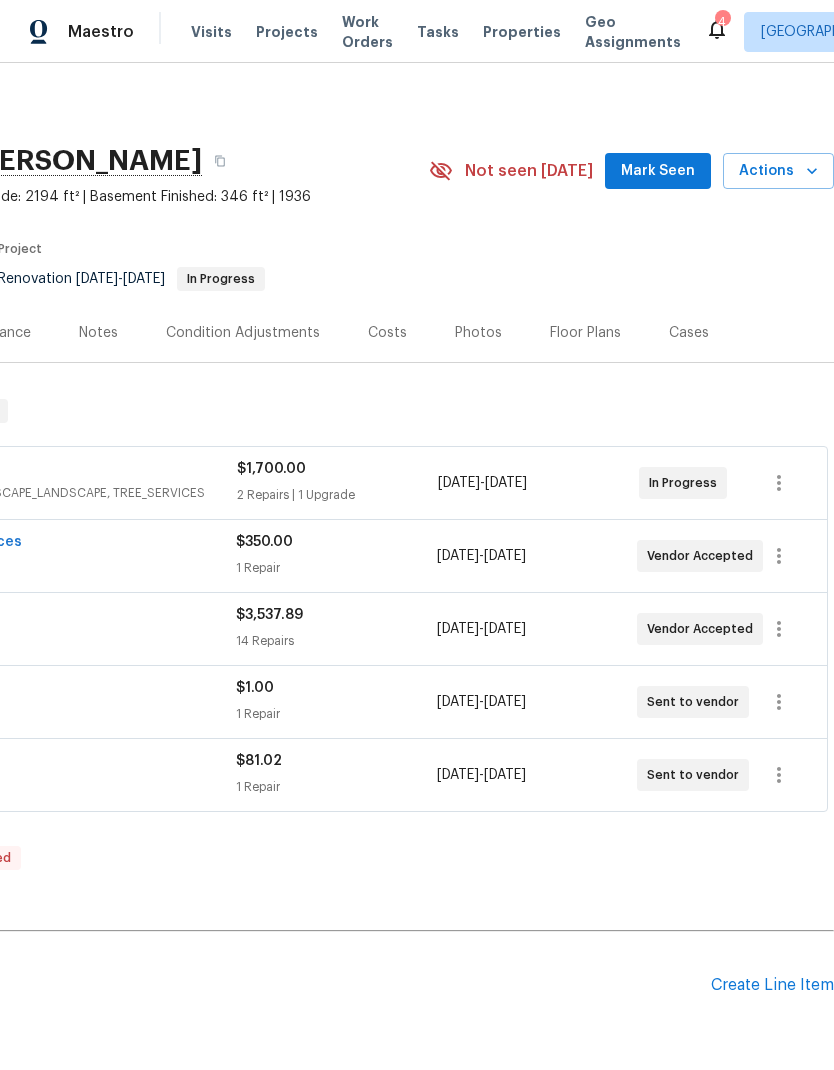 scroll, scrollTop: 0, scrollLeft: 296, axis: horizontal 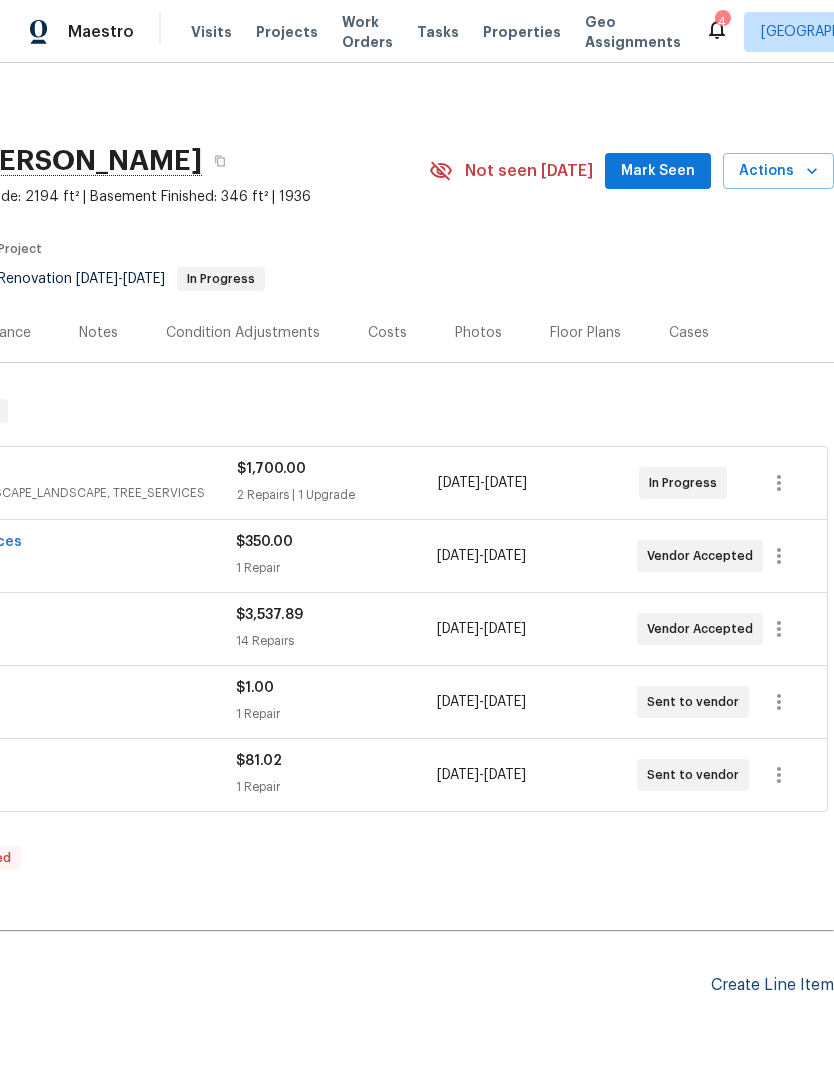 click on "Create Line Item" at bounding box center [772, 985] 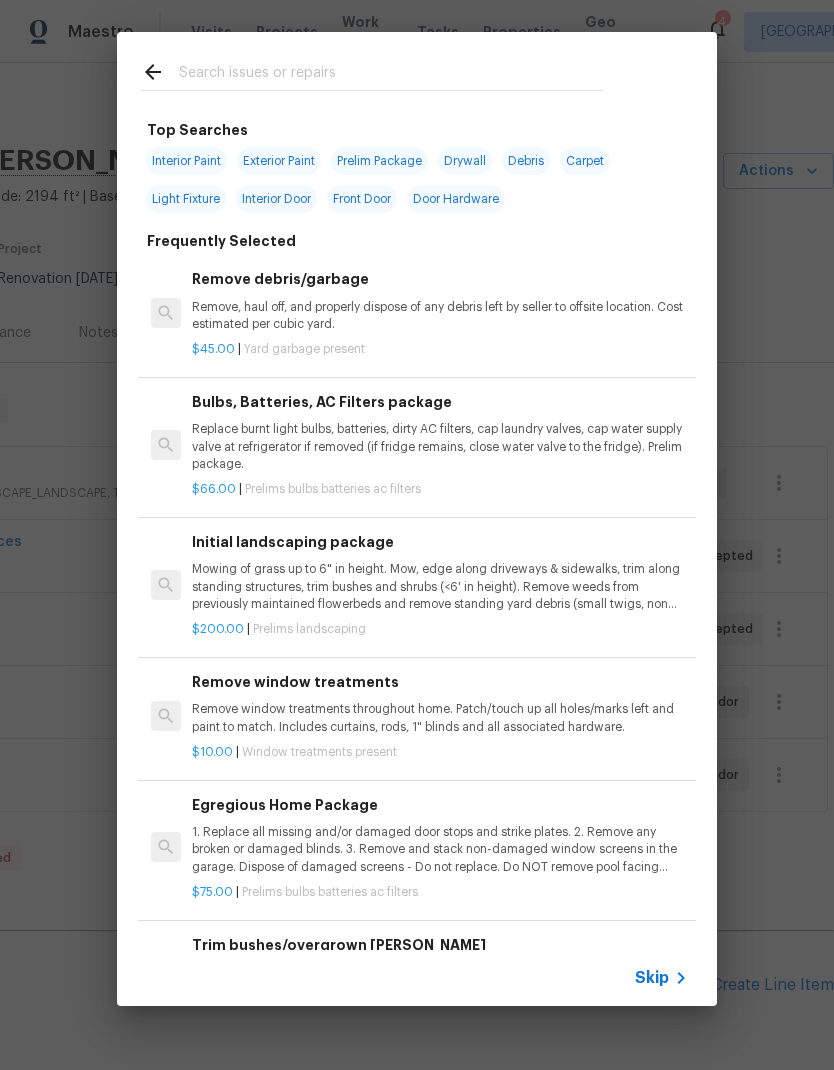 click at bounding box center [391, 75] 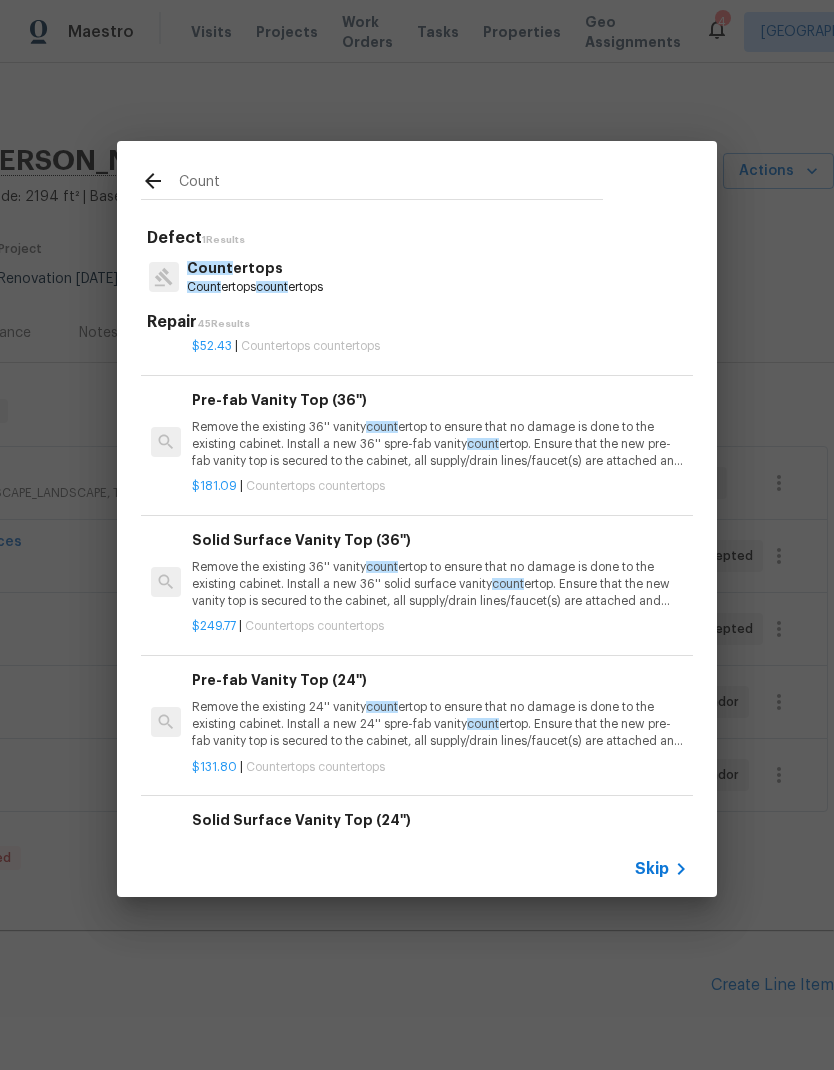scroll, scrollTop: 1015, scrollLeft: 0, axis: vertical 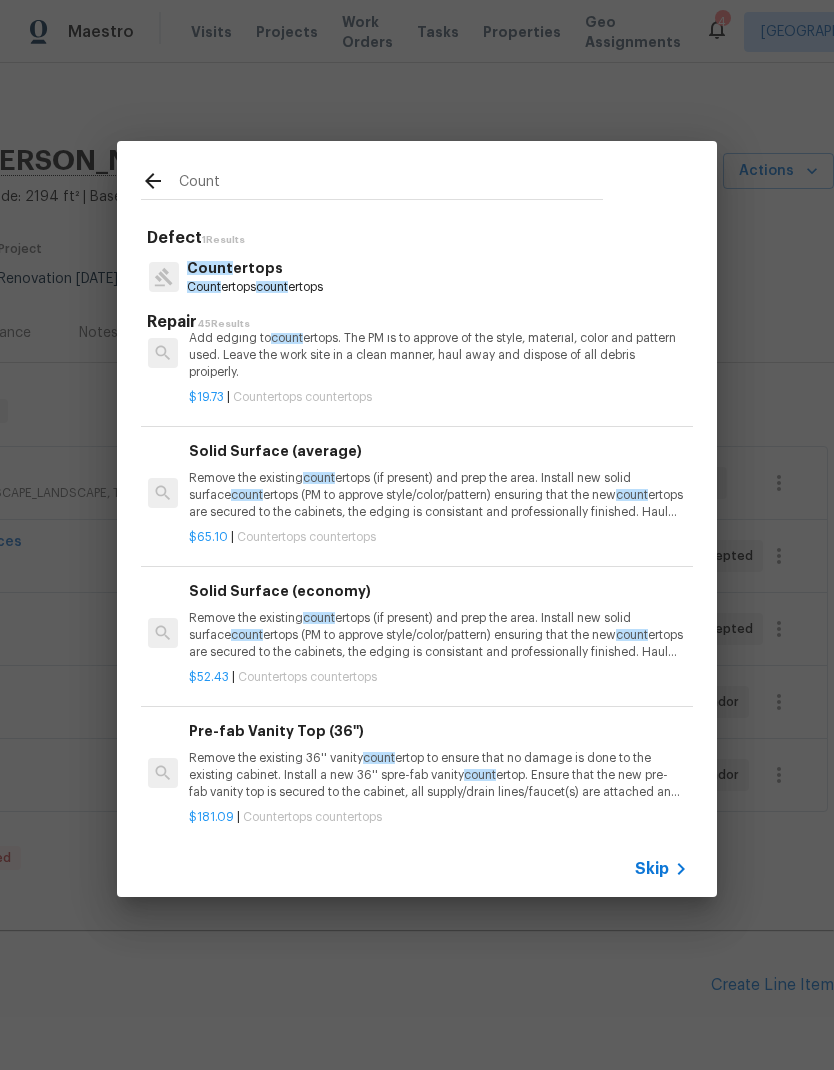 type on "Count" 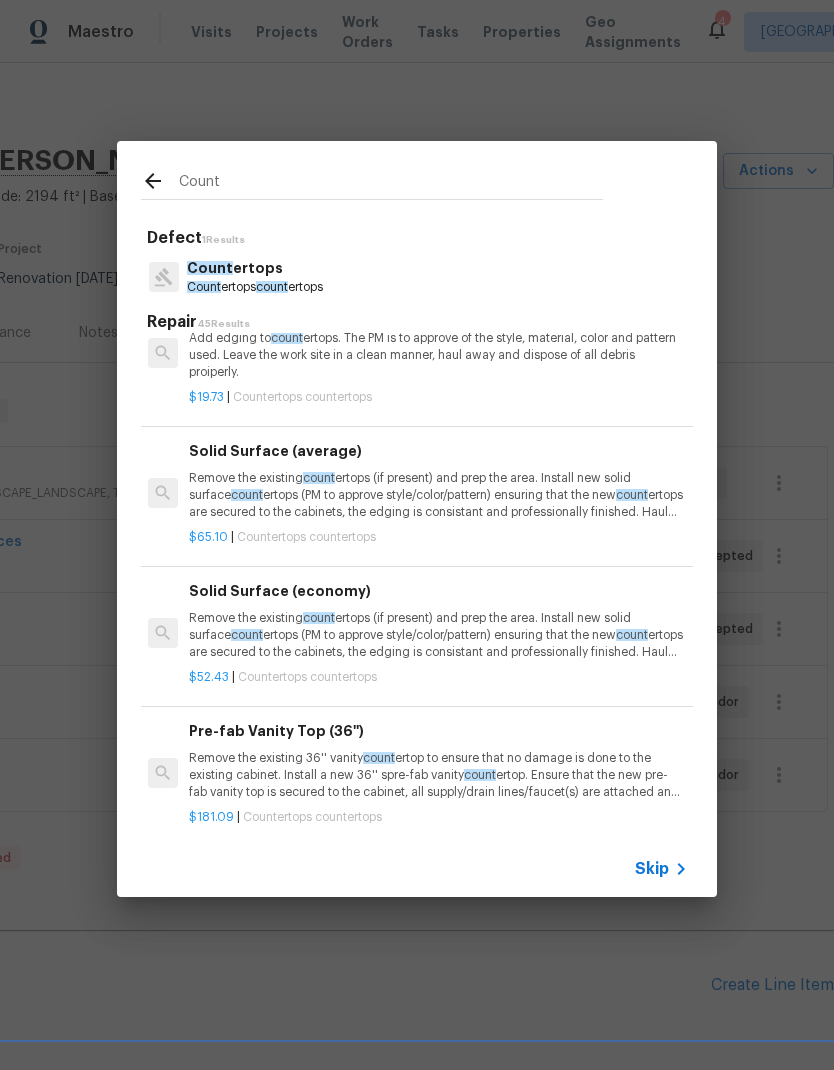 click on "Count ertops Count ertops  count ertops" at bounding box center (417, 277) 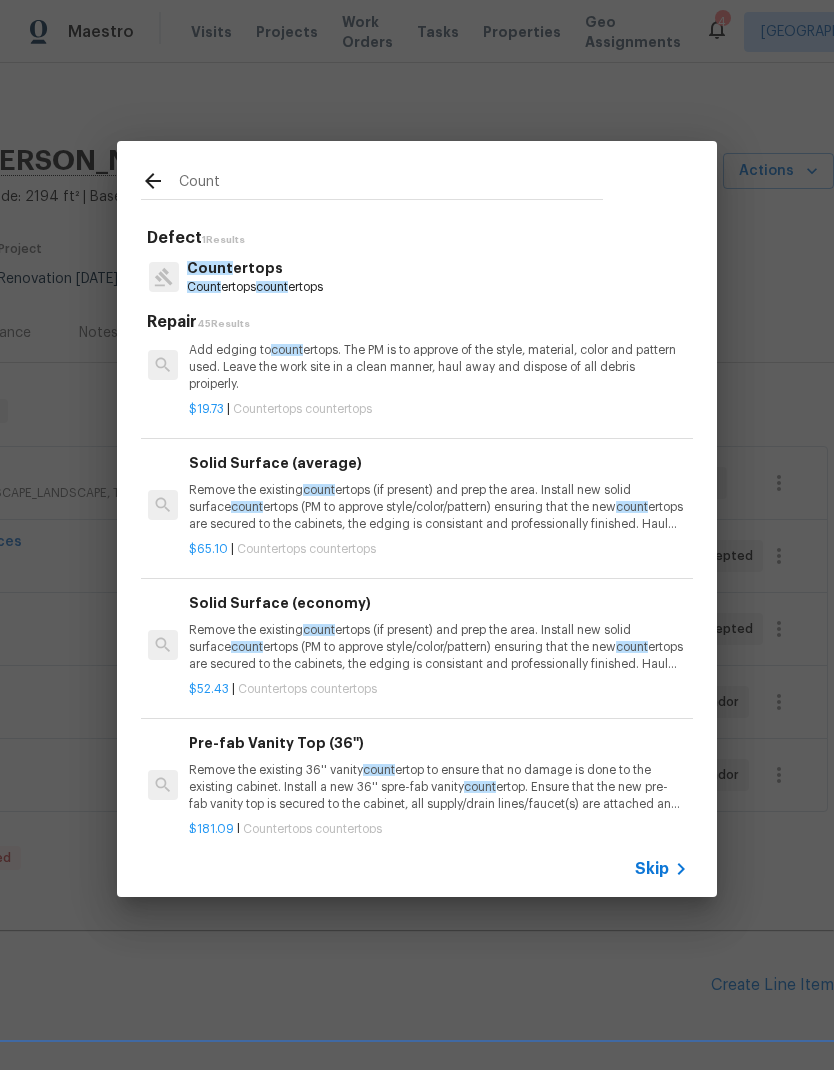 click on "Count ertops Count ertops  count ertops" at bounding box center (417, 277) 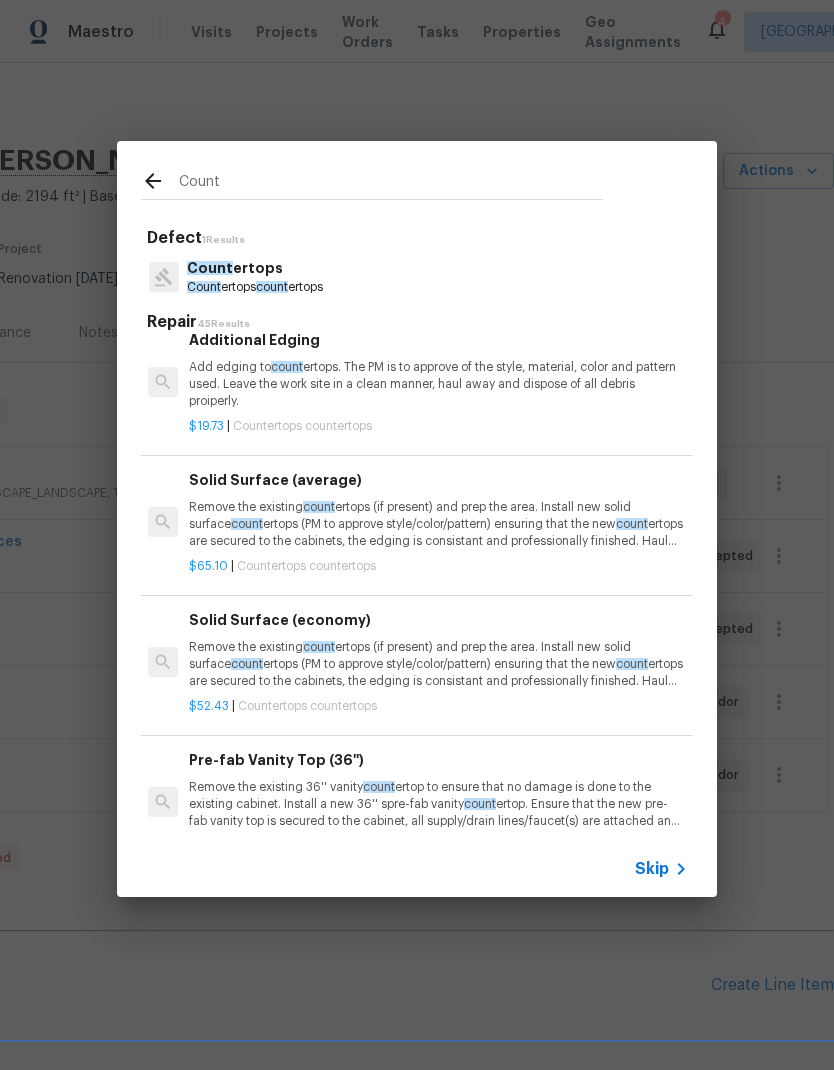 scroll, scrollTop: 650, scrollLeft: 3, axis: both 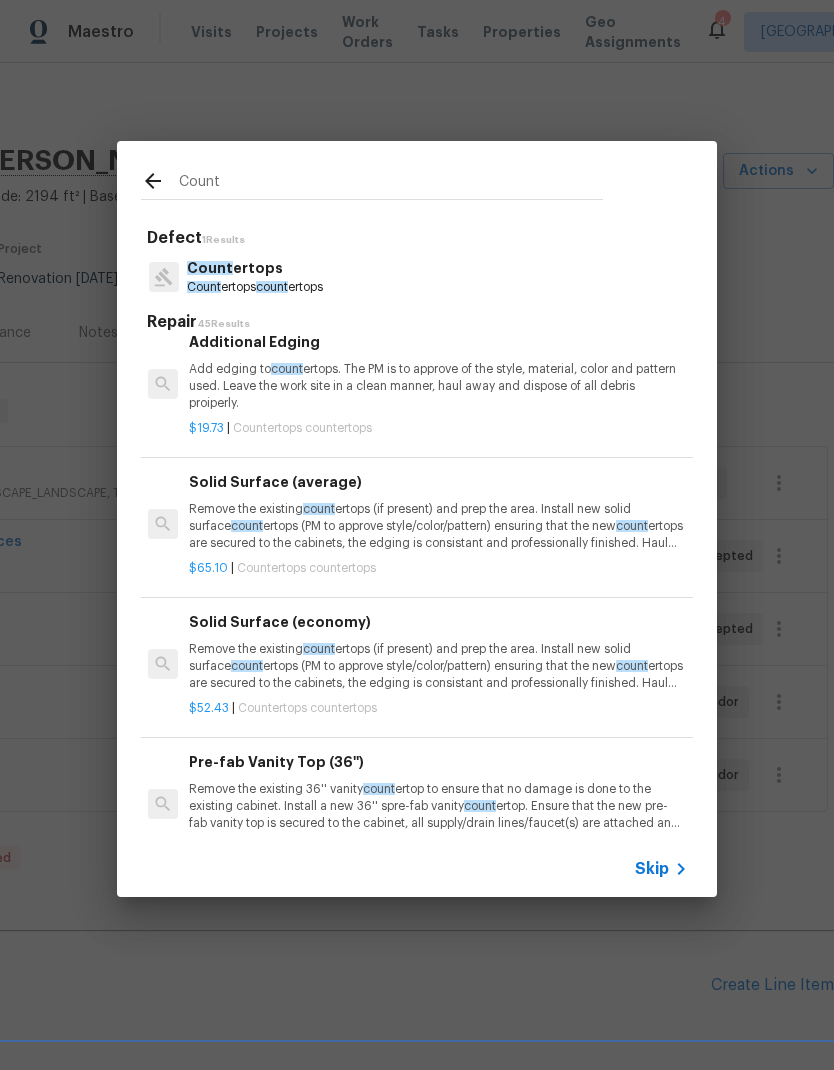 click on "Count ertops" at bounding box center [255, 268] 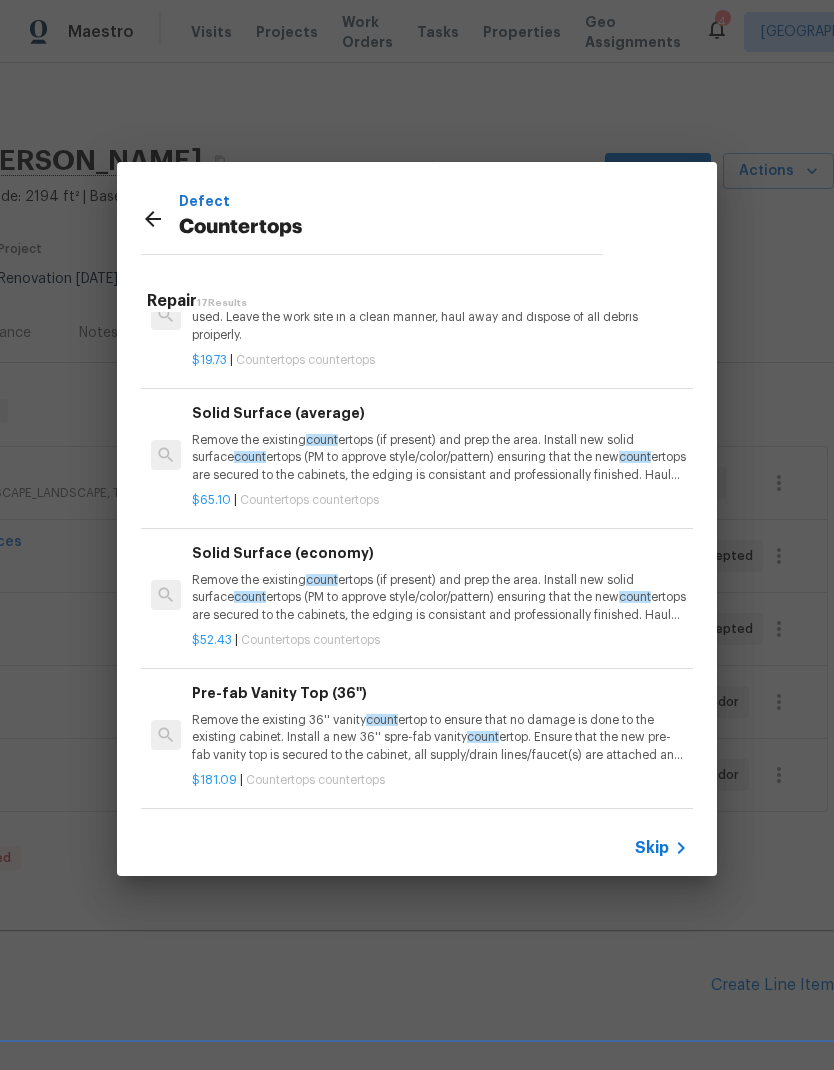 scroll, scrollTop: 700, scrollLeft: 0, axis: vertical 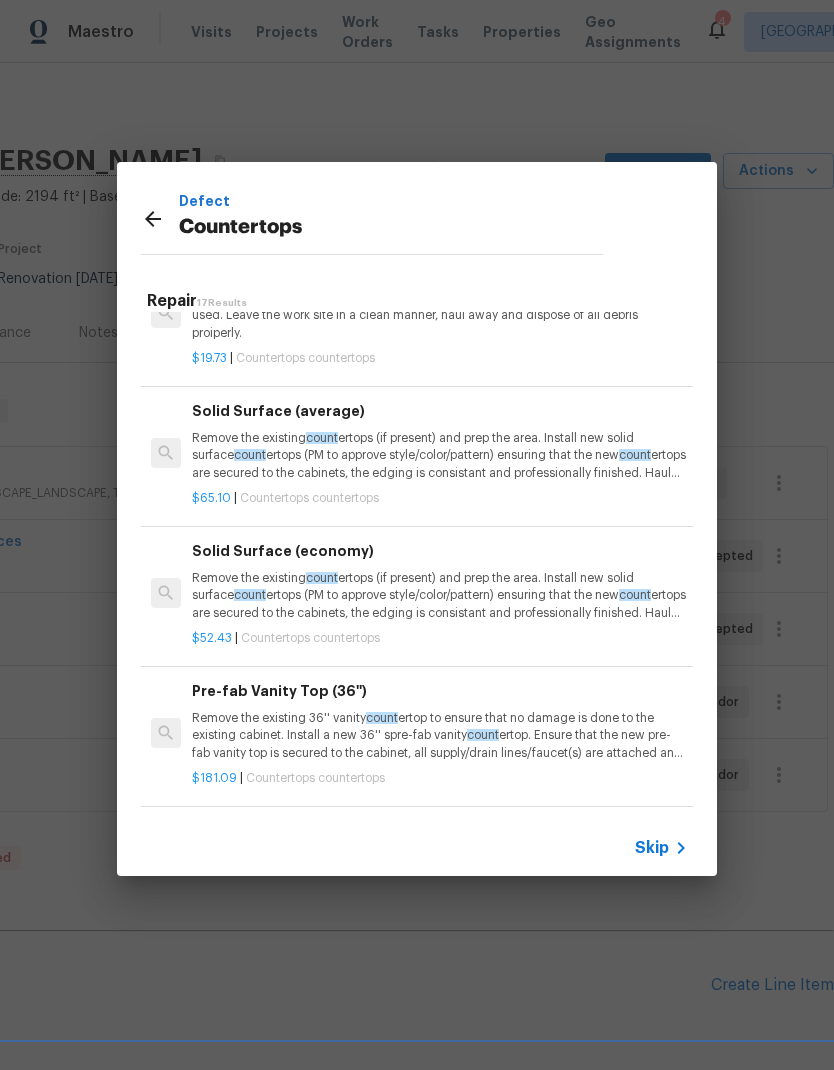 click on "Remove the existing  count ertops (if present) and prep the area. Install new solid surface  count ertops (PM to approve style/color/pattern) ensuring that the new  count ertops are secured to the cabinets, the edging is consistant and professionally finished. Haul away and dispose of all debris properly. (ECONOMY)" at bounding box center [440, 595] 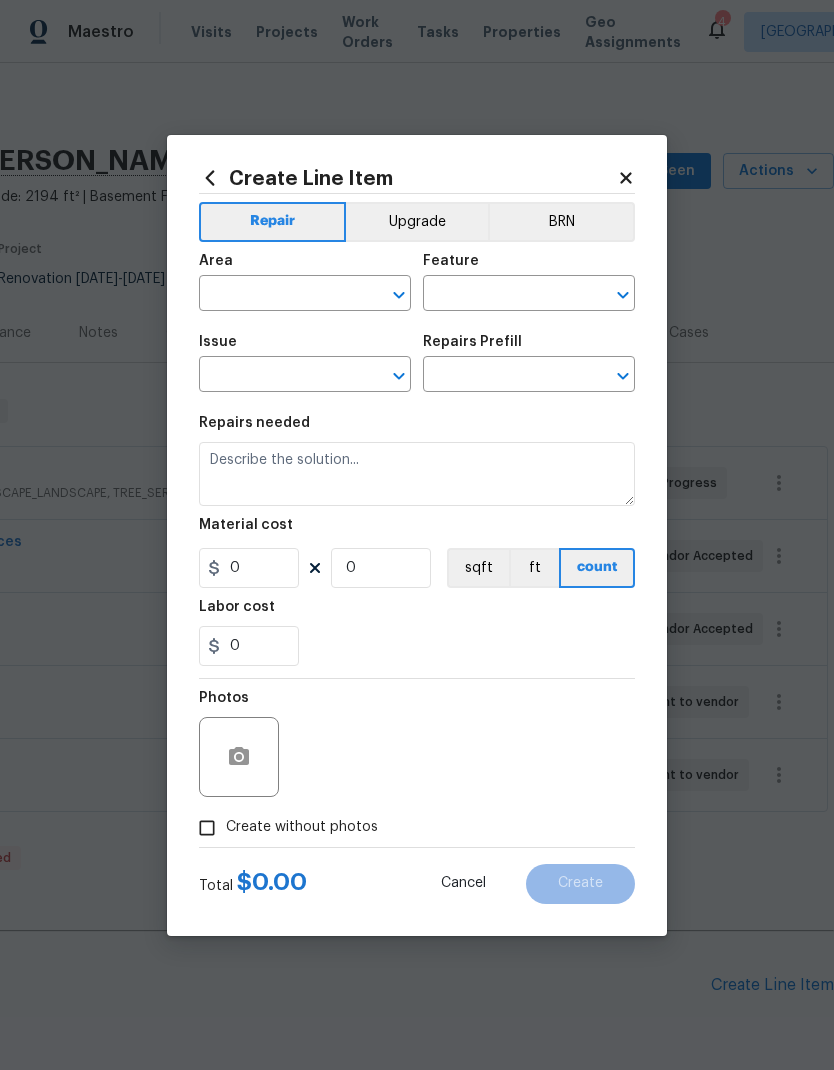 type on "Countertops" 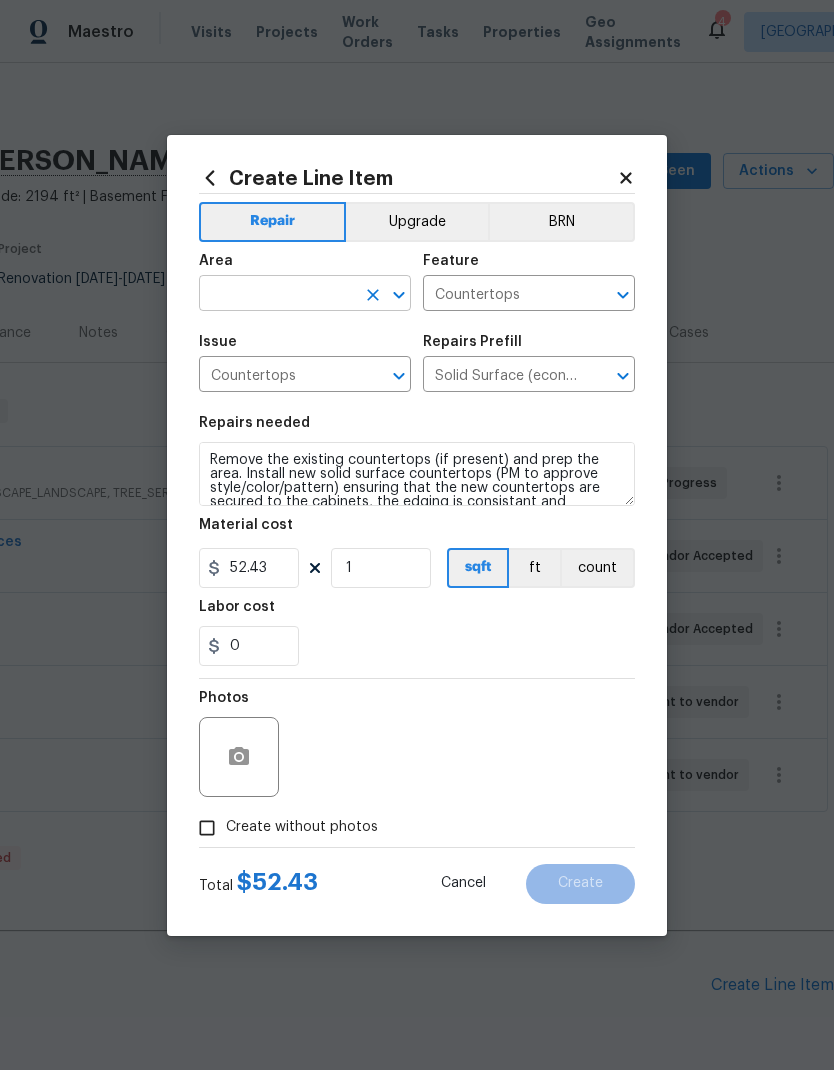 click at bounding box center [277, 295] 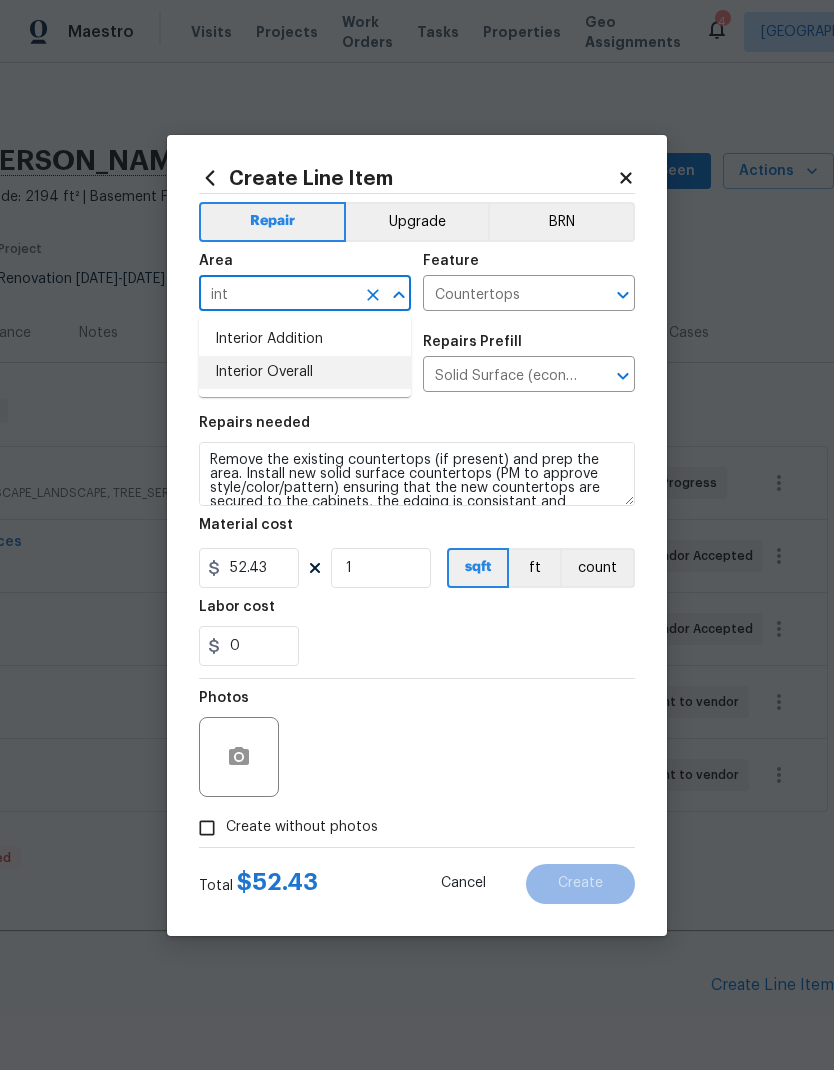 click on "Interior Overall" at bounding box center [305, 372] 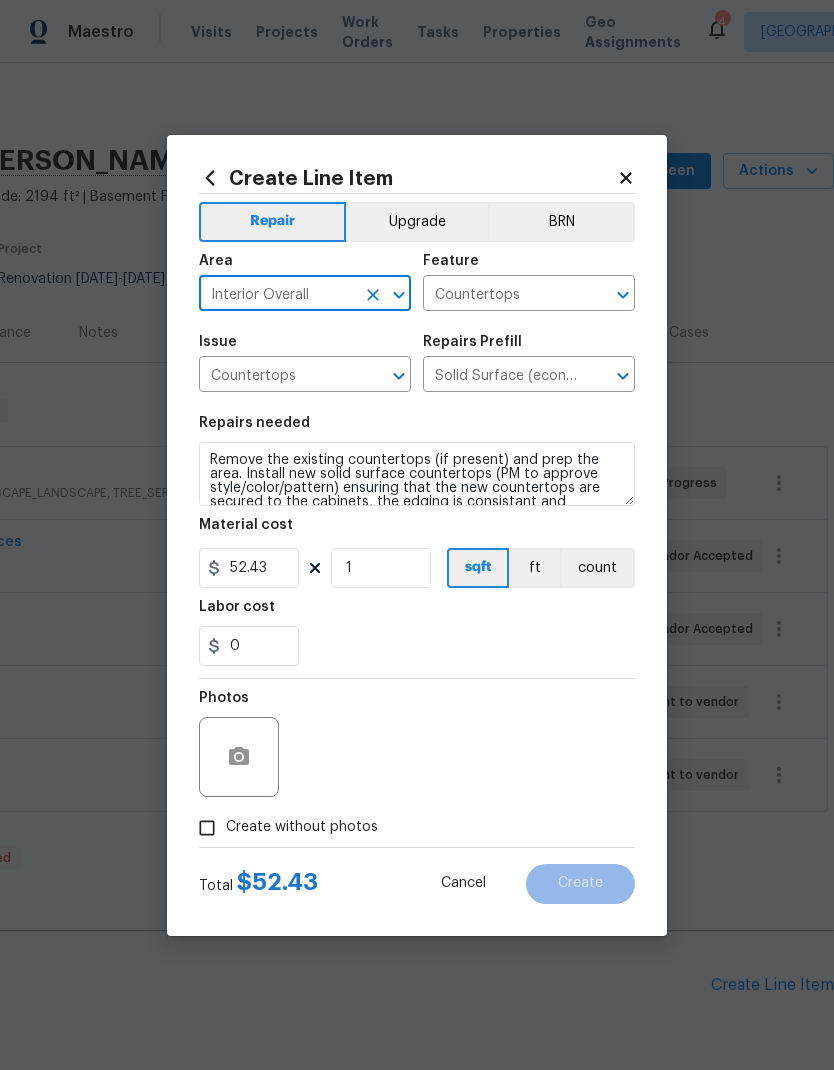 click on "Repairs needed" at bounding box center [417, 429] 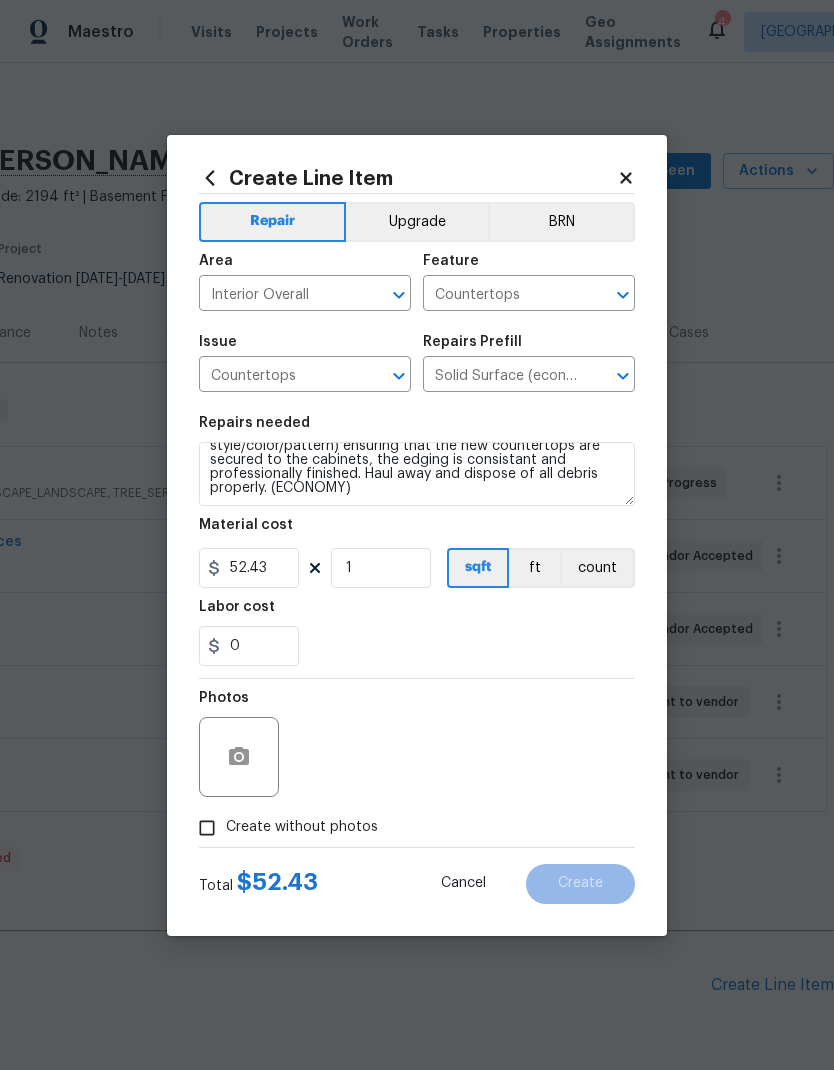scroll, scrollTop: 42, scrollLeft: 0, axis: vertical 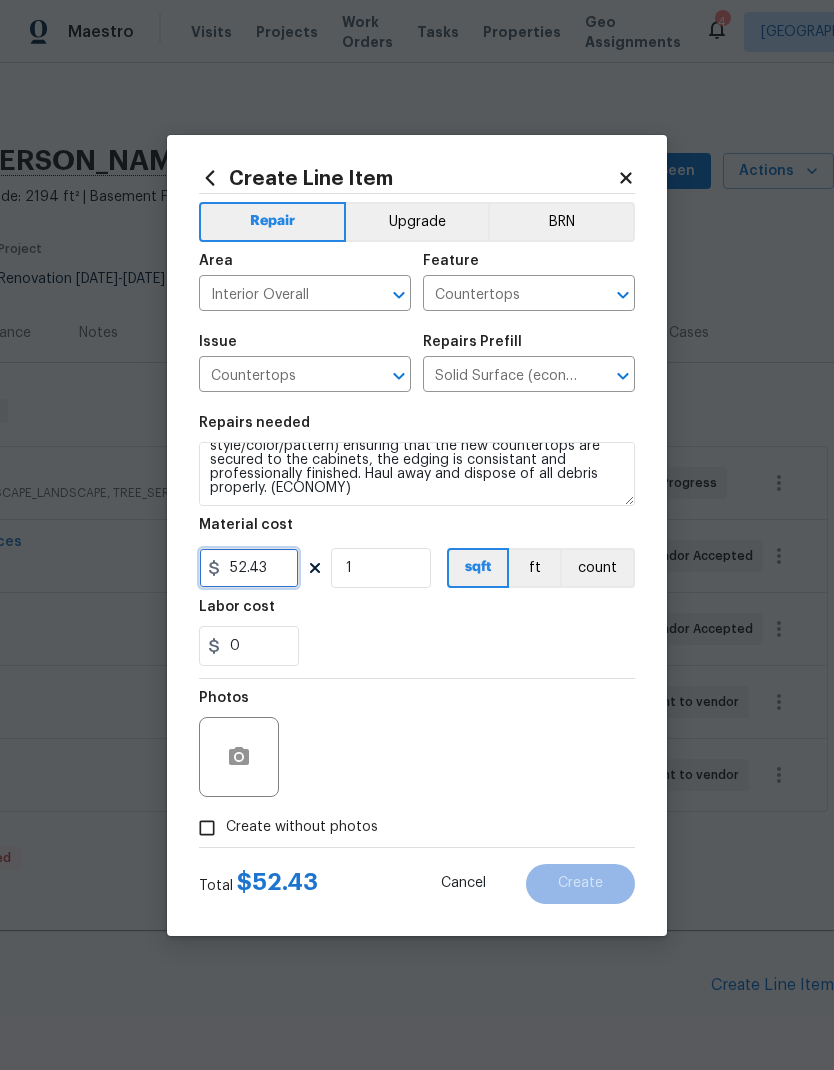 click on "52.43" at bounding box center [249, 568] 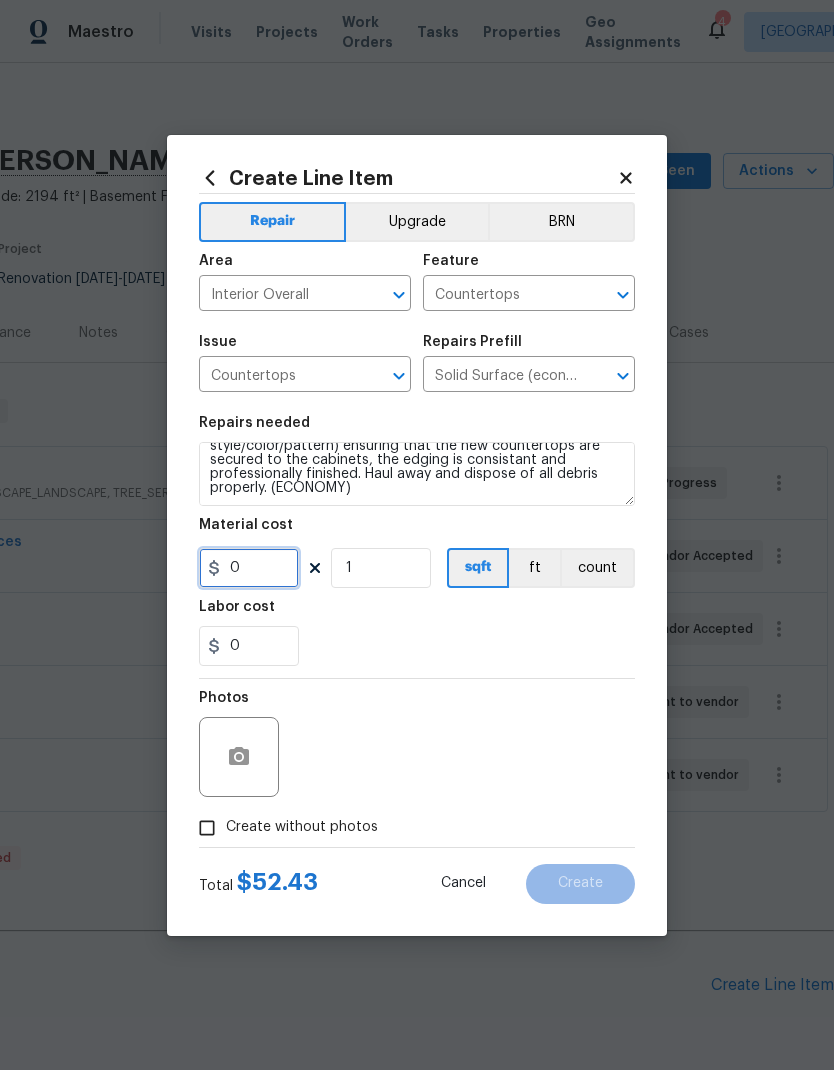 type on "1" 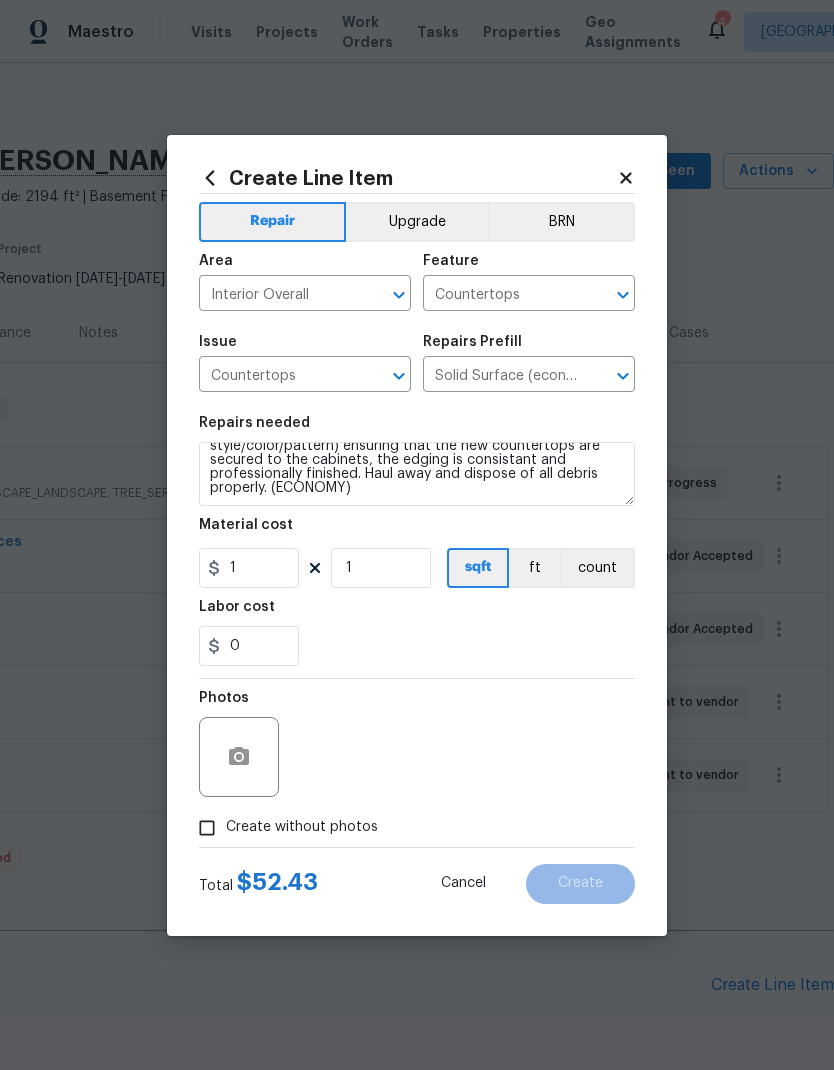 click on "Repairs needed Remove the existing countertops (if present) and prep the area. Install new solid surface countertops (PM to approve style/color/pattern) ensuring that the new countertops are secured to the cabinets, the edging is consistant and professionally finished. Haul away and dispose of all debris properly. (ECONOMY) Material cost 1 1 sqft ft count Labor cost 0" at bounding box center [417, 541] 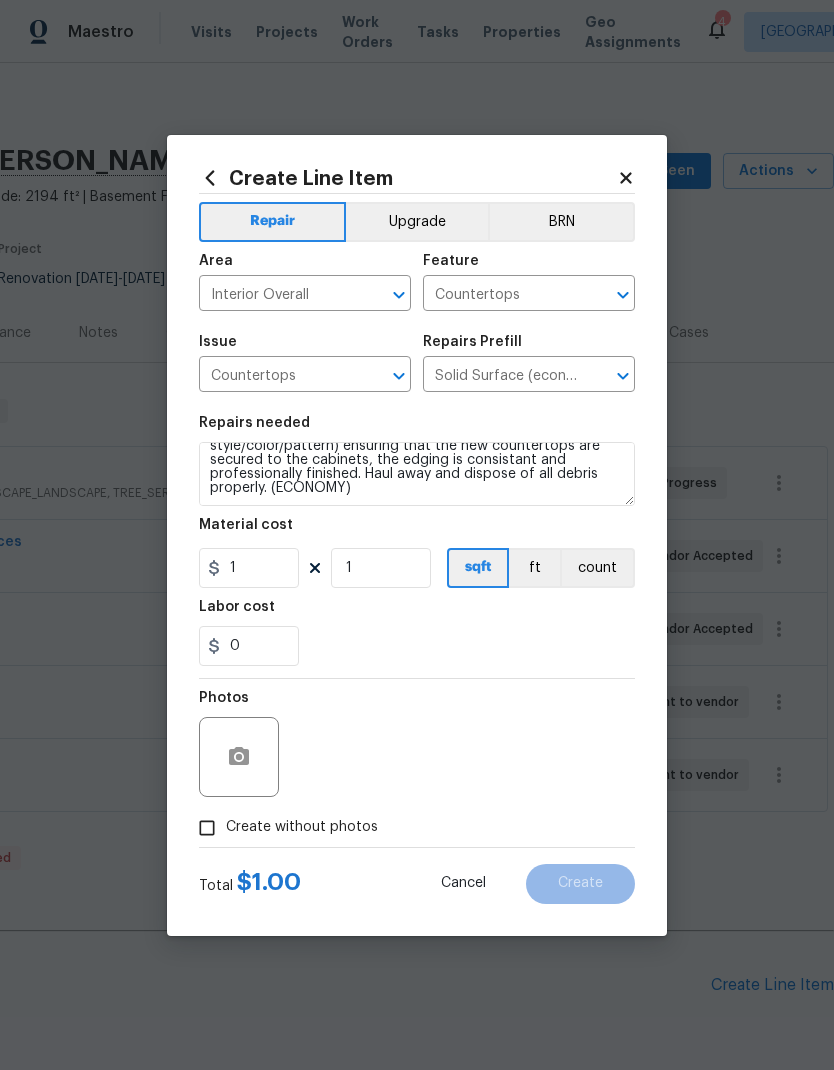 scroll, scrollTop: 42, scrollLeft: 0, axis: vertical 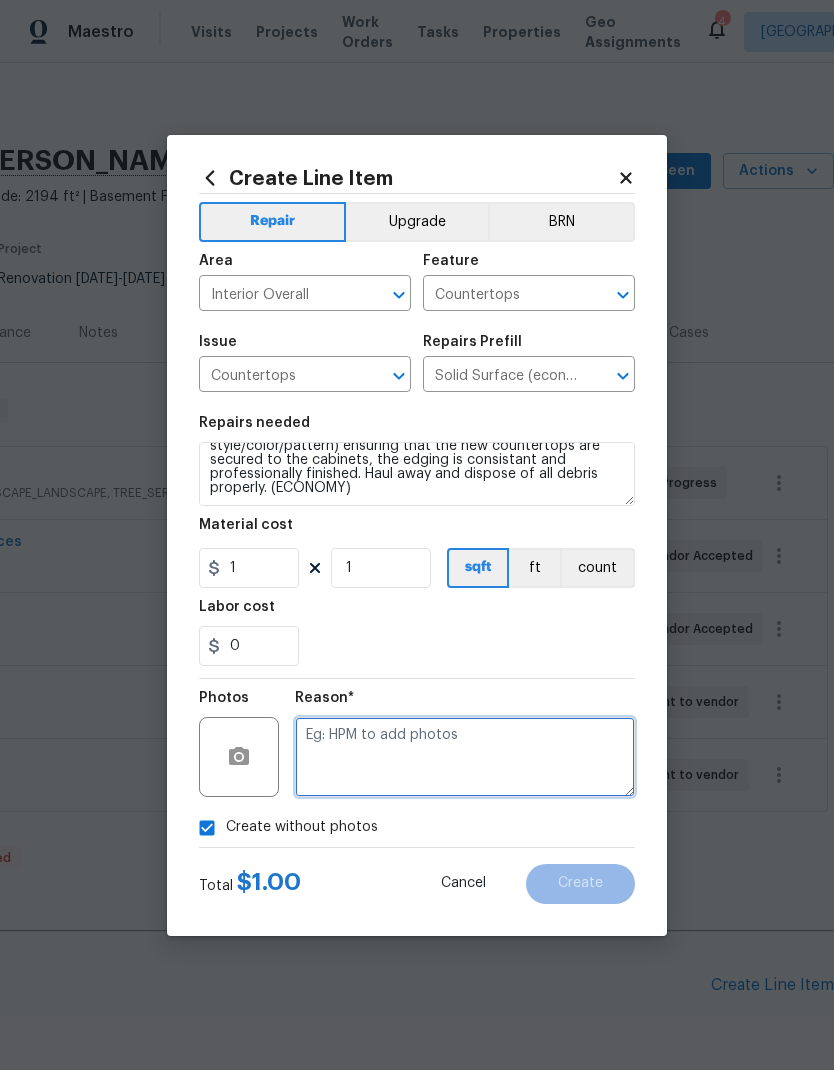 click at bounding box center [465, 757] 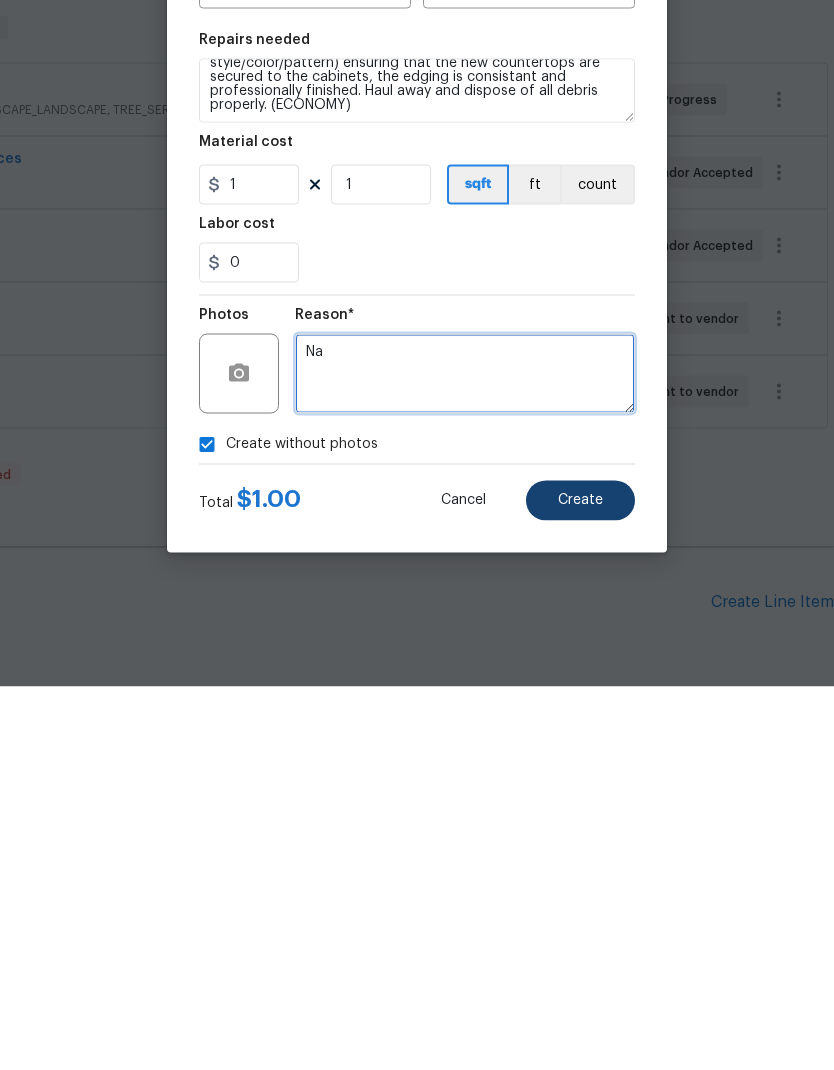 type on "Na" 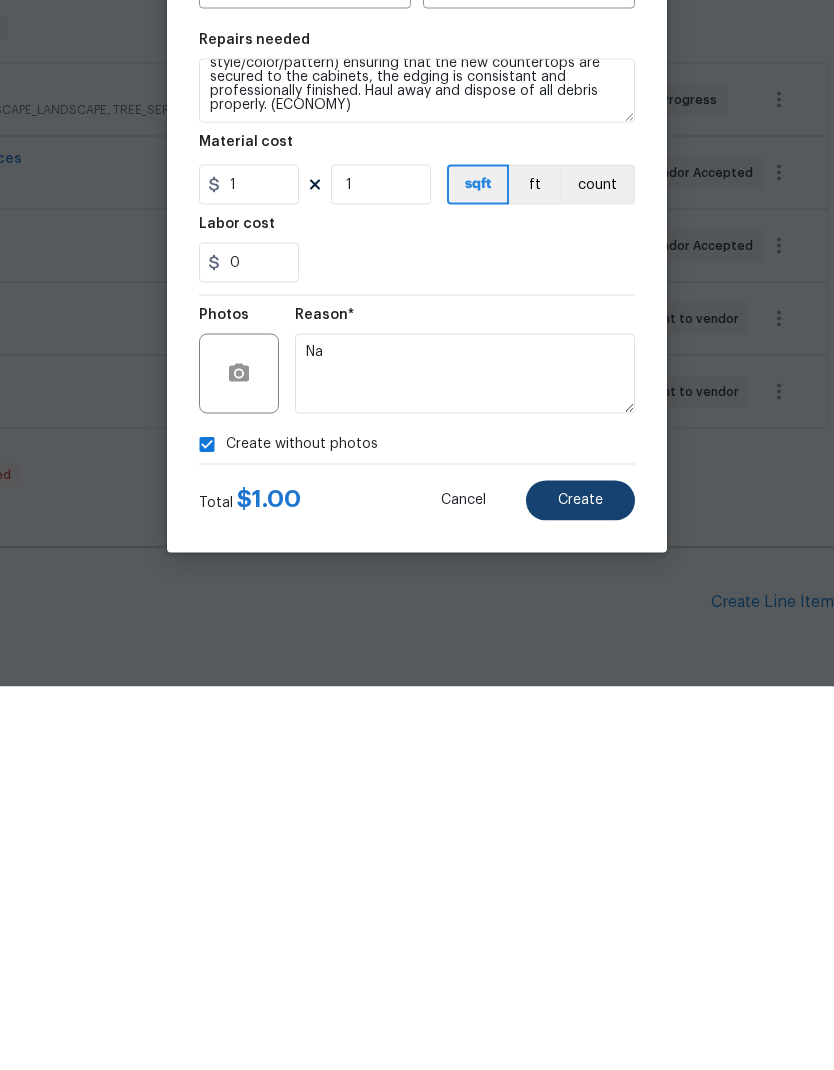click on "Create" at bounding box center [580, 883] 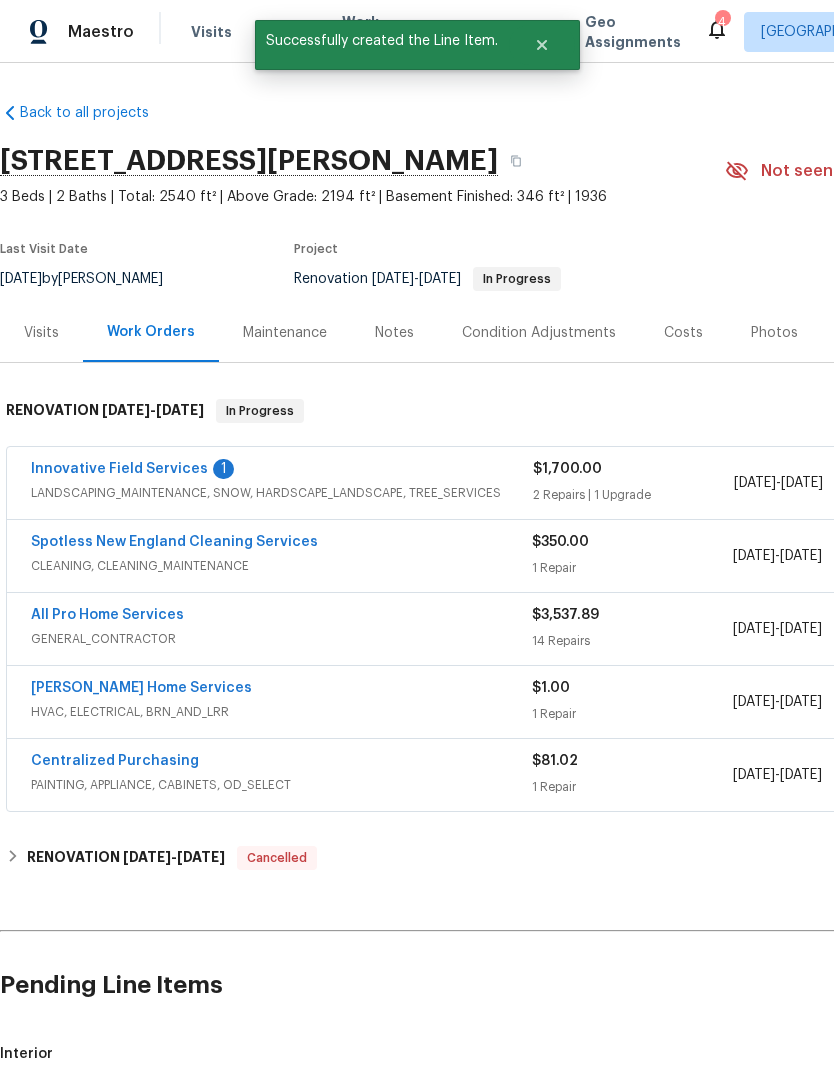 scroll, scrollTop: 0, scrollLeft: -1, axis: horizontal 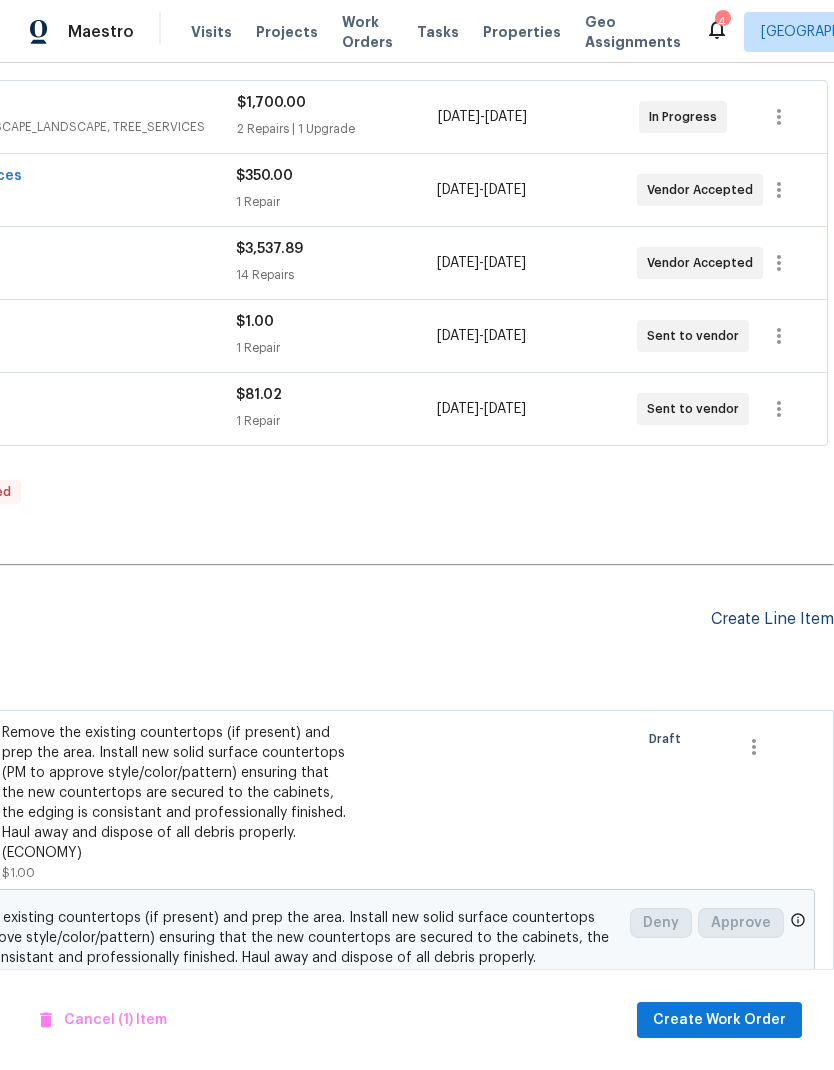 click on "Create Line Item" at bounding box center (772, 619) 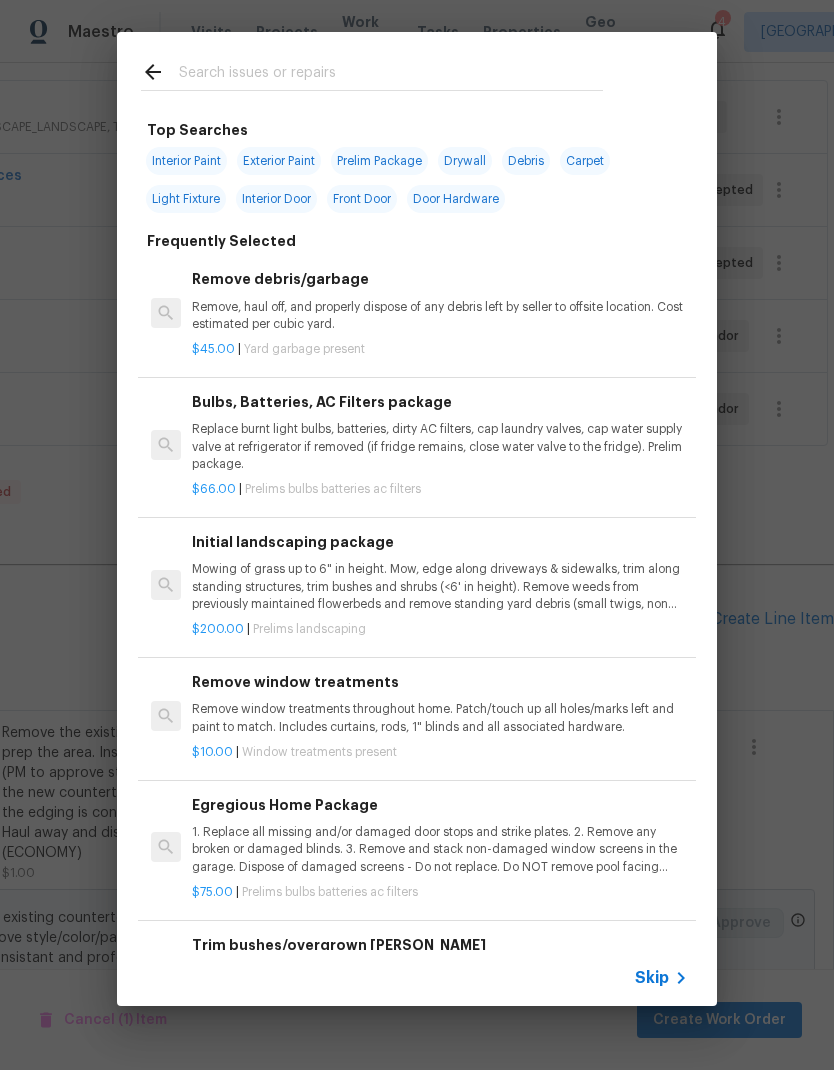 click on "Top Searches Interior Paint Exterior Paint Prelim Package Drywall Debris Carpet Light Fixture Interior Door Front Door Door Hardware Frequently Selected Remove debris/garbage Remove, haul off, and properly dispose of any debris left by seller to offsite location. Cost estimated per cubic yard. $45.00   |   Yard garbage present Bulbs, Batteries, AC Filters package Replace burnt light bulbs, batteries, dirty AC filters, cap laundry valves, cap water supply valve at refrigerator if removed (if fridge remains, close water valve to the fridge). Prelim package. $66.00   |   Prelims bulbs batteries ac filters Initial landscaping package Mowing of grass up to 6" in height. Mow, edge along driveways & sidewalks, trim along standing structures, trim bushes and shrubs (<6' in height). Remove weeds from previously maintained flowerbeds and remove standing yard debris (small twigs, non seasonal falling leaves).  Use leaf blower to remove clippings from hard surfaces." $200.00   |   Prelims landscaping $10.00   |   $75.00" at bounding box center (417, 519) 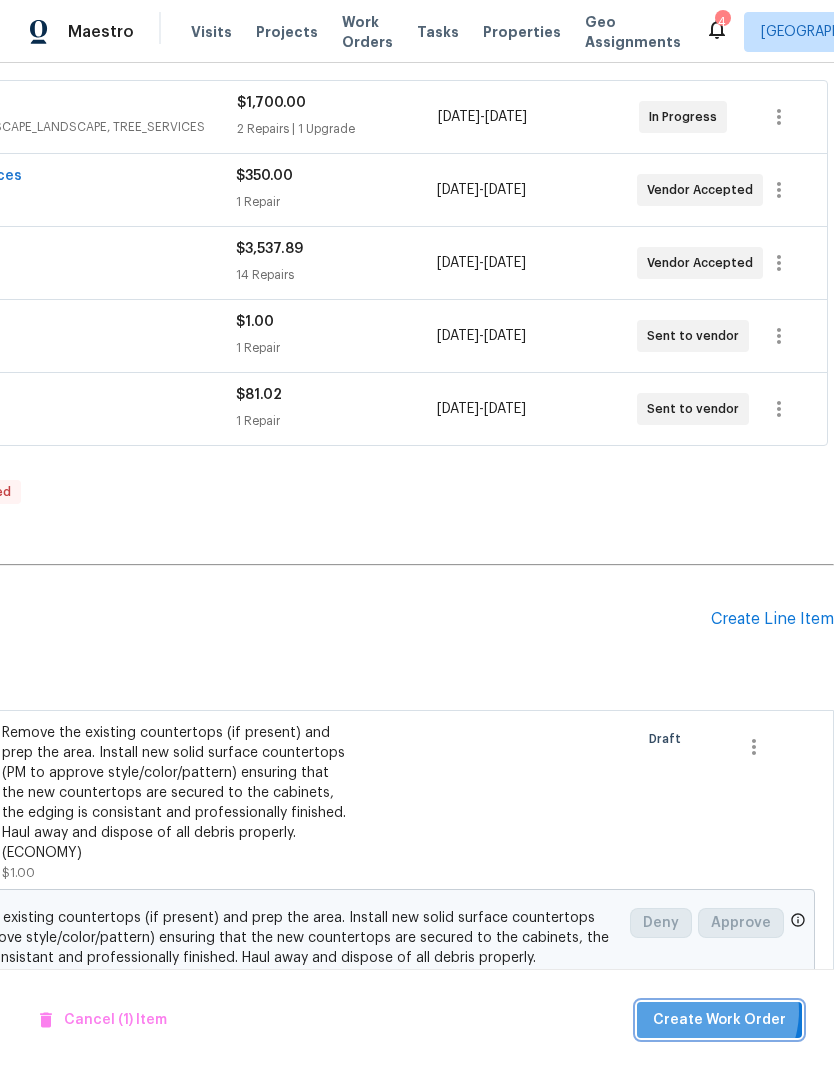 click on "Create Work Order" at bounding box center [719, 1020] 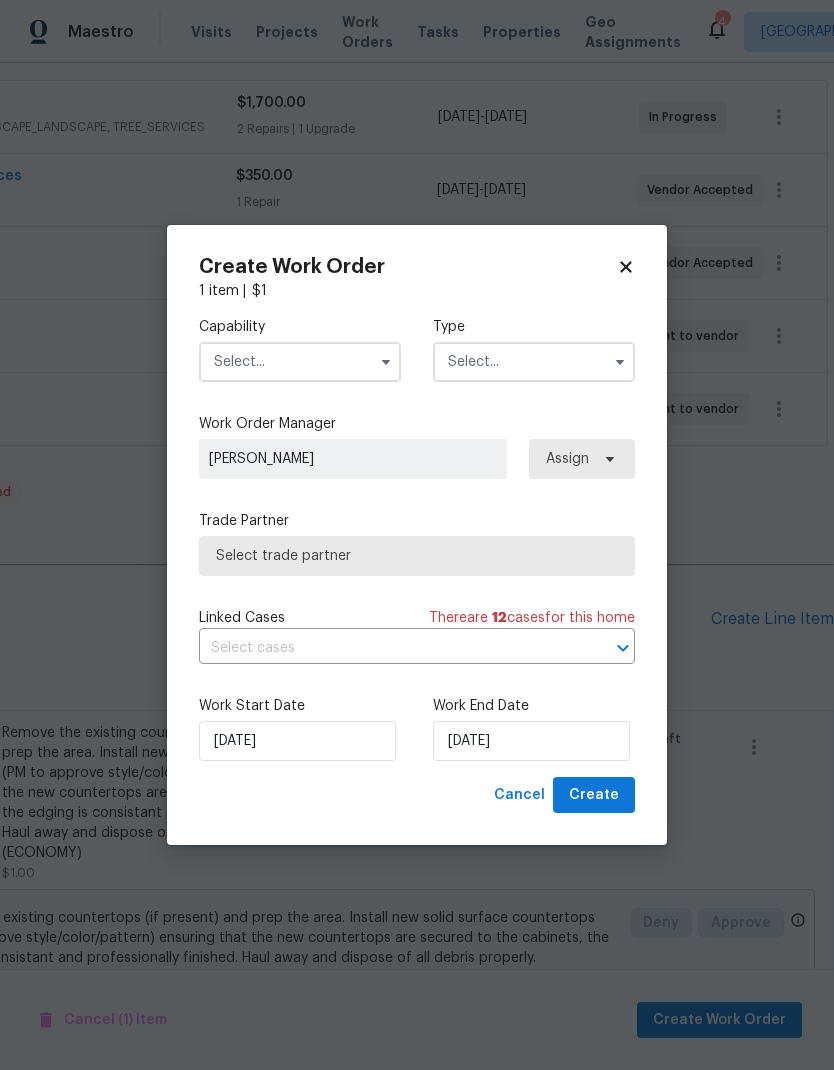 click at bounding box center [300, 362] 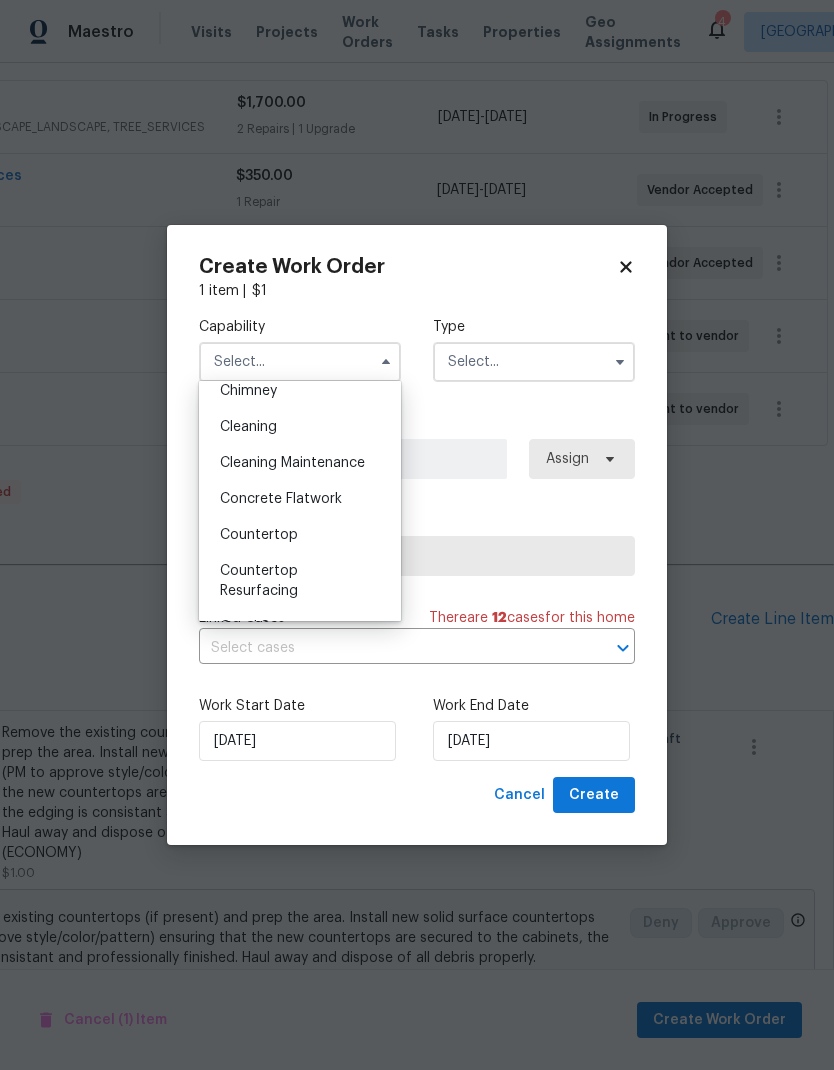 scroll, scrollTop: 280, scrollLeft: 0, axis: vertical 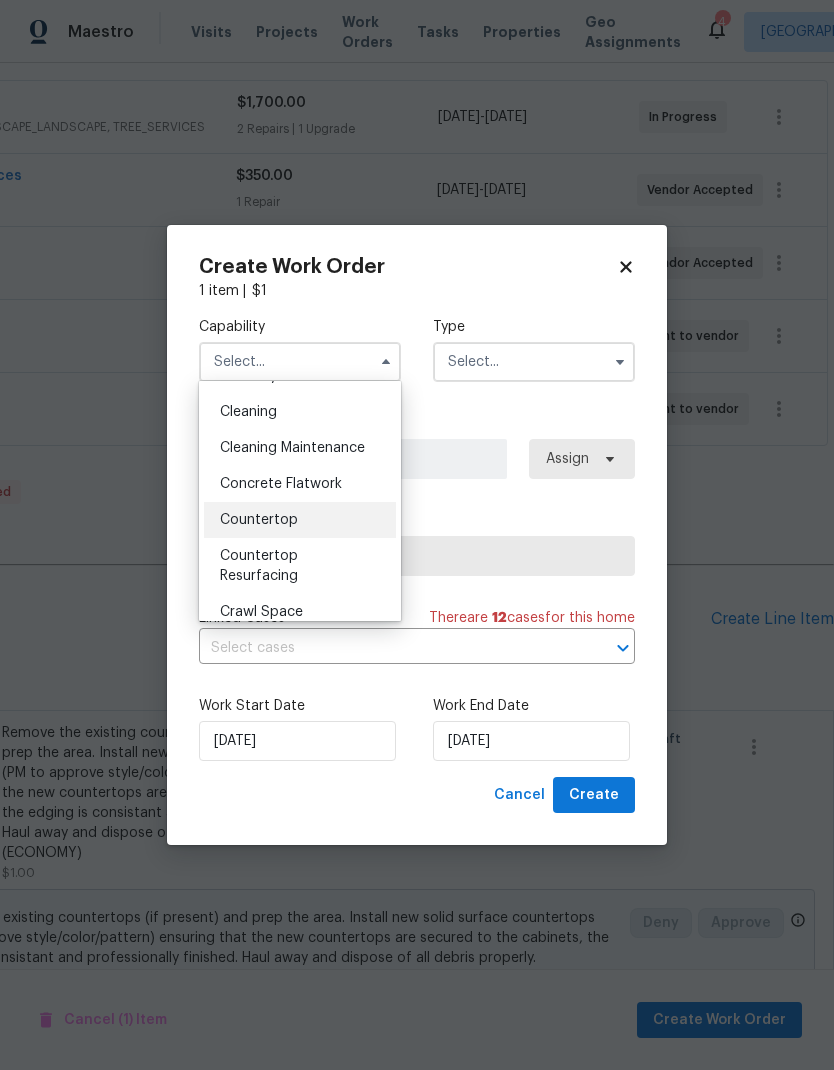 click on "Countertop" at bounding box center [300, 520] 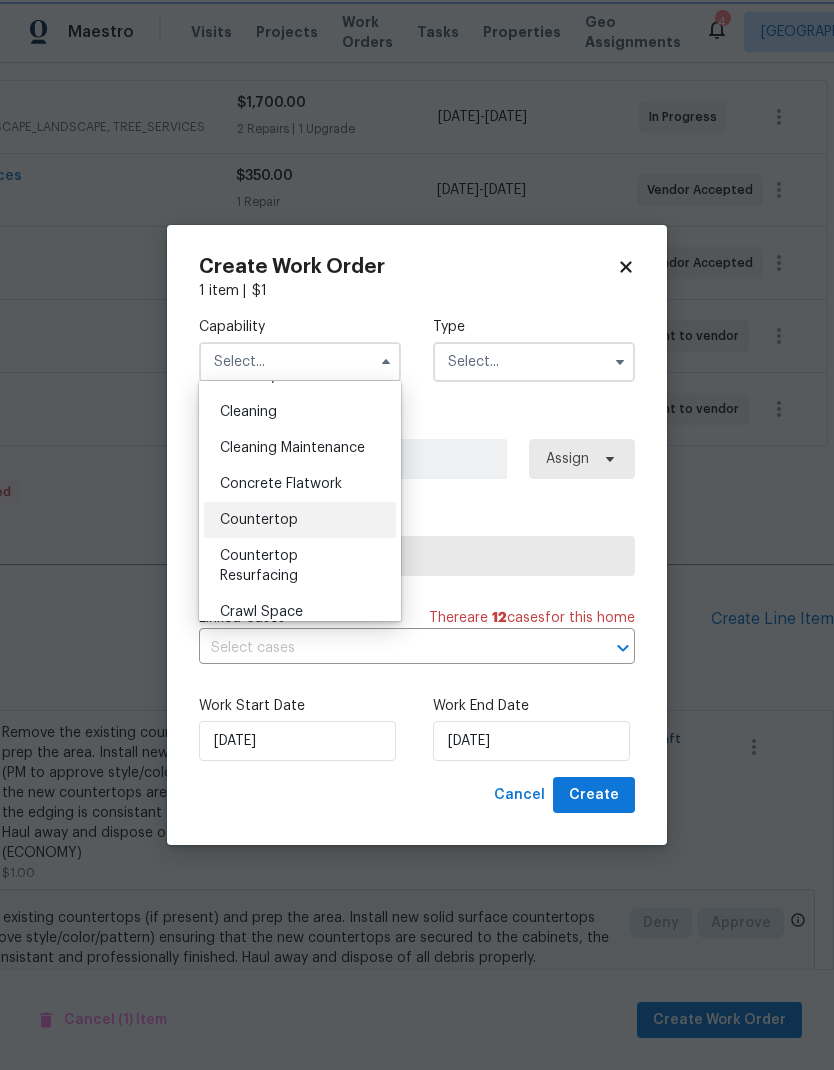type on "Countertop" 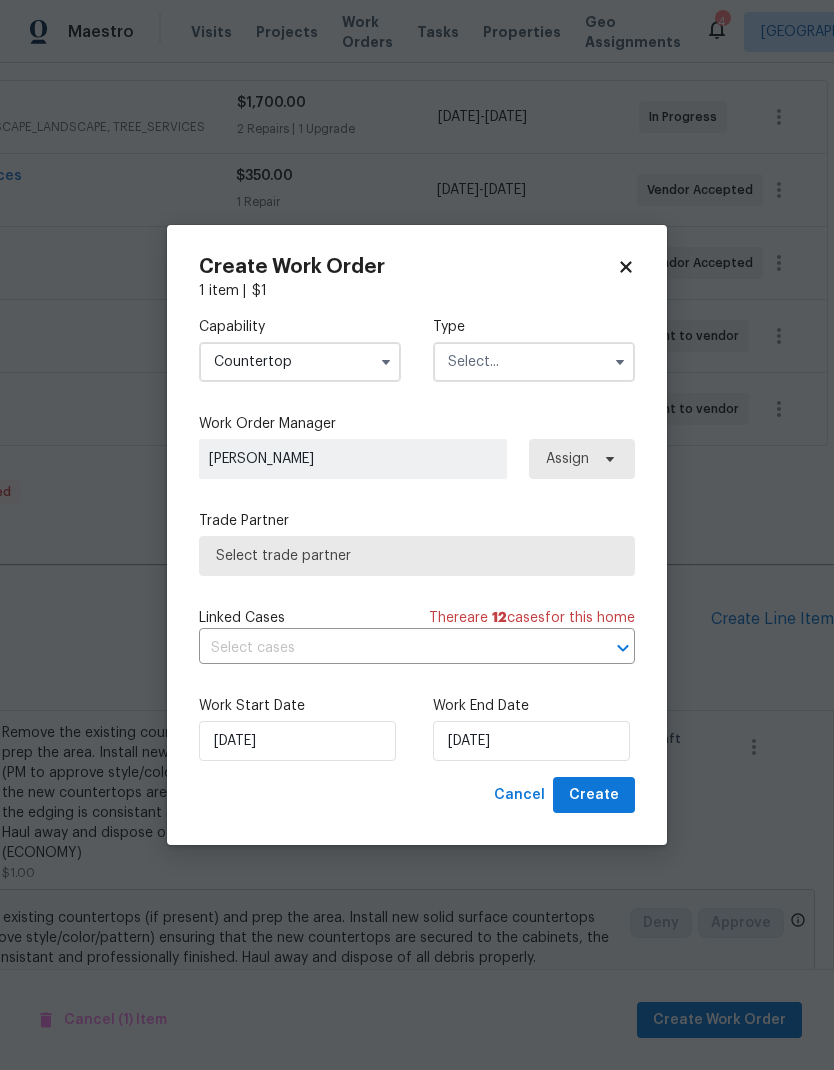 click at bounding box center (534, 362) 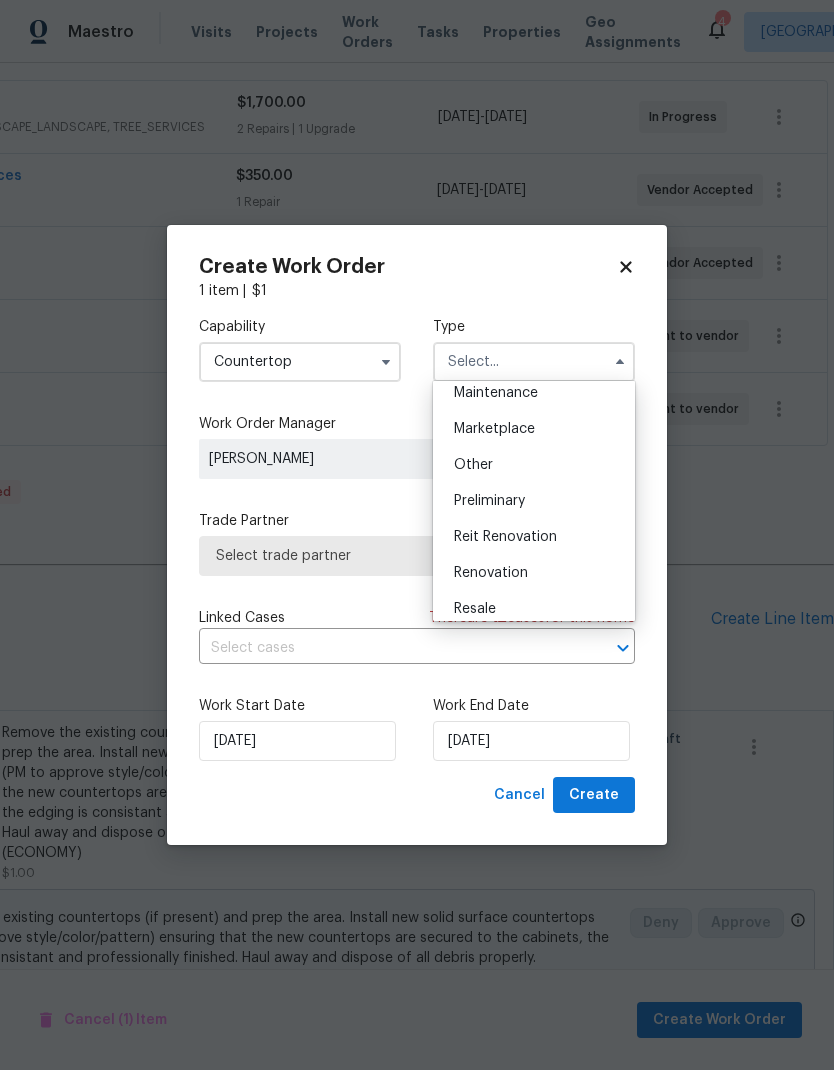 scroll, scrollTop: 418, scrollLeft: 0, axis: vertical 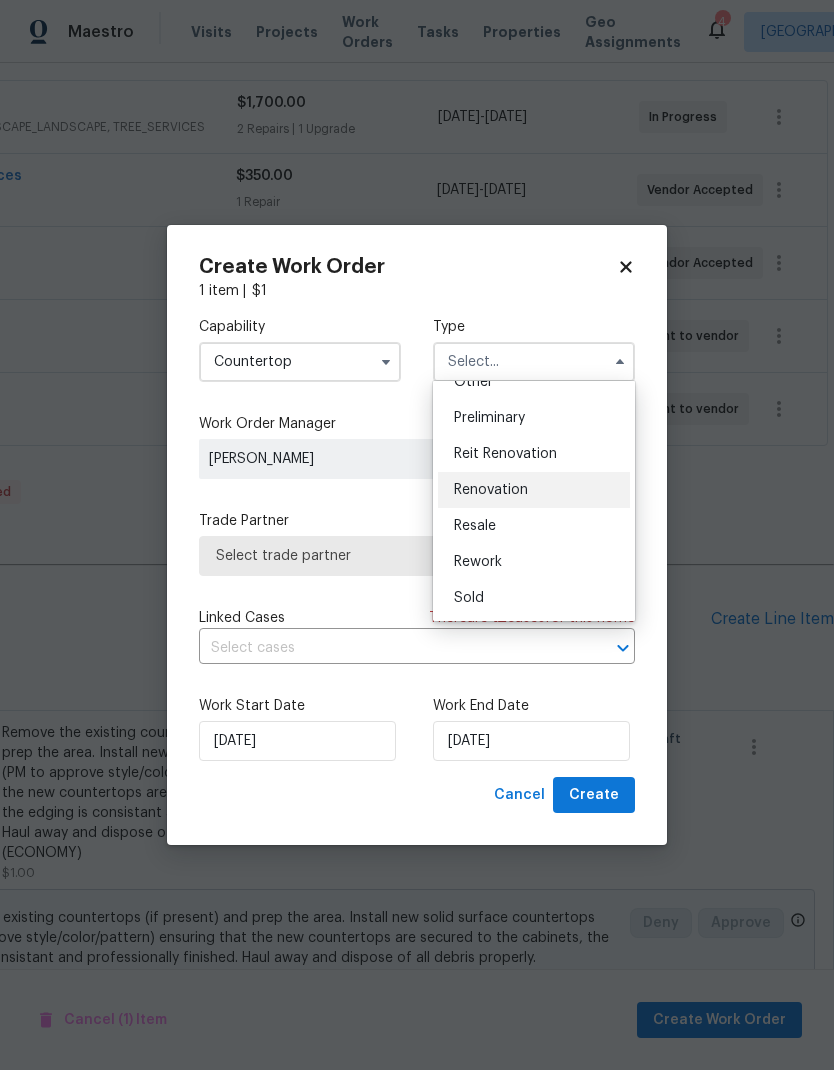 click on "Renovation" at bounding box center (534, 490) 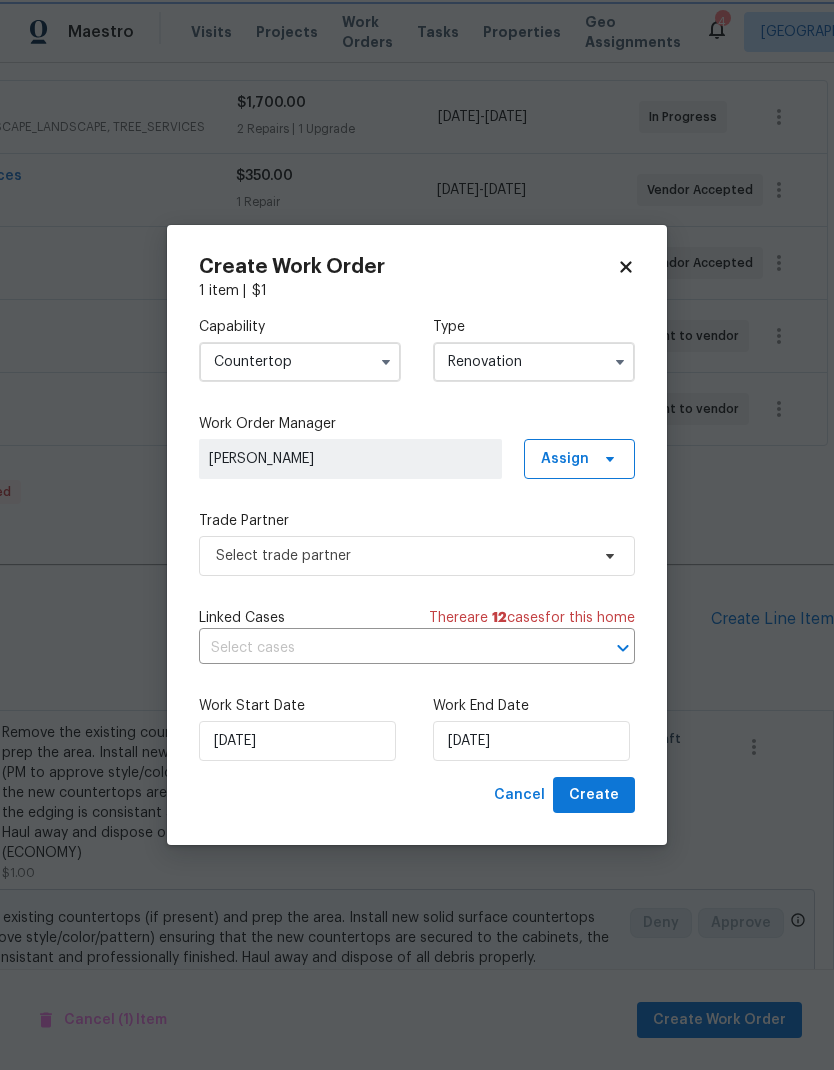 scroll, scrollTop: 0, scrollLeft: 0, axis: both 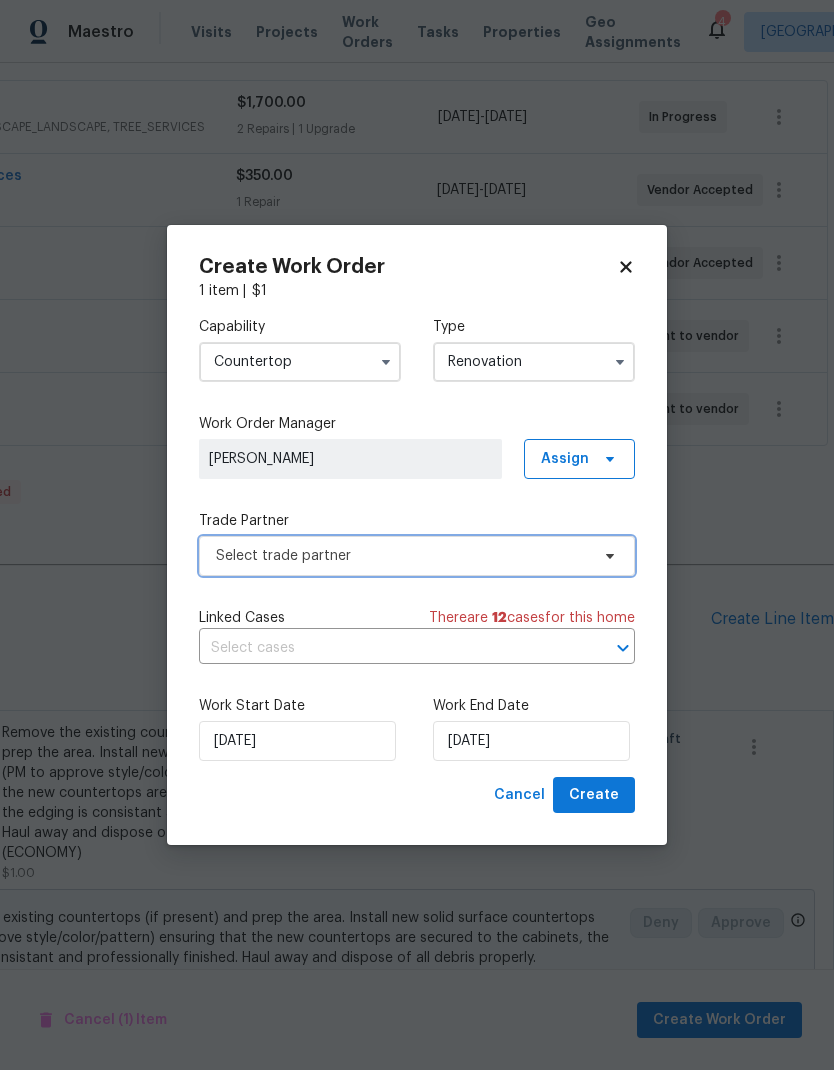 click on "Select trade partner" at bounding box center [402, 556] 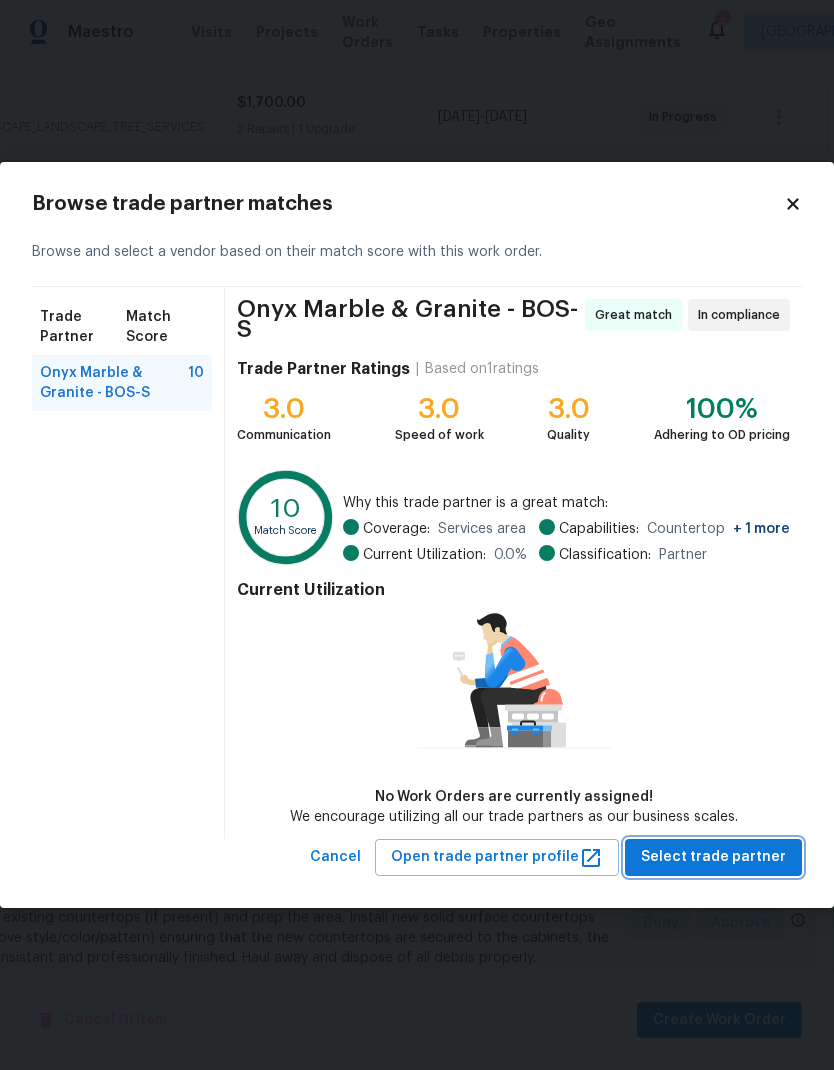 click on "Select trade partner" at bounding box center [713, 857] 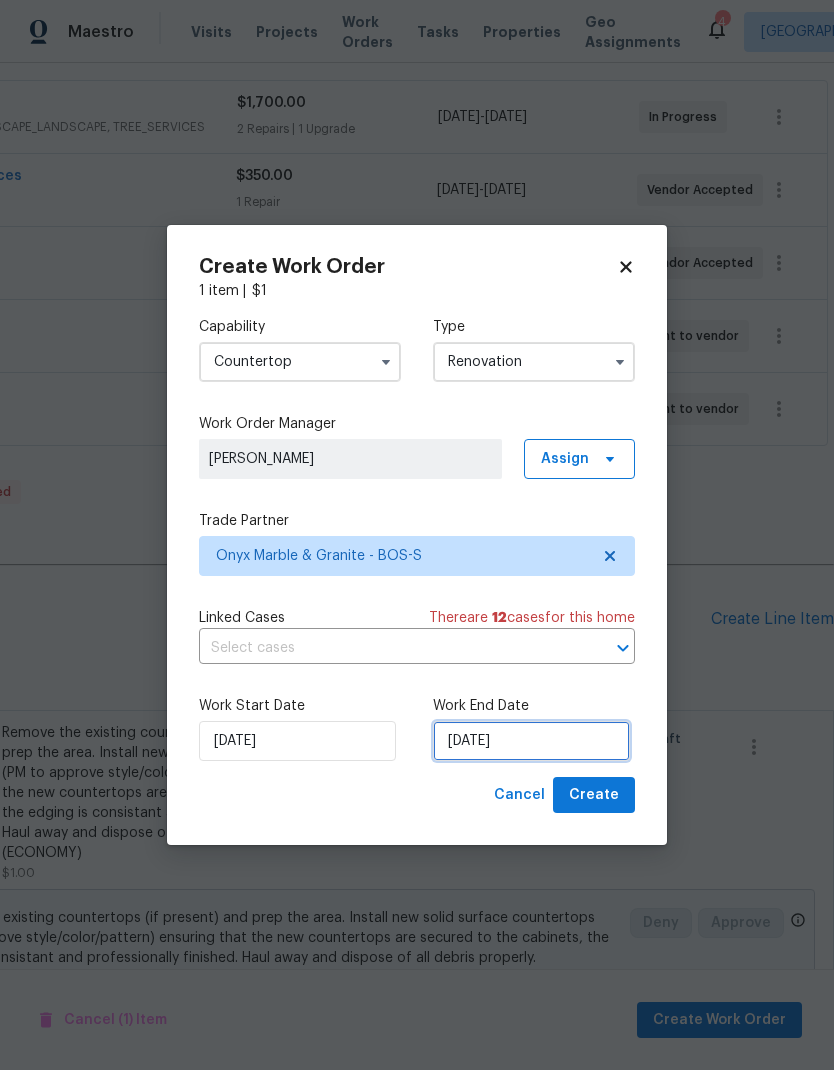 click on "[DATE]" at bounding box center [531, 741] 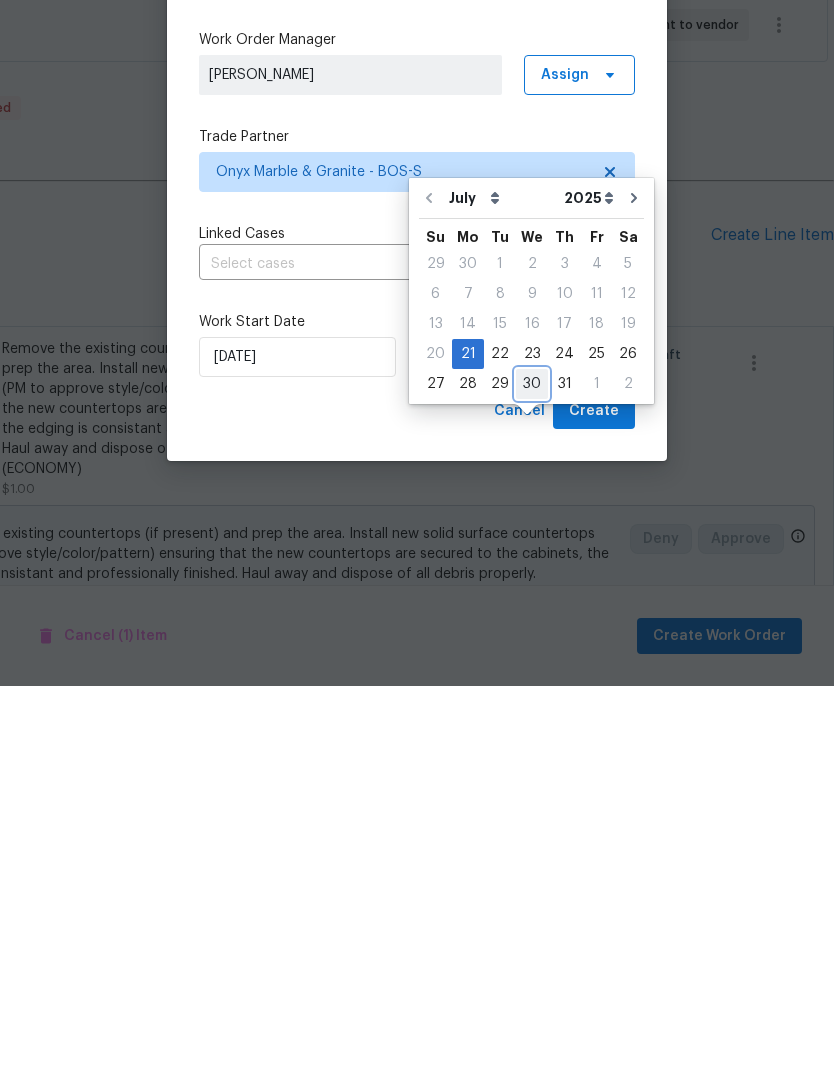 click on "30" at bounding box center (532, 768) 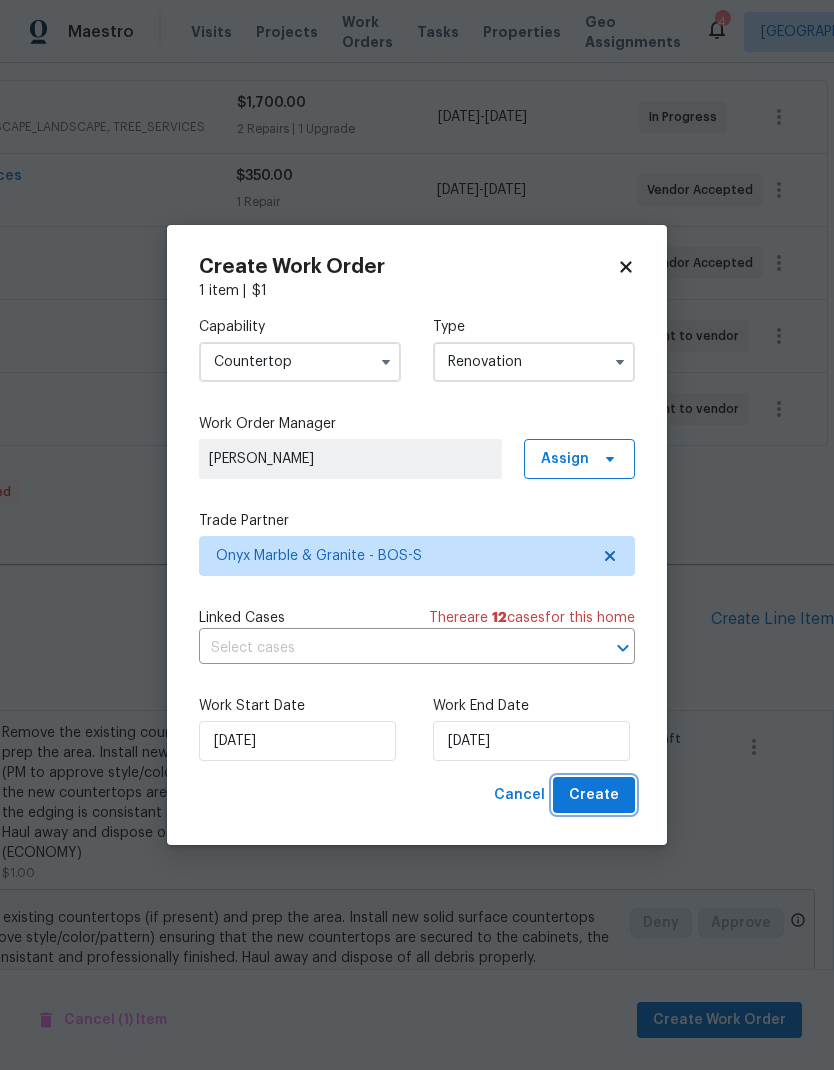 click on "Create" at bounding box center (594, 795) 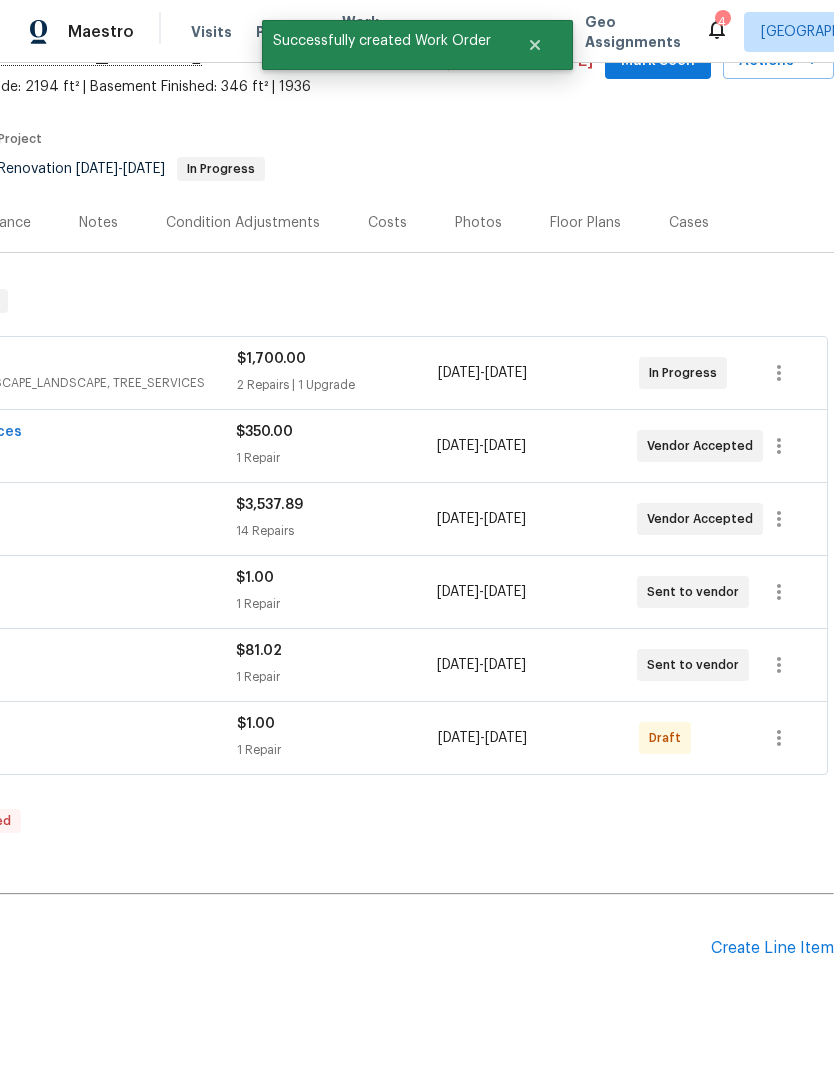 scroll, scrollTop: 110, scrollLeft: 296, axis: both 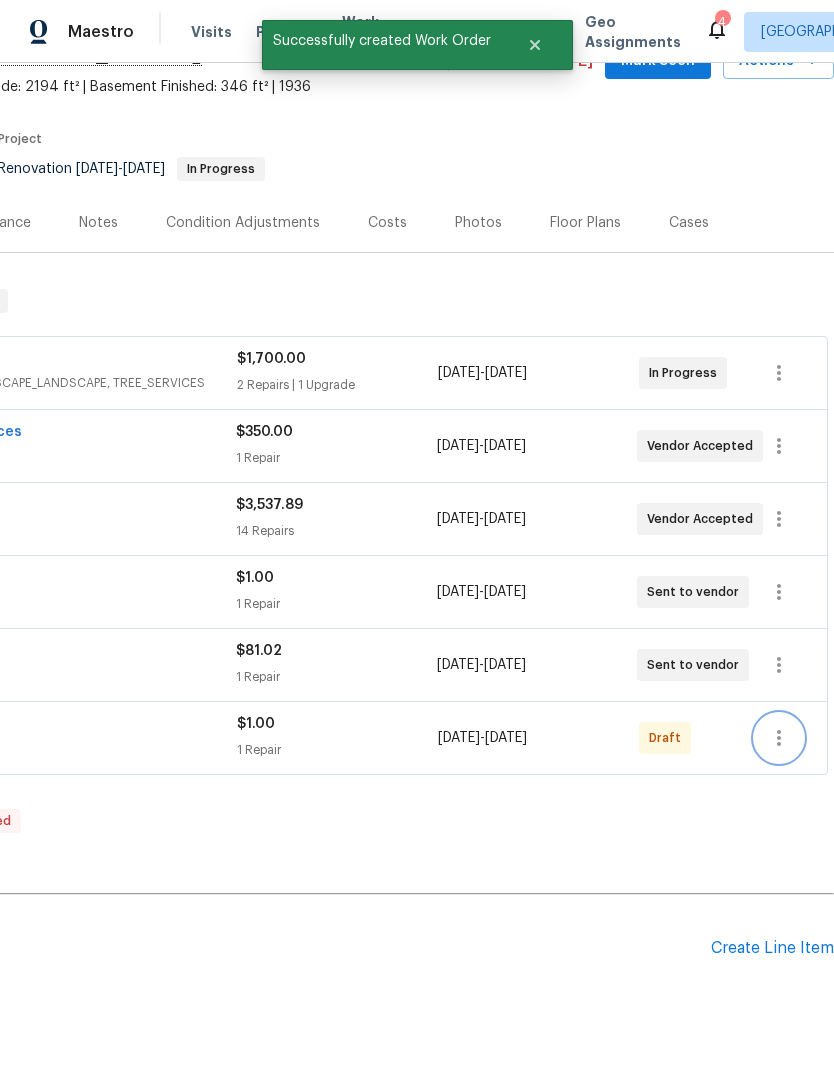 click 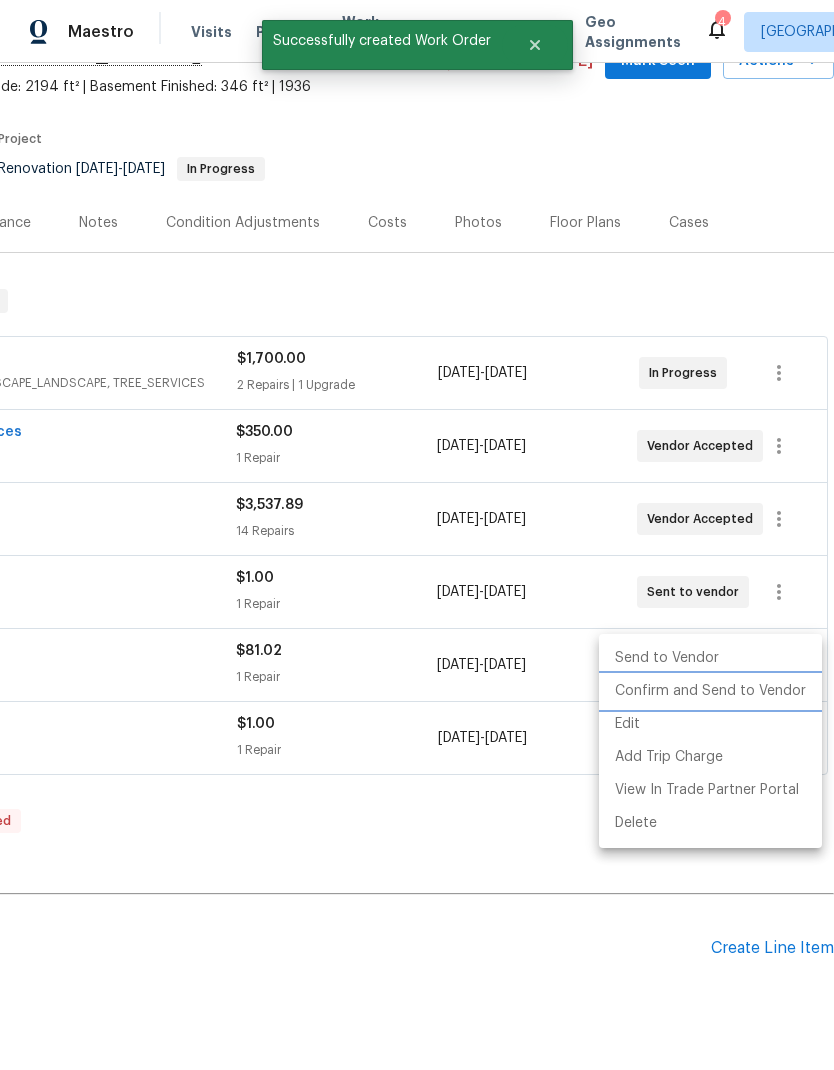 click on "Confirm and Send to Vendor" at bounding box center (710, 691) 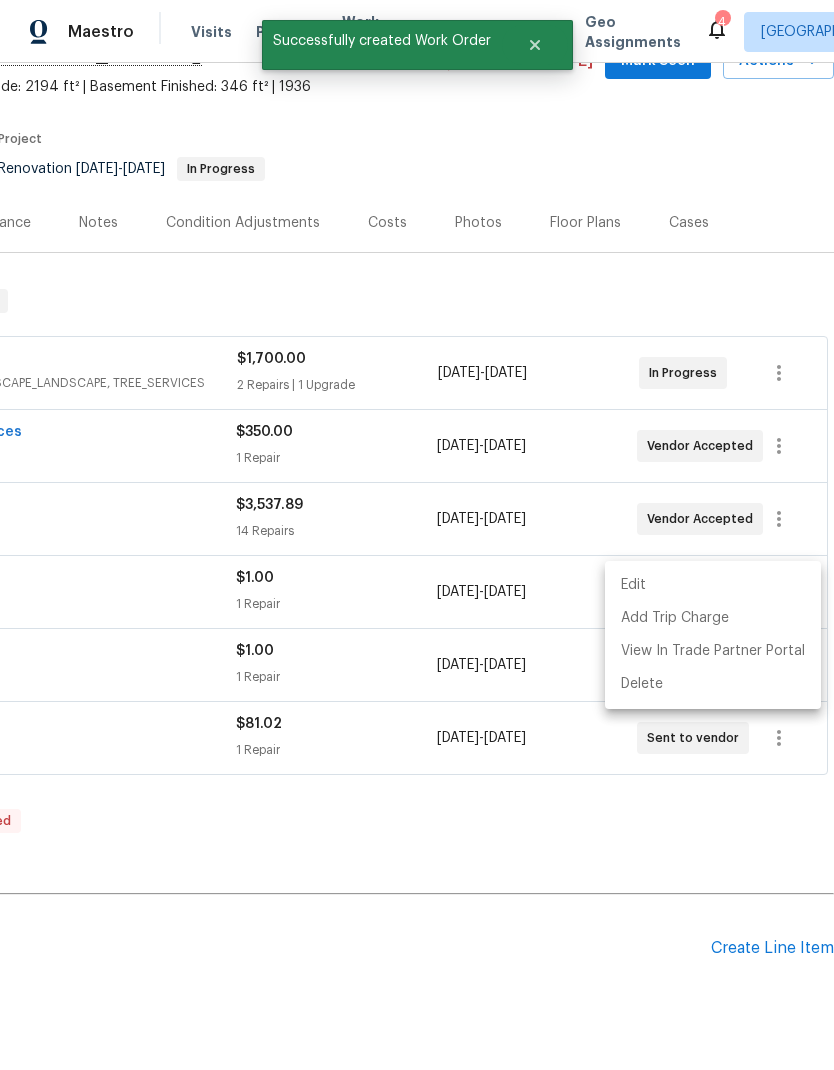 click at bounding box center [417, 535] 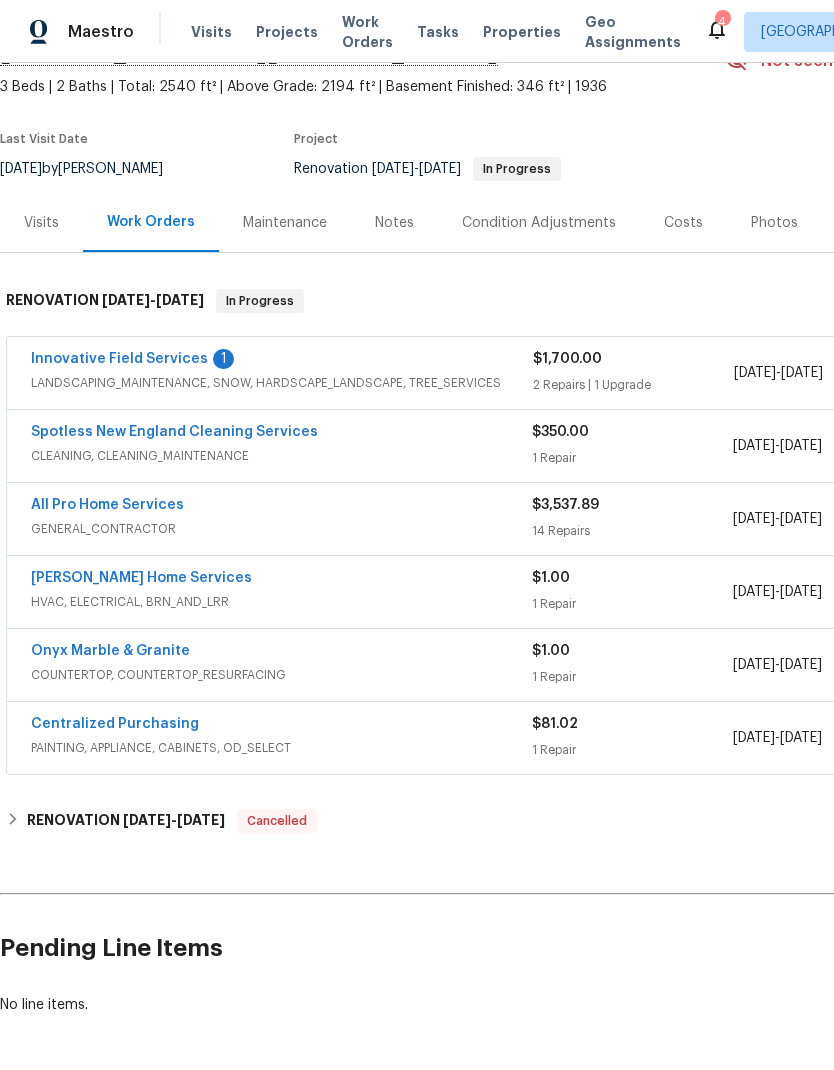 scroll, scrollTop: 110, scrollLeft: 0, axis: vertical 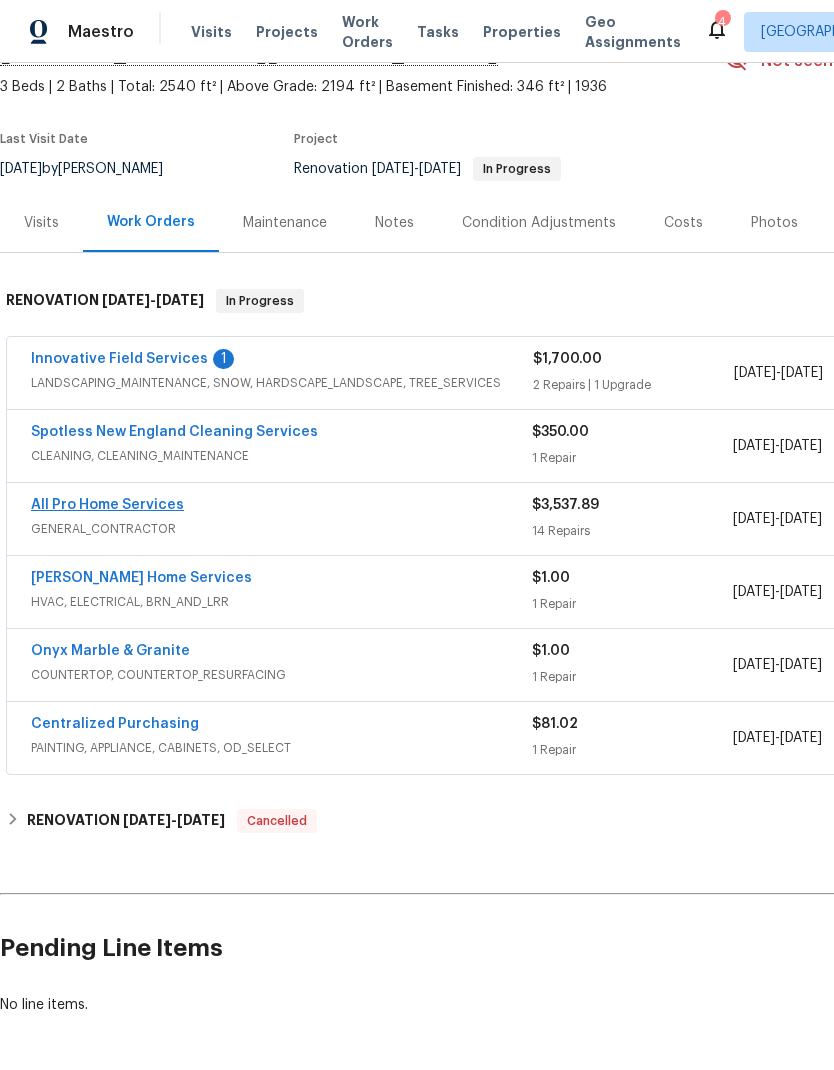 click on "All Pro Home Services" at bounding box center (107, 505) 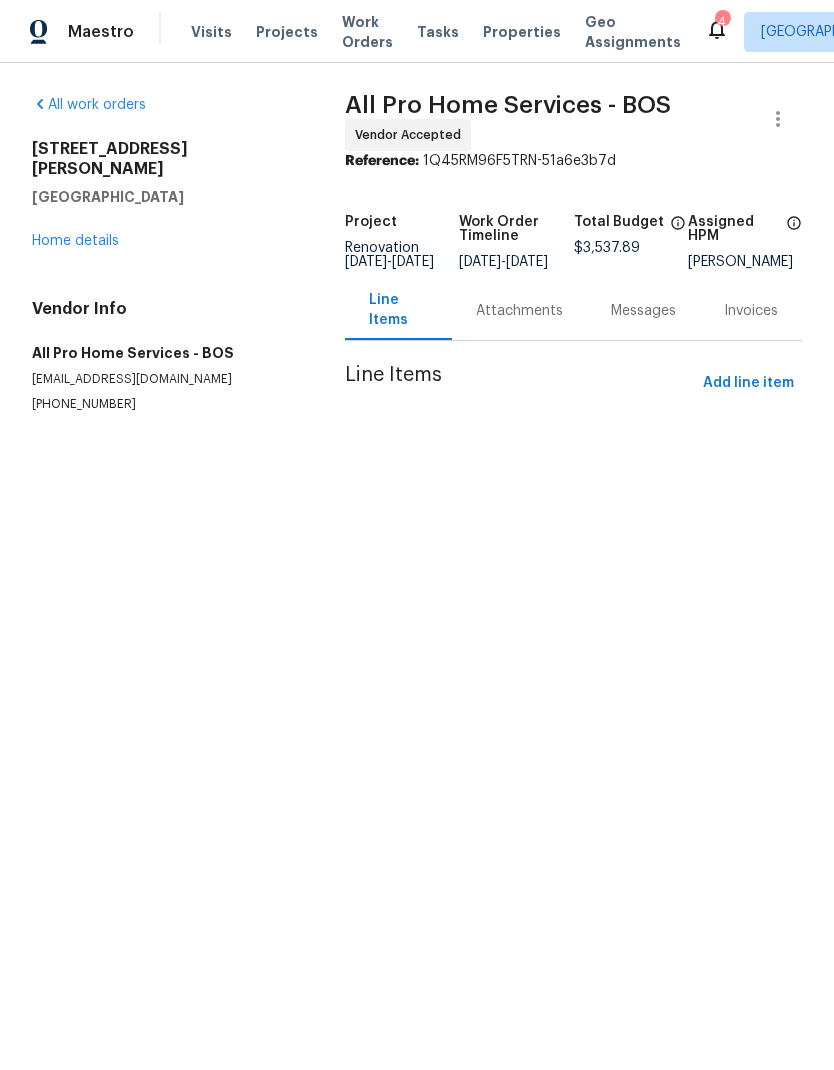 scroll, scrollTop: 0, scrollLeft: 0, axis: both 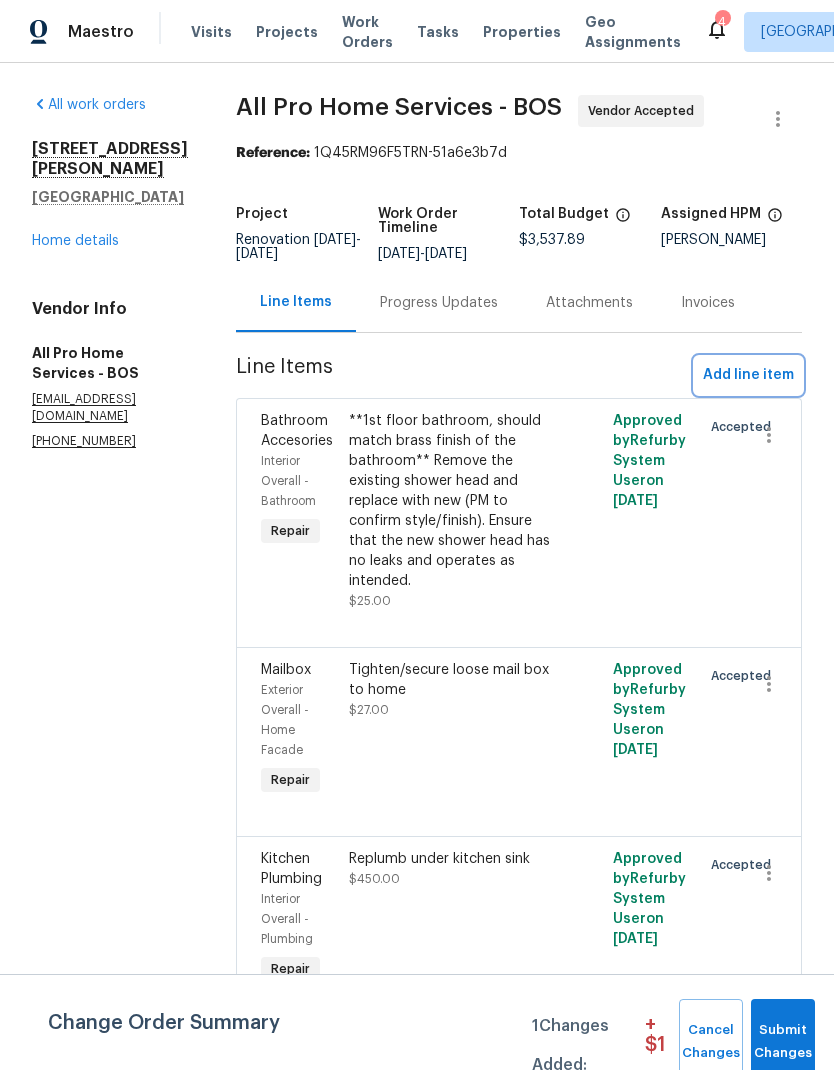 click on "Add line item" at bounding box center (748, 375) 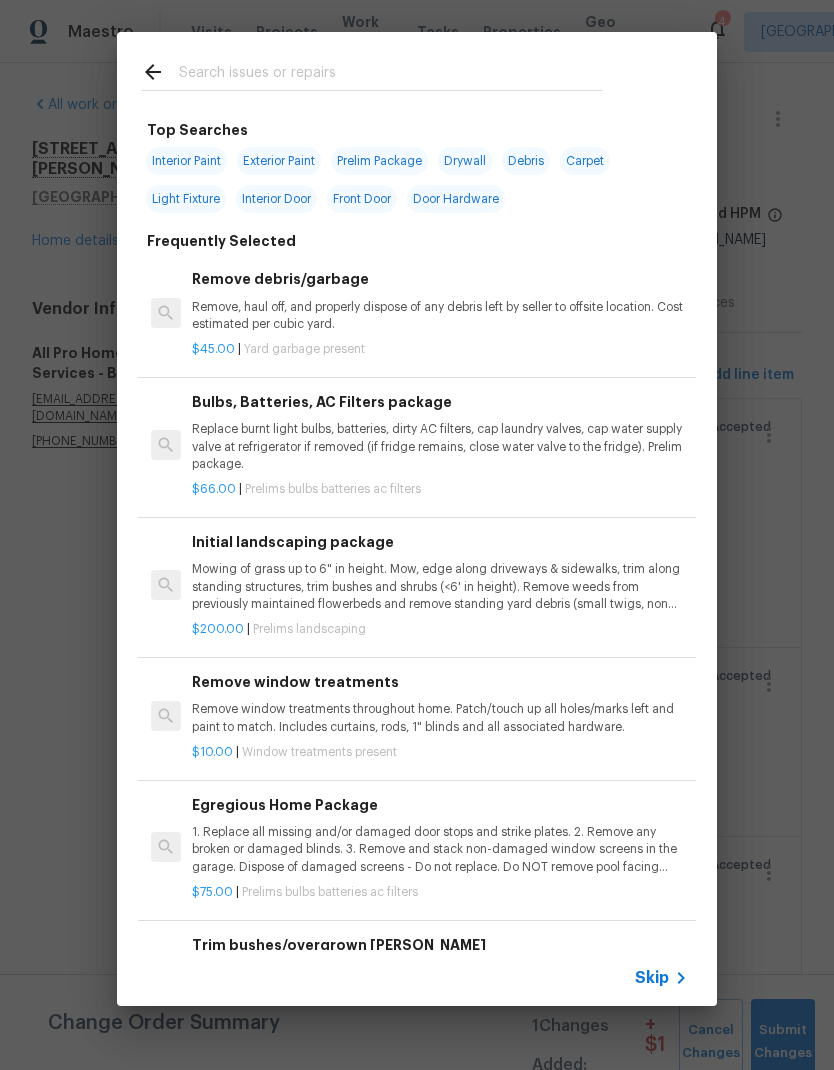 click at bounding box center [391, 75] 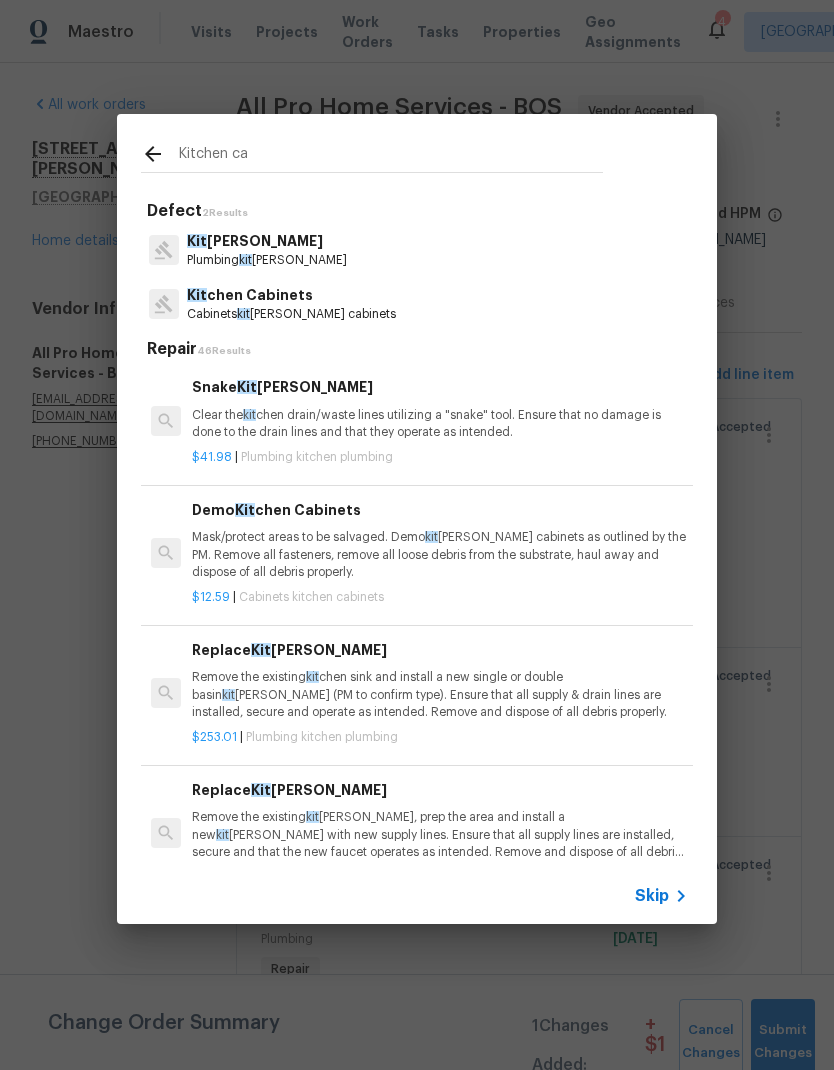 type on "Kitchen cab" 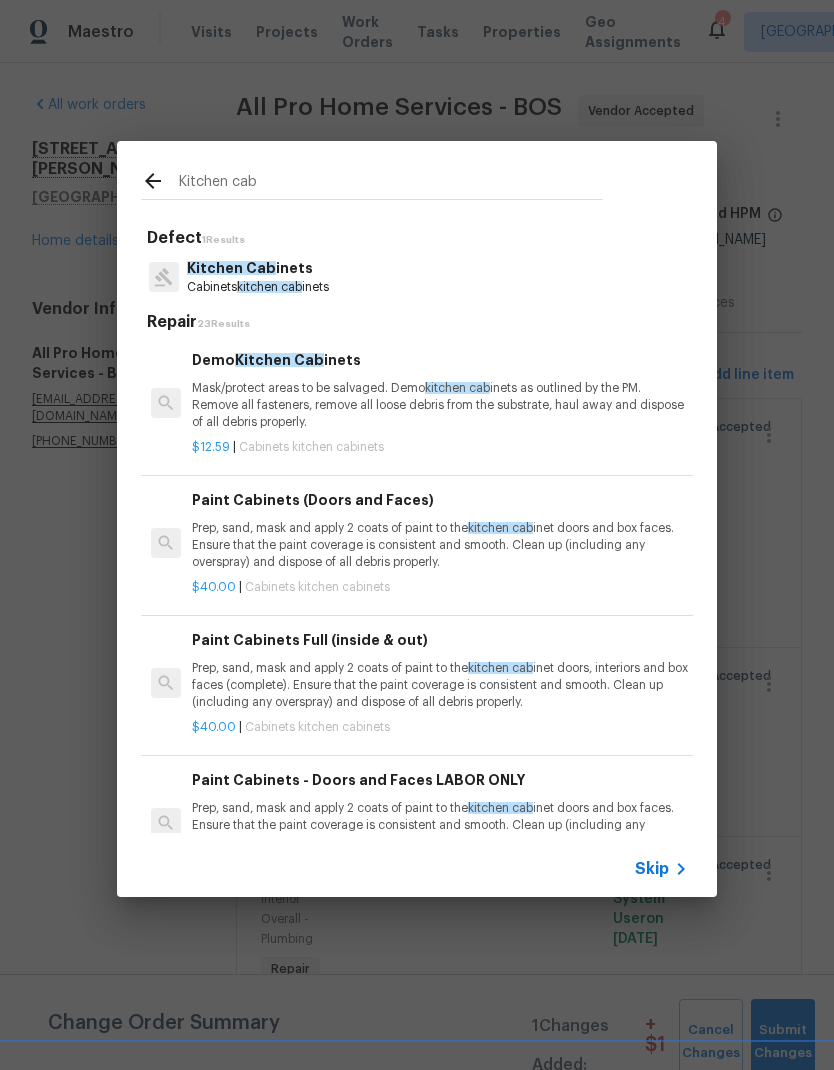 click on "Prep, sand, mask and apply 2 coats of paint to the  kitchen cab inet doors and box faces. Ensure that the paint coverage is consistent and smooth. Clean up (including any overspray) and dispose of all debris properly." at bounding box center [440, 545] 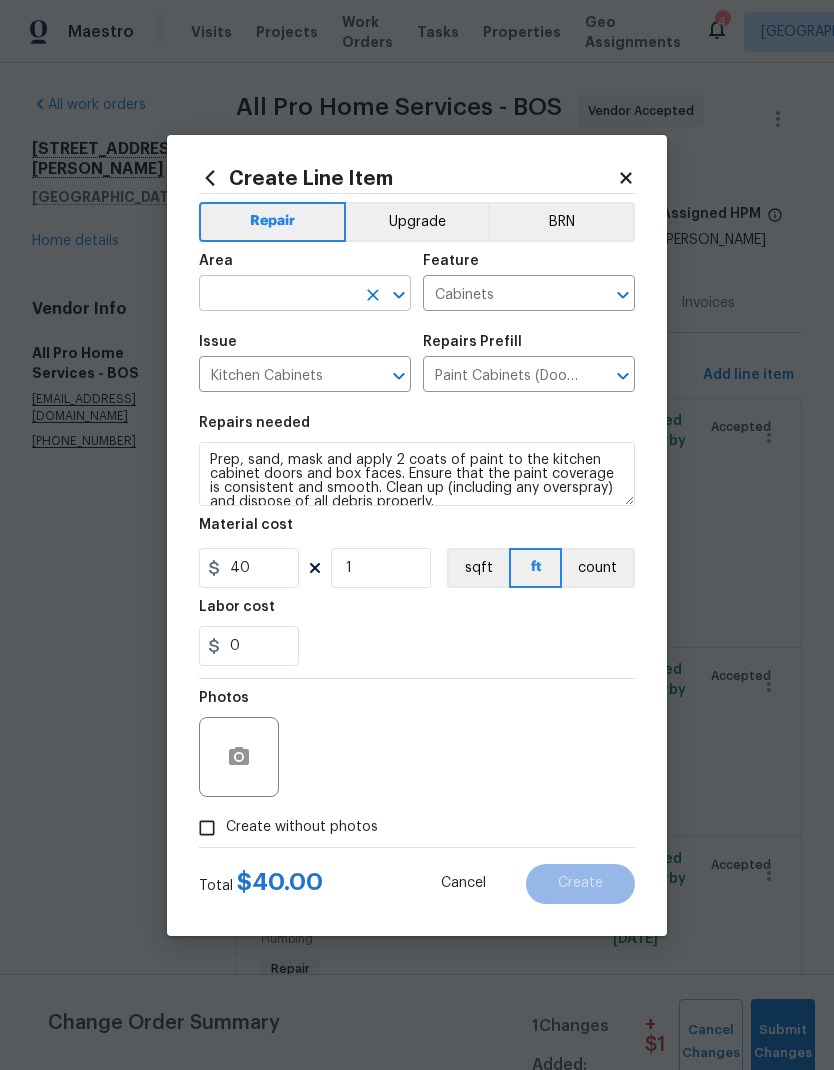 click on "Area" at bounding box center [305, 267] 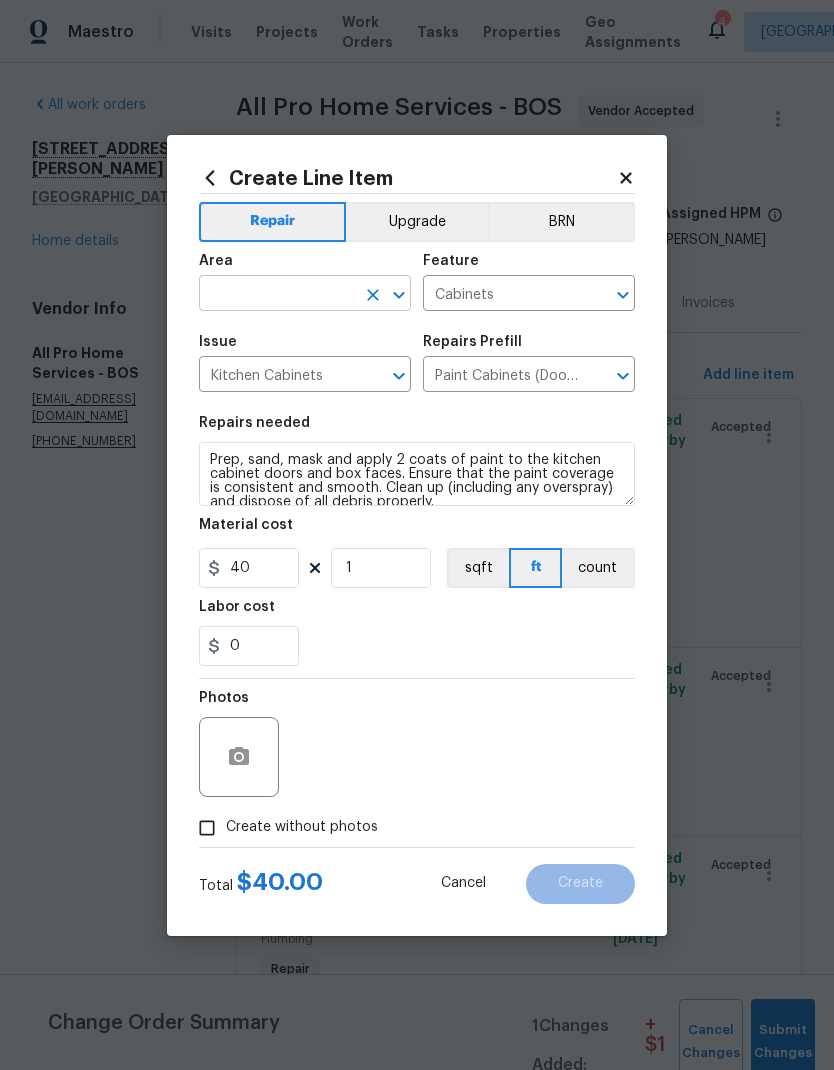 click at bounding box center (277, 295) 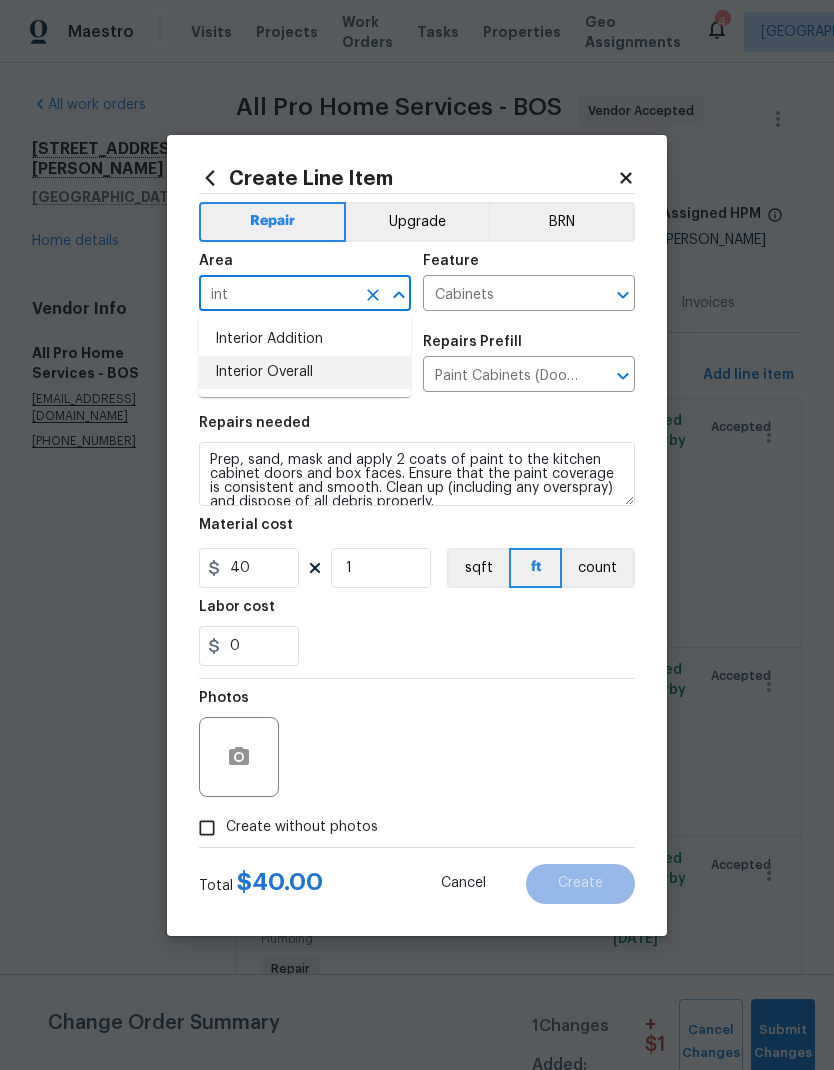 click on "Interior Overall" at bounding box center [305, 372] 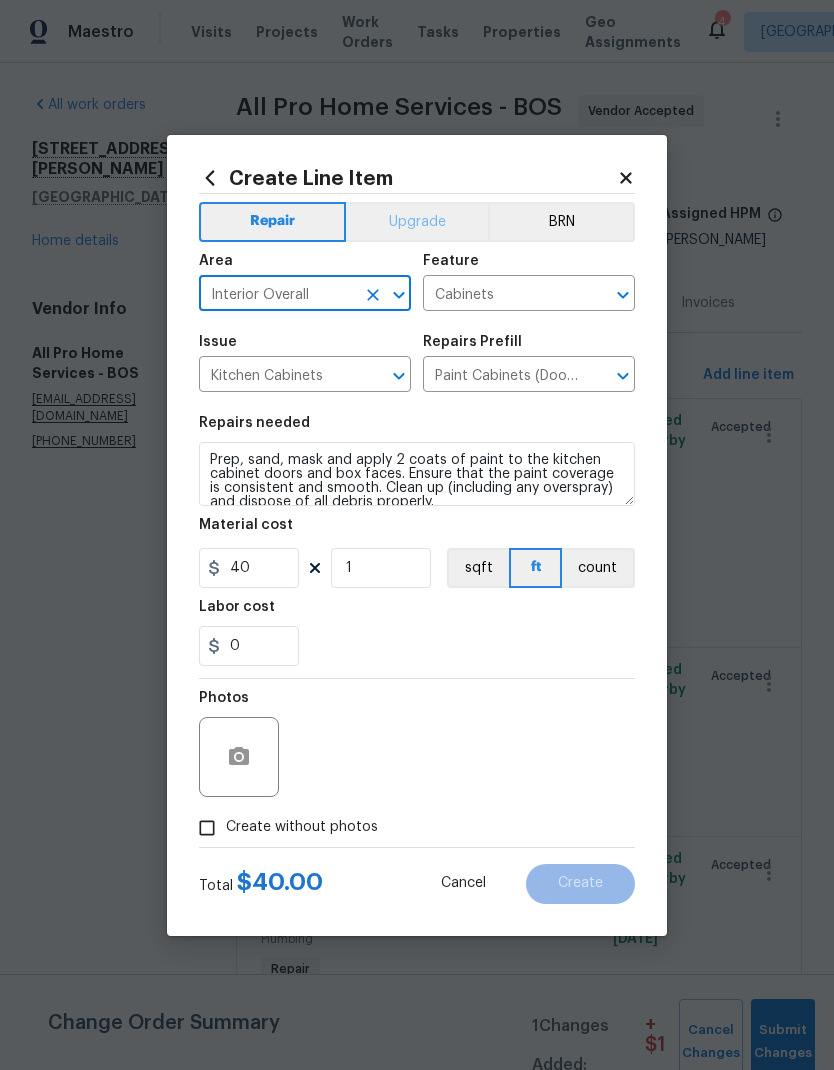 click on "Upgrade" at bounding box center (417, 222) 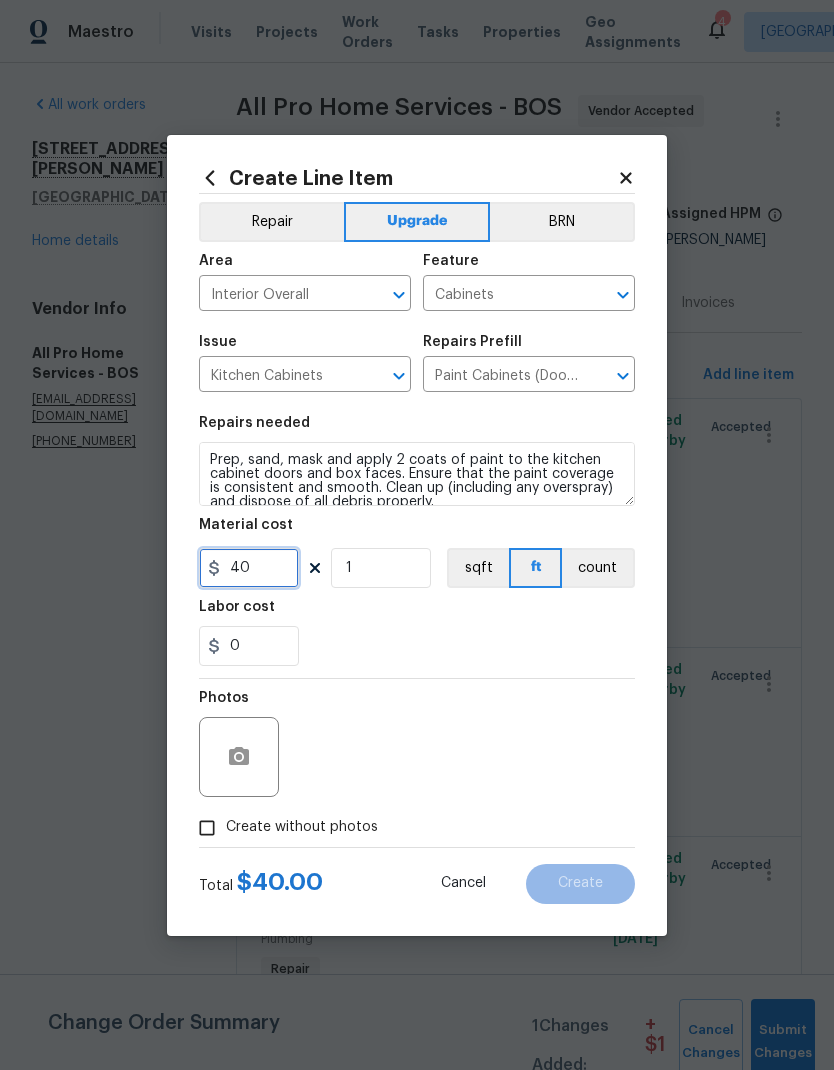 click on "40" at bounding box center [249, 568] 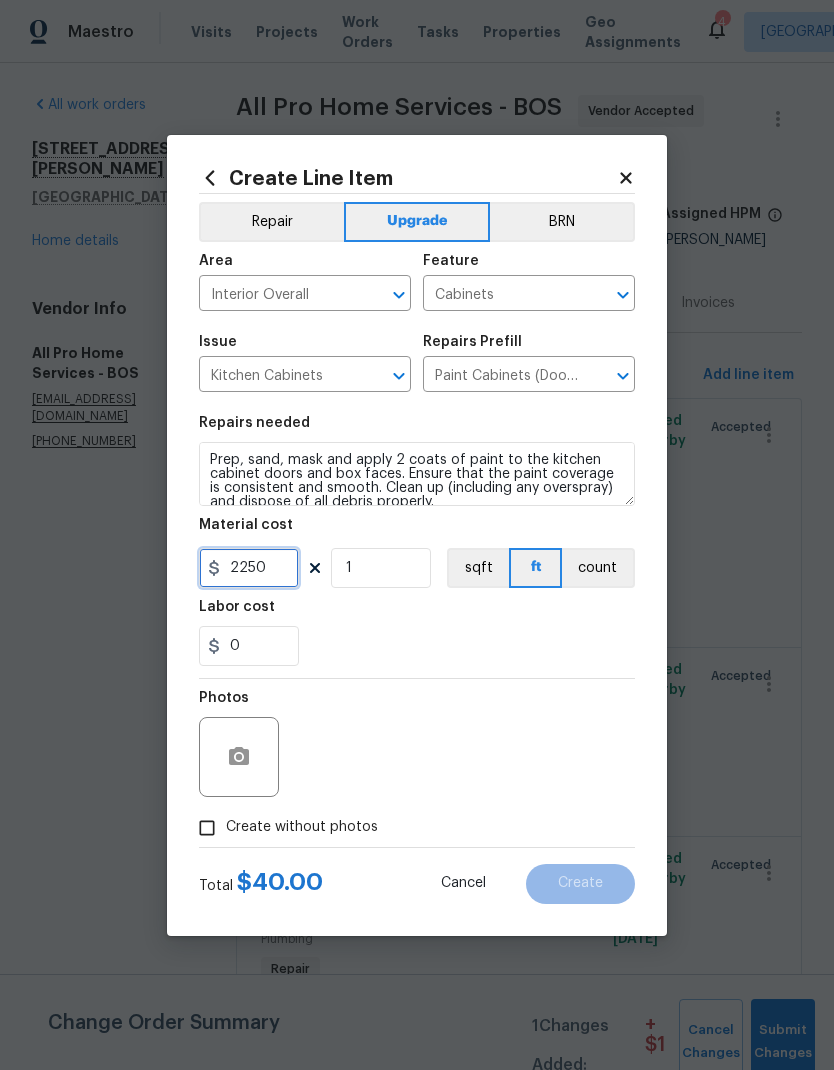 type on "2250" 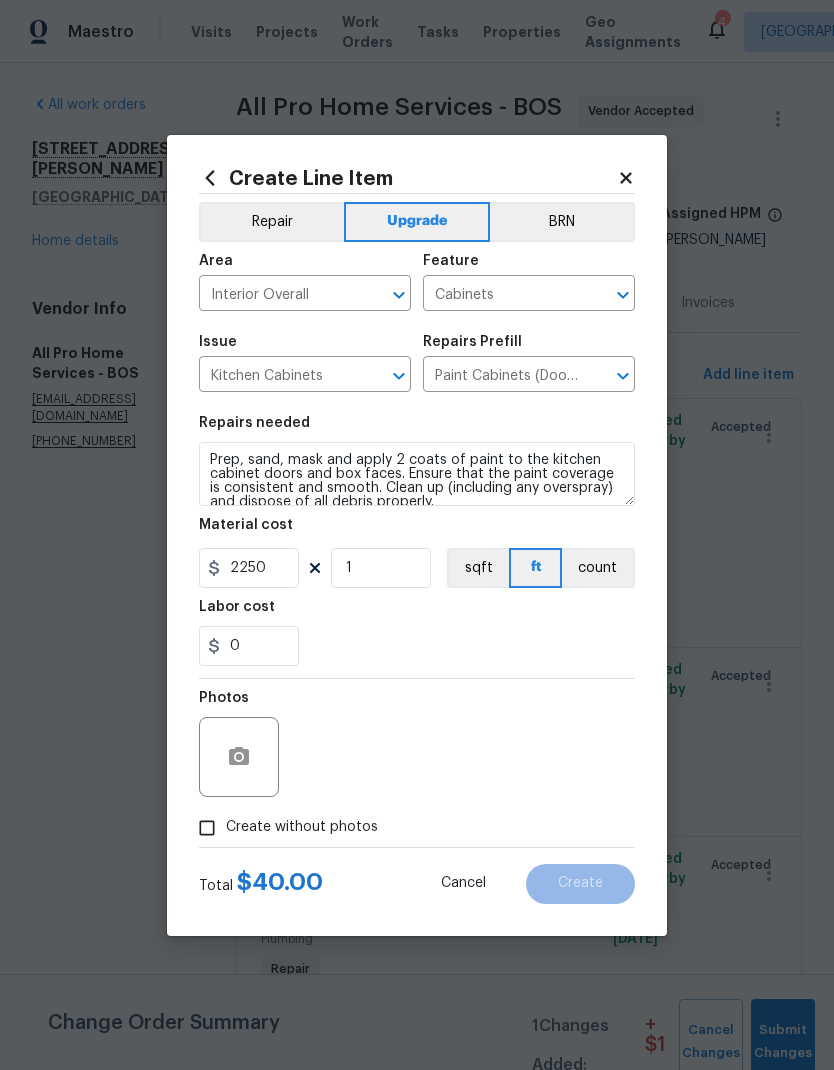 click on "Labor cost" at bounding box center (417, 613) 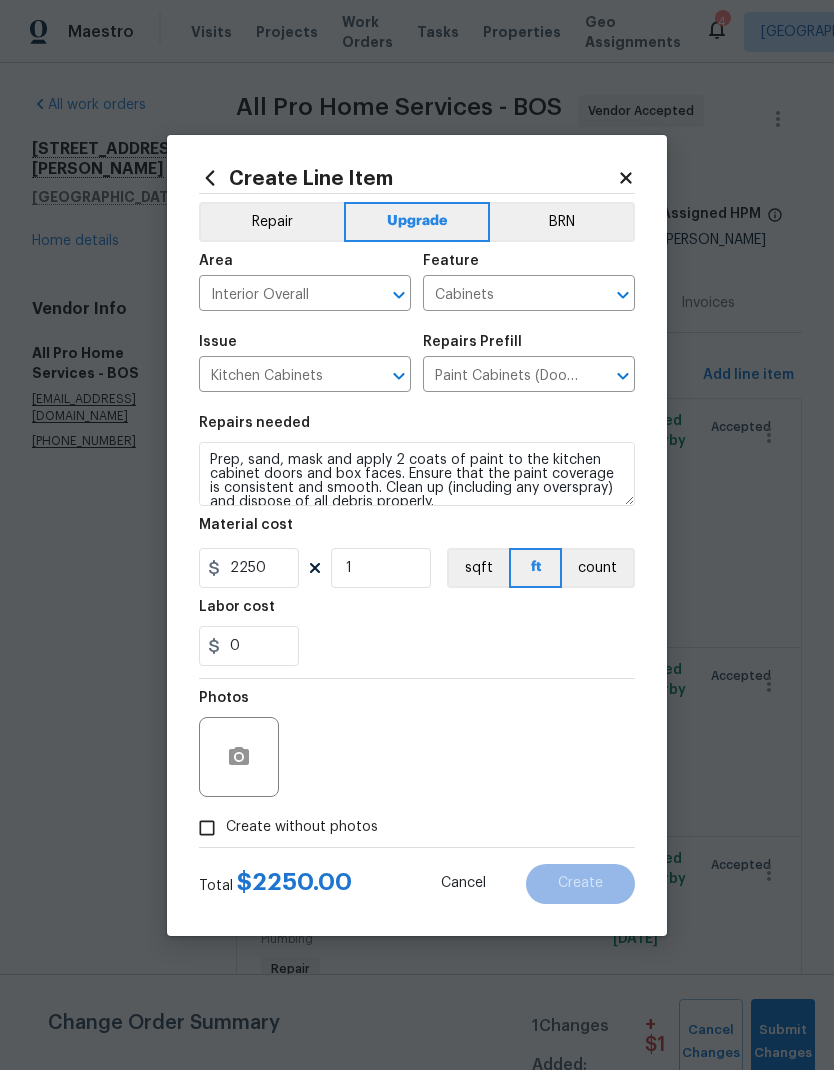 click on "Create without photos" at bounding box center (207, 828) 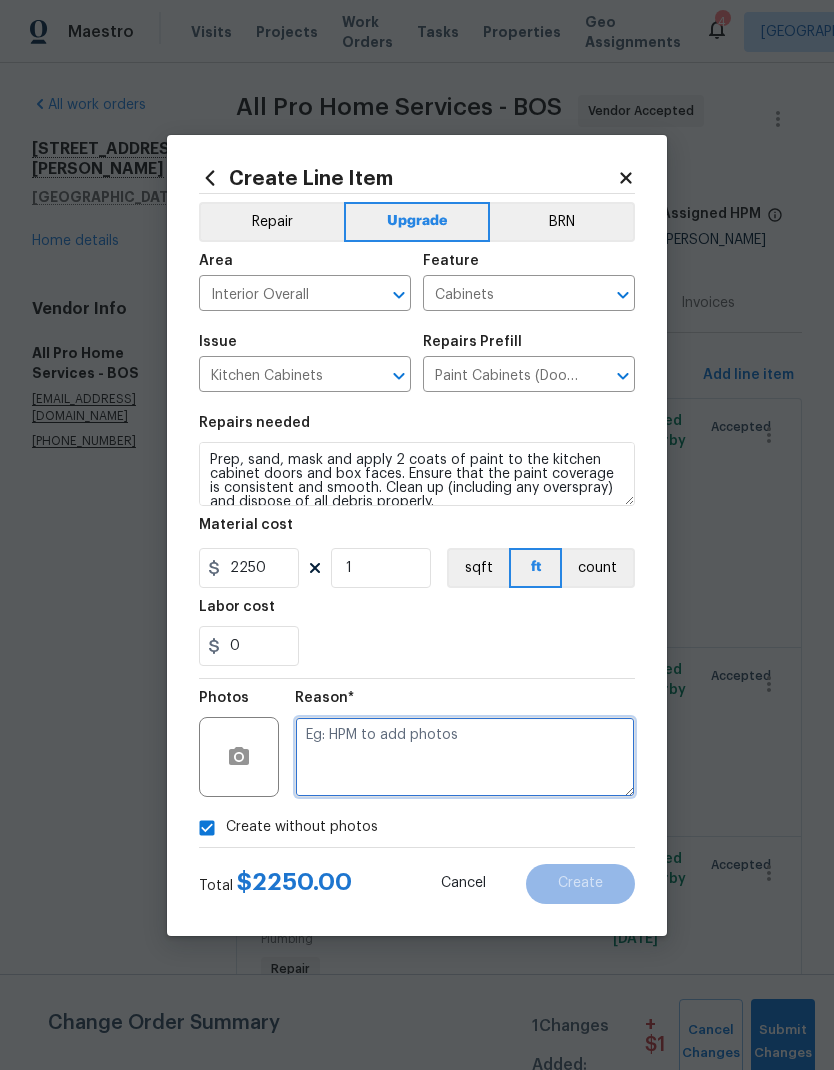 click at bounding box center [465, 757] 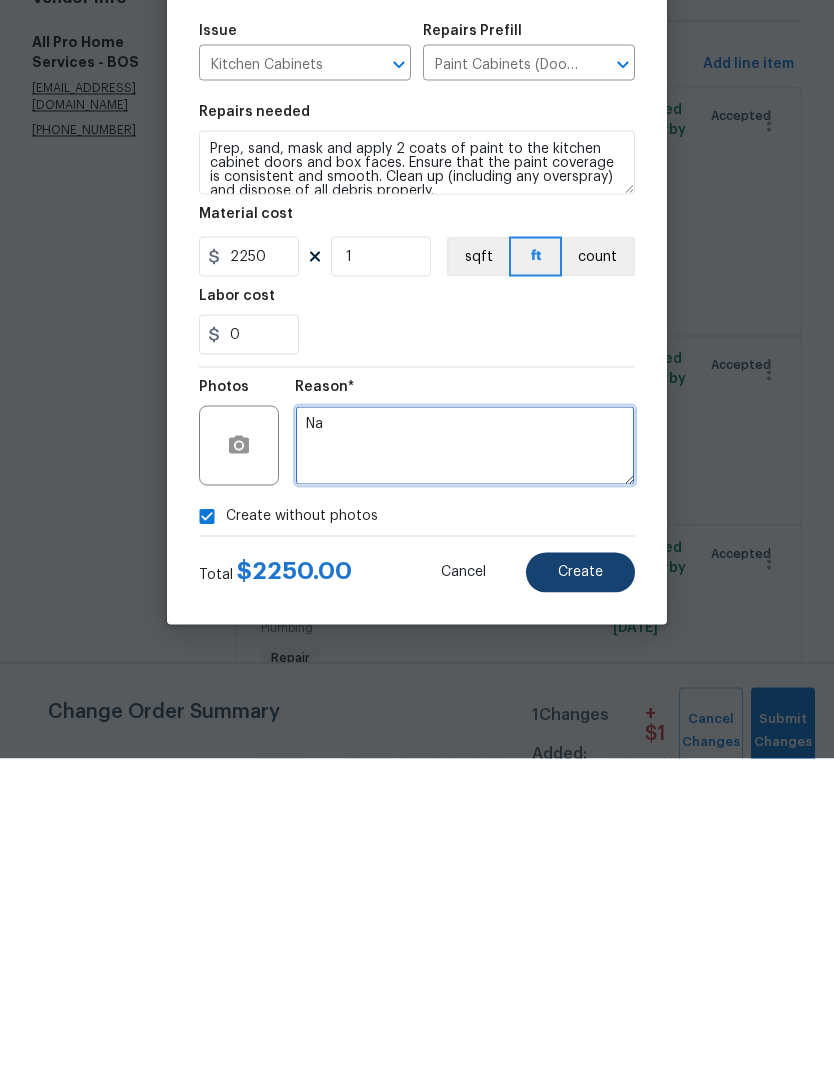 type on "Na" 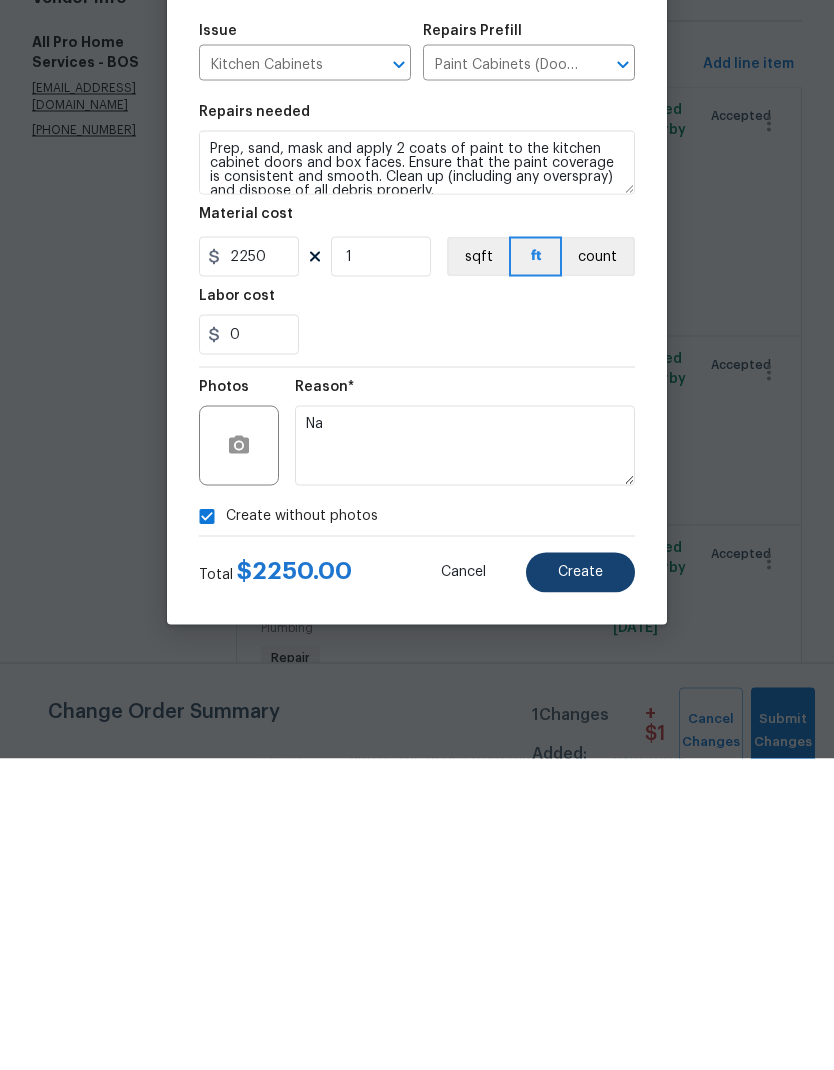 click on "Create" at bounding box center (580, 883) 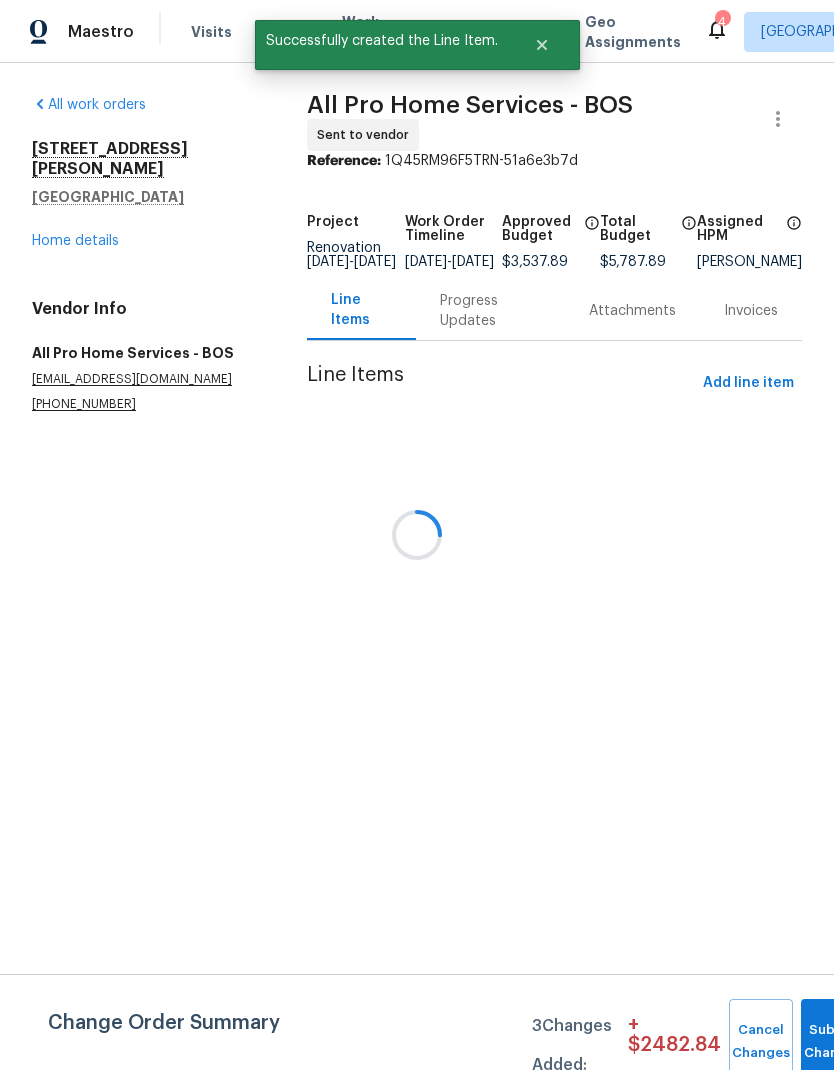 scroll, scrollTop: 0, scrollLeft: 0, axis: both 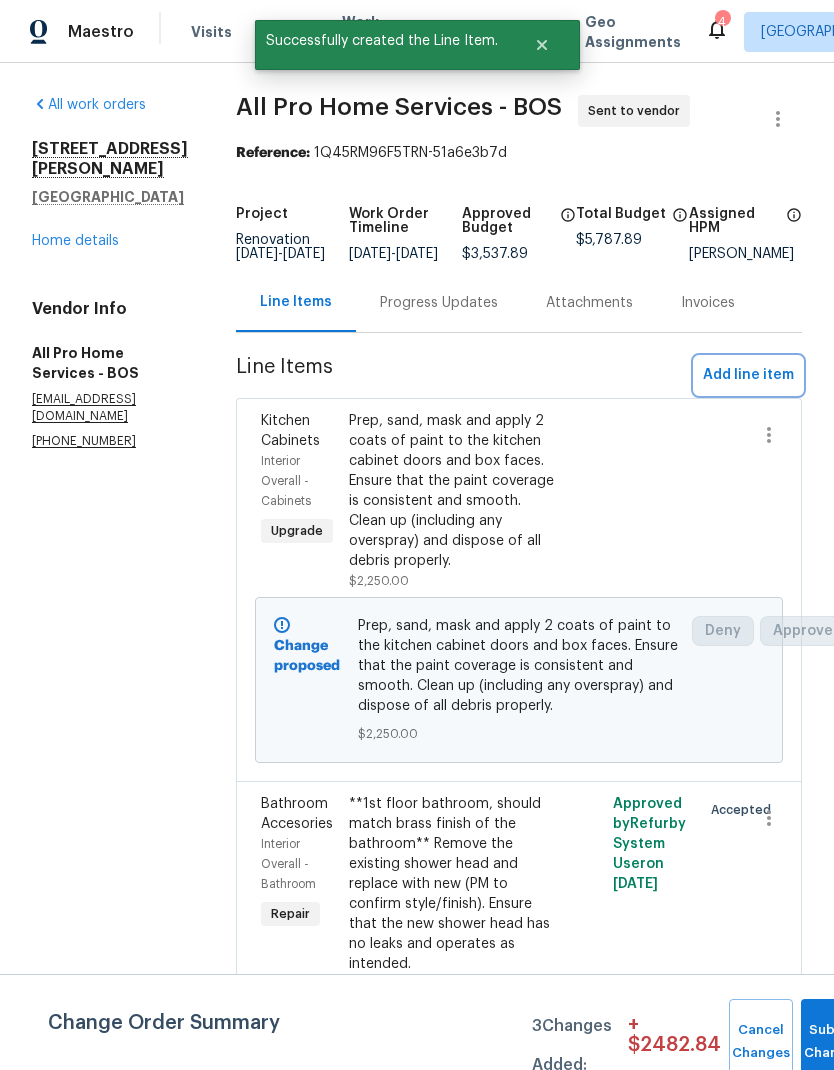 click on "Add line item" at bounding box center [748, 375] 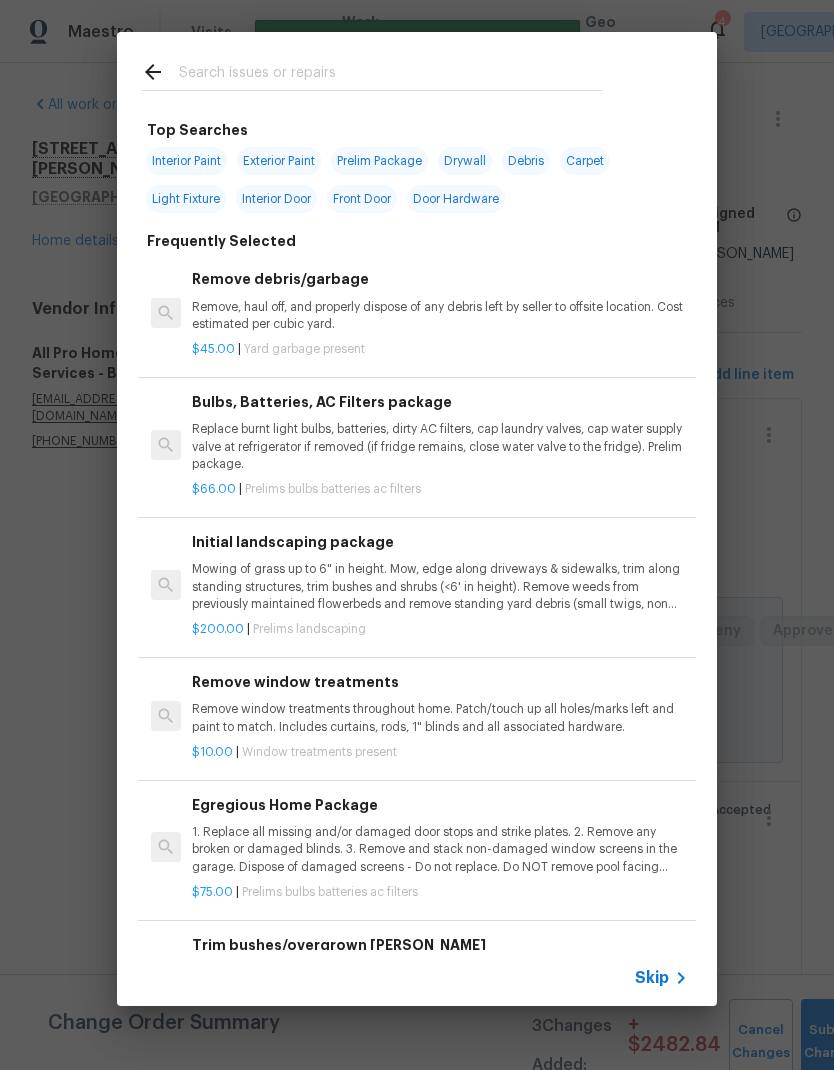 click at bounding box center [391, 75] 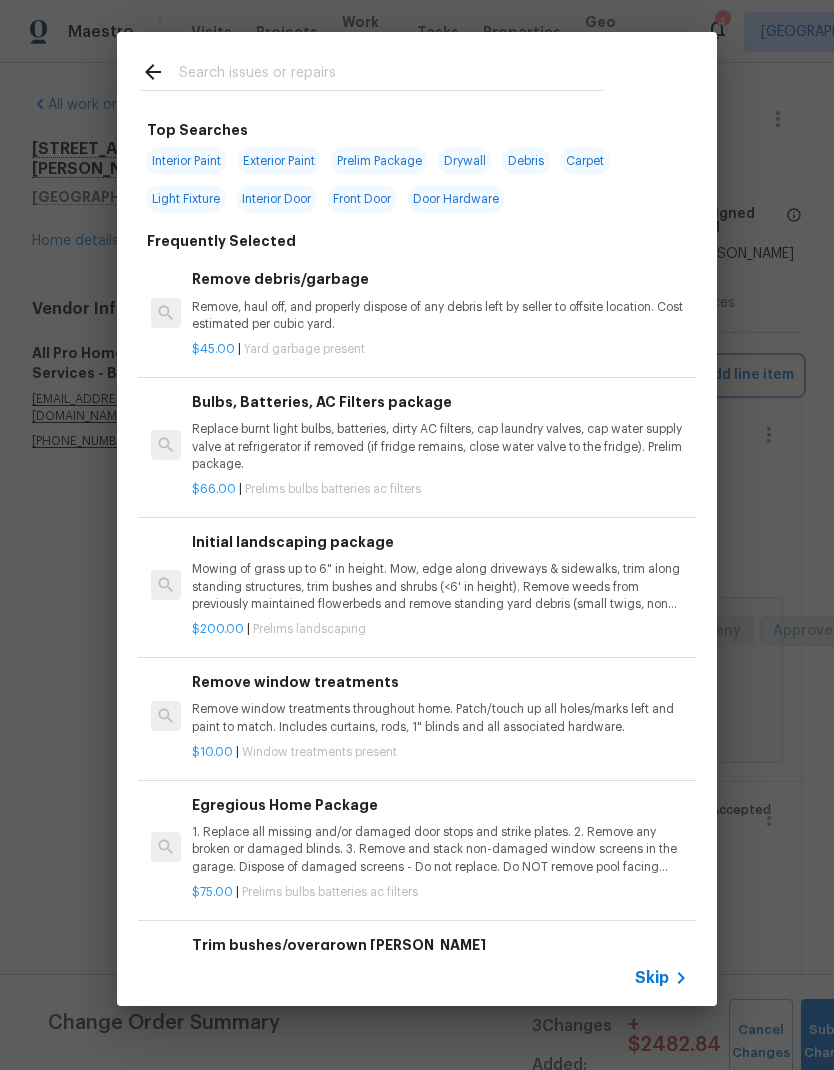 click on "Top Searches Interior Paint Exterior Paint Prelim Package Drywall Debris Carpet Light Fixture Interior Door Front Door Door Hardware Frequently Selected Remove debris/garbage Remove, haul off, and properly dispose of any debris left by seller to offsite location. Cost estimated per cubic yard. $45.00   |   Yard garbage present Bulbs, Batteries, AC Filters package Replace burnt light bulbs, batteries, dirty AC filters, cap laundry valves, cap water supply valve at refrigerator if removed (if fridge remains, close water valve to the fridge). Prelim package. $66.00   |   Prelims bulbs batteries ac filters Initial landscaping package Mowing of grass up to 6" in height. Mow, edge along driveways & sidewalks, trim along standing structures, trim bushes and shrubs (<6' in height). Remove weeds from previously maintained flowerbeds and remove standing yard debris (small twigs, non seasonal falling leaves).  Use leaf blower to remove clippings from hard surfaces." $200.00   |   Prelims landscaping $10.00   |   $75.00" at bounding box center (417, 519) 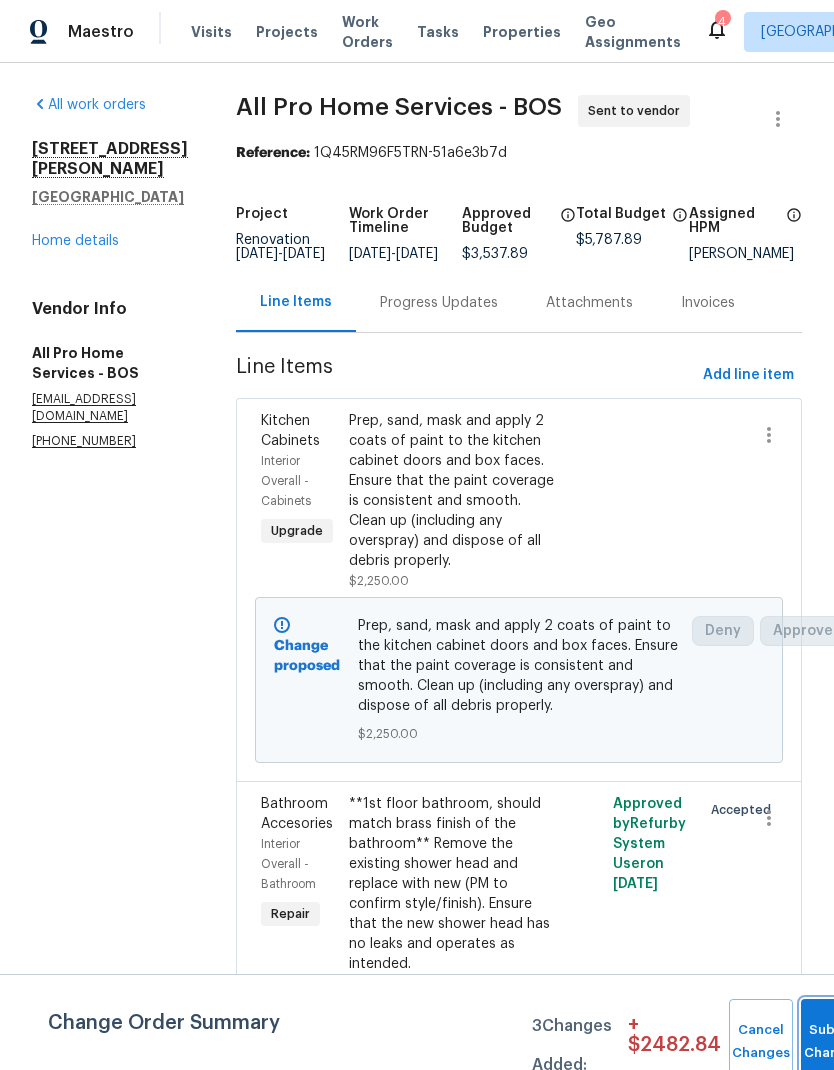 click on "Submit Changes" at bounding box center [833, 1042] 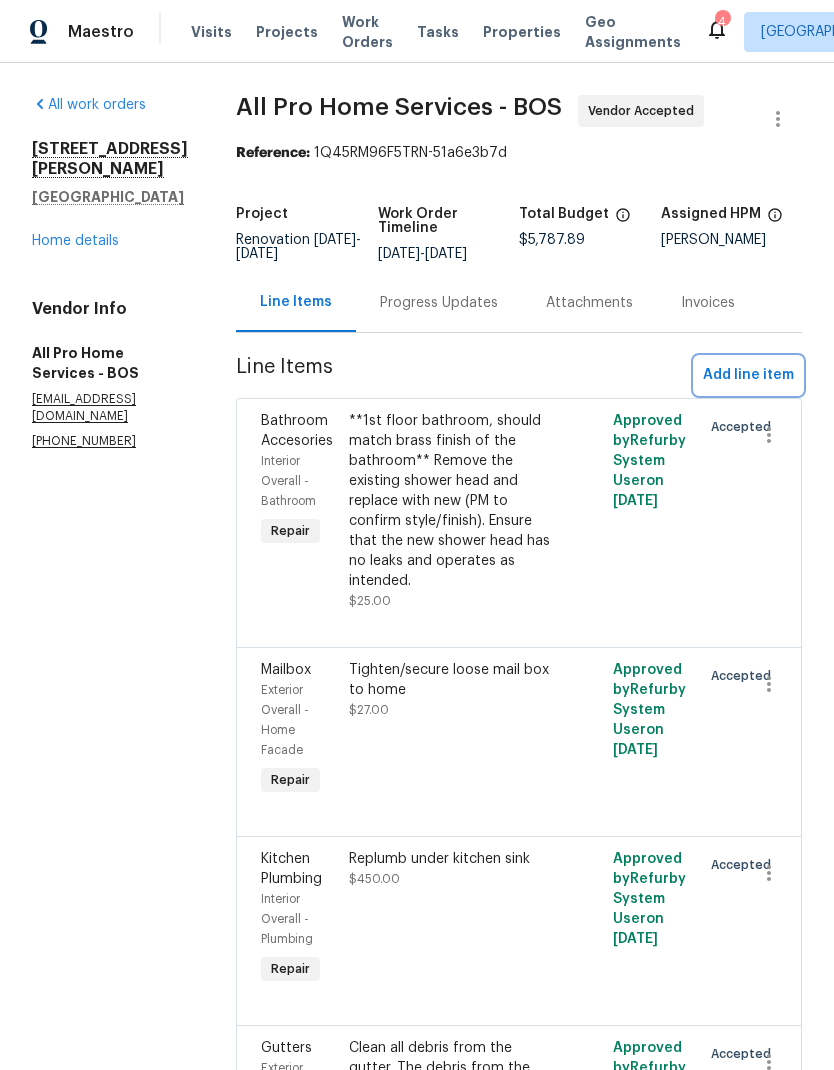 click on "Add line item" at bounding box center [748, 375] 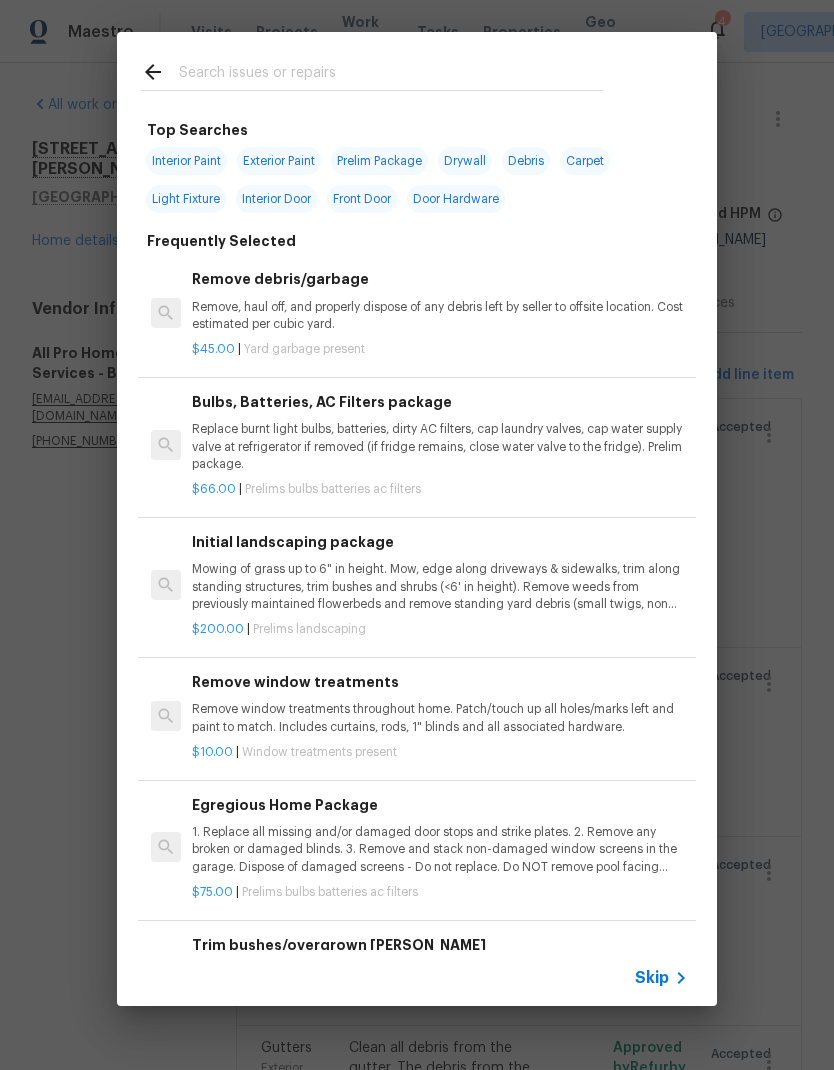click at bounding box center (391, 75) 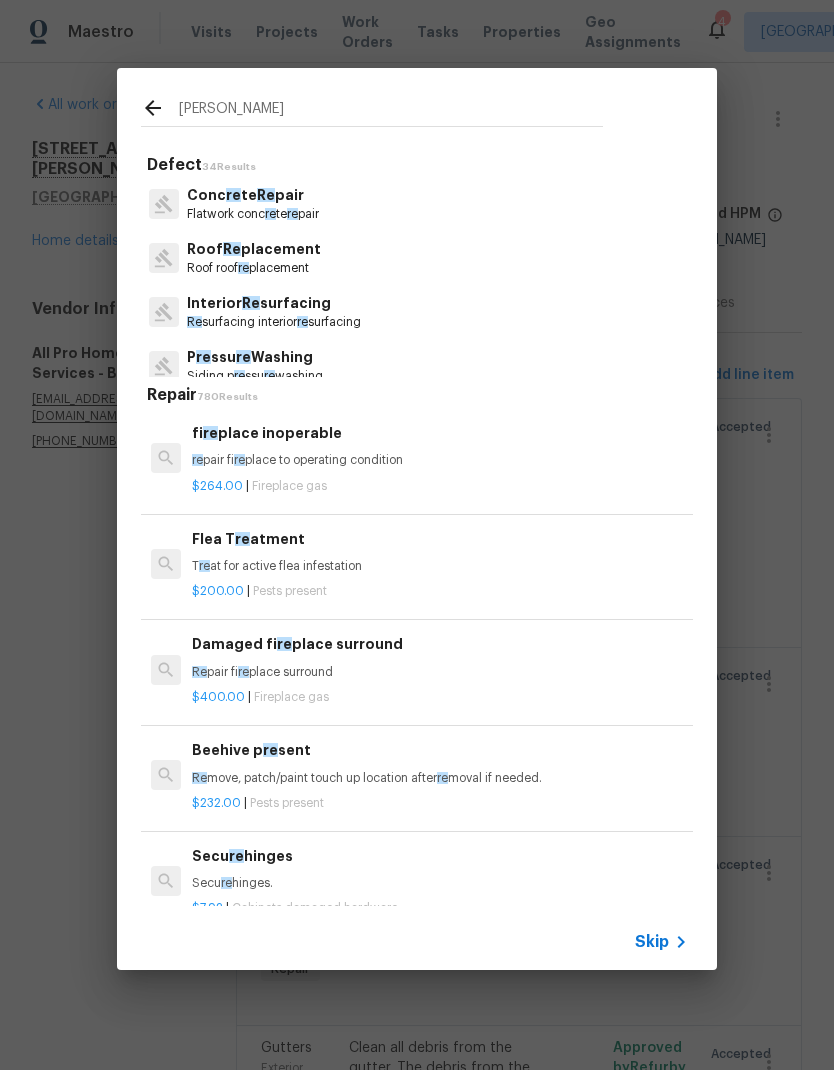 type on "Reglaz" 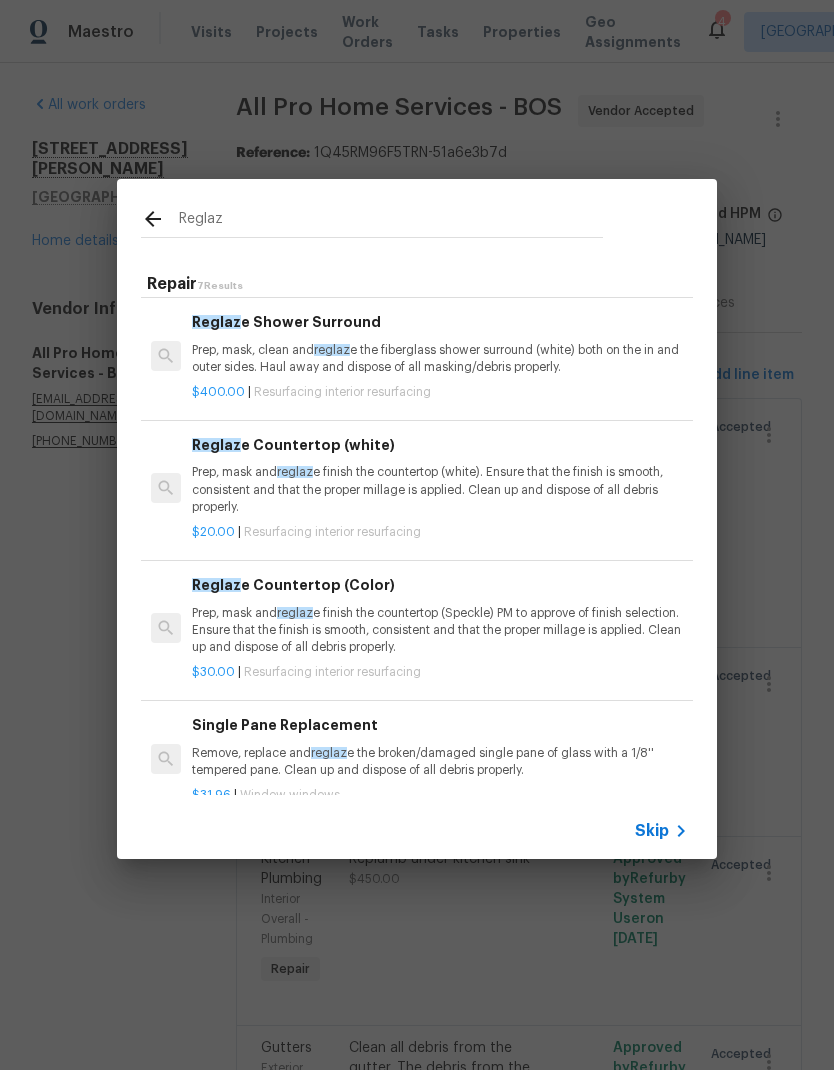 scroll, scrollTop: 263, scrollLeft: 0, axis: vertical 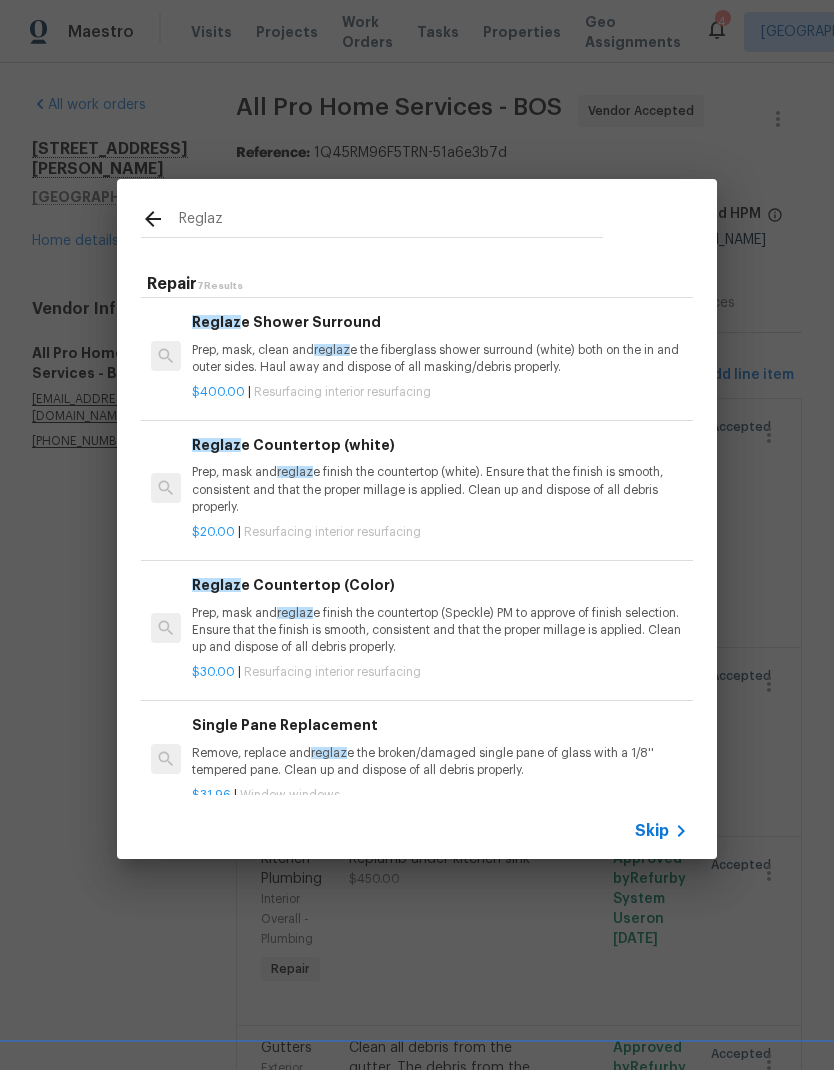 click on "Prep, mask and  reglaz e finish the countertop (white). Ensure that the finish is smooth, consistent and that the proper millage is applied. Clean up and dispose of all debris properly." at bounding box center (440, 489) 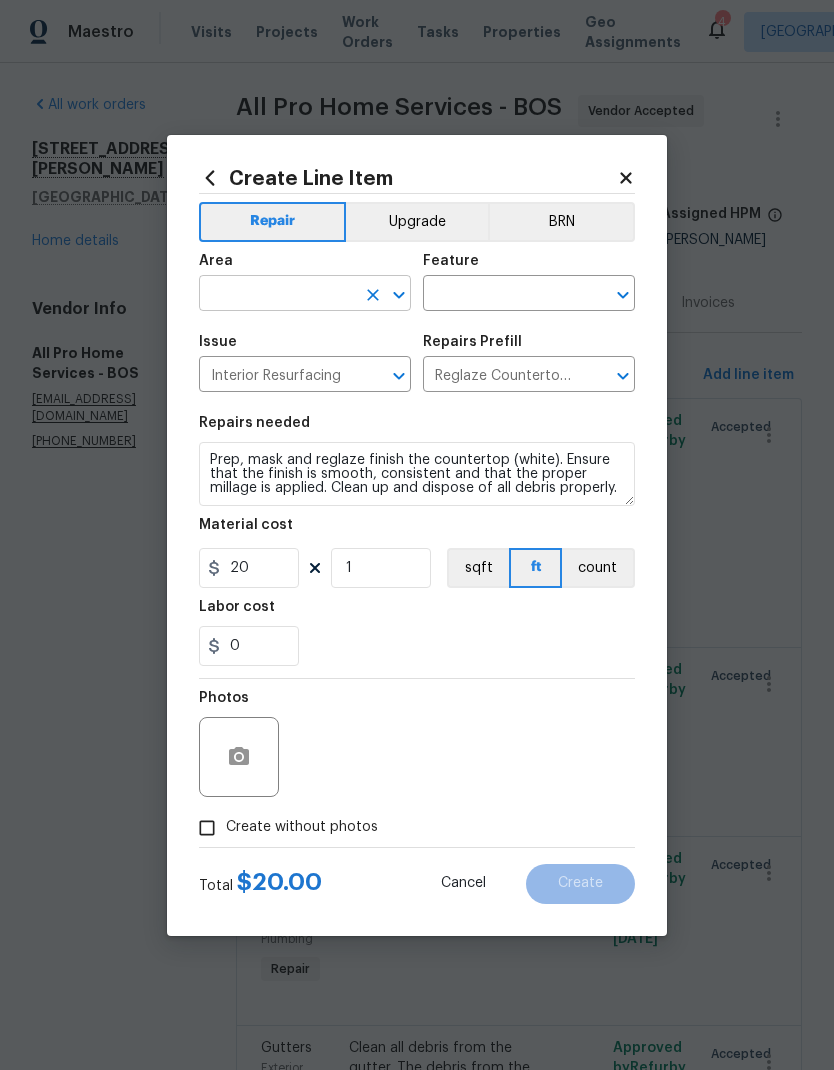 click at bounding box center [277, 295] 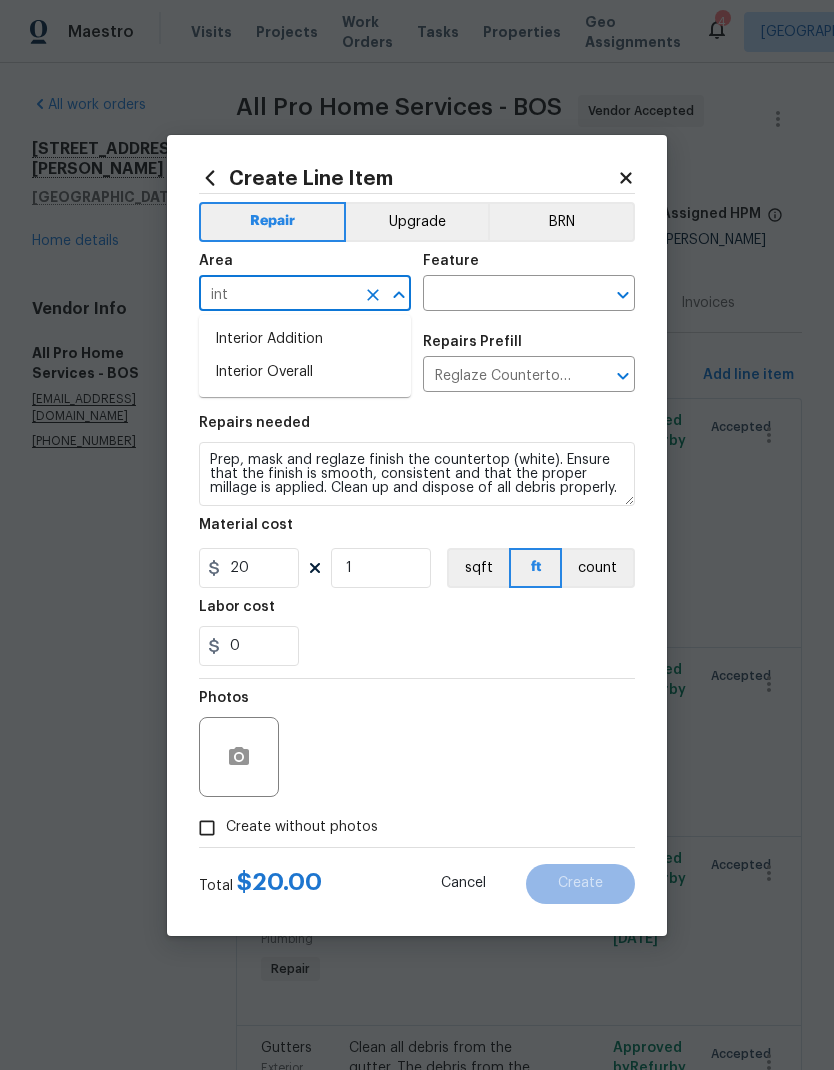 click on "Interior Overall" at bounding box center [305, 372] 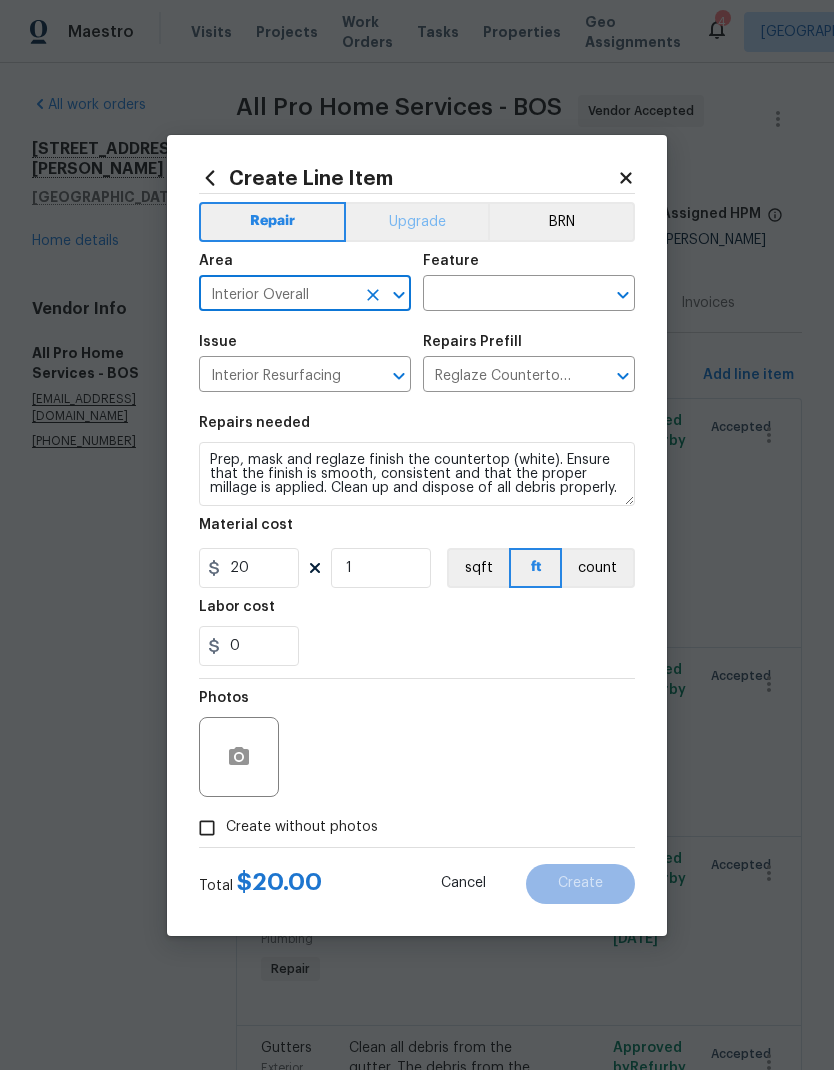 click on "Upgrade" at bounding box center [417, 222] 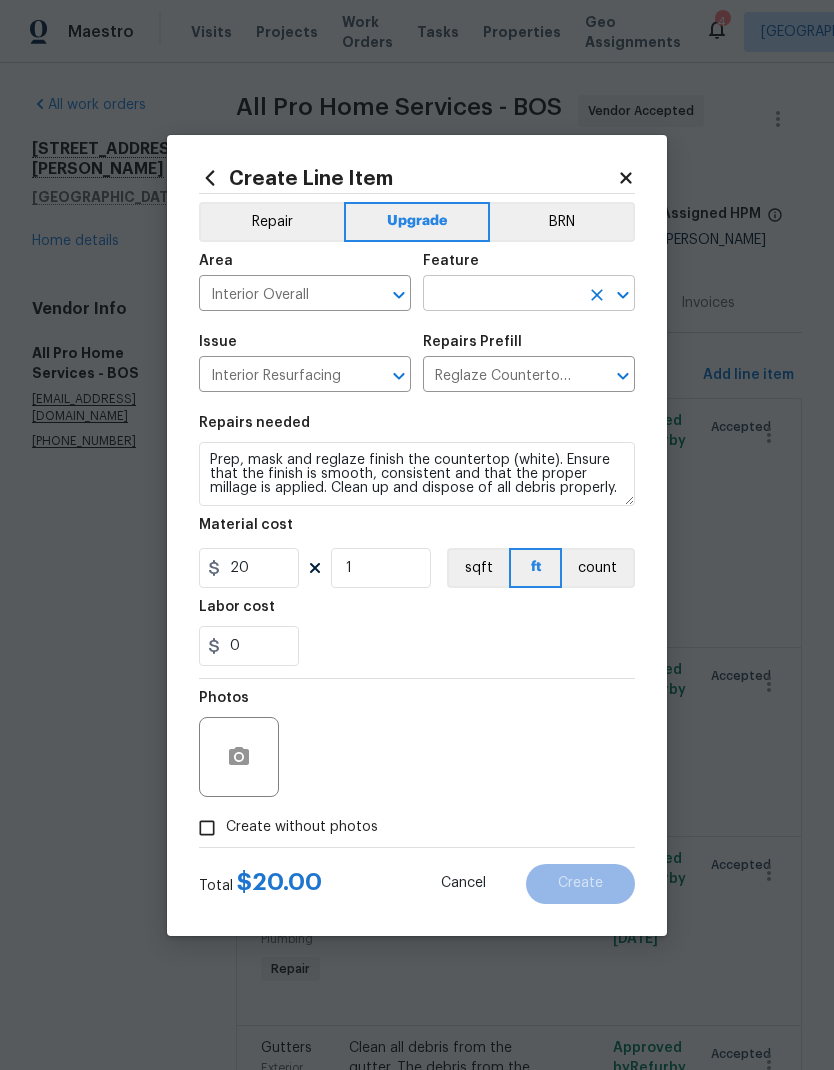 click at bounding box center (501, 295) 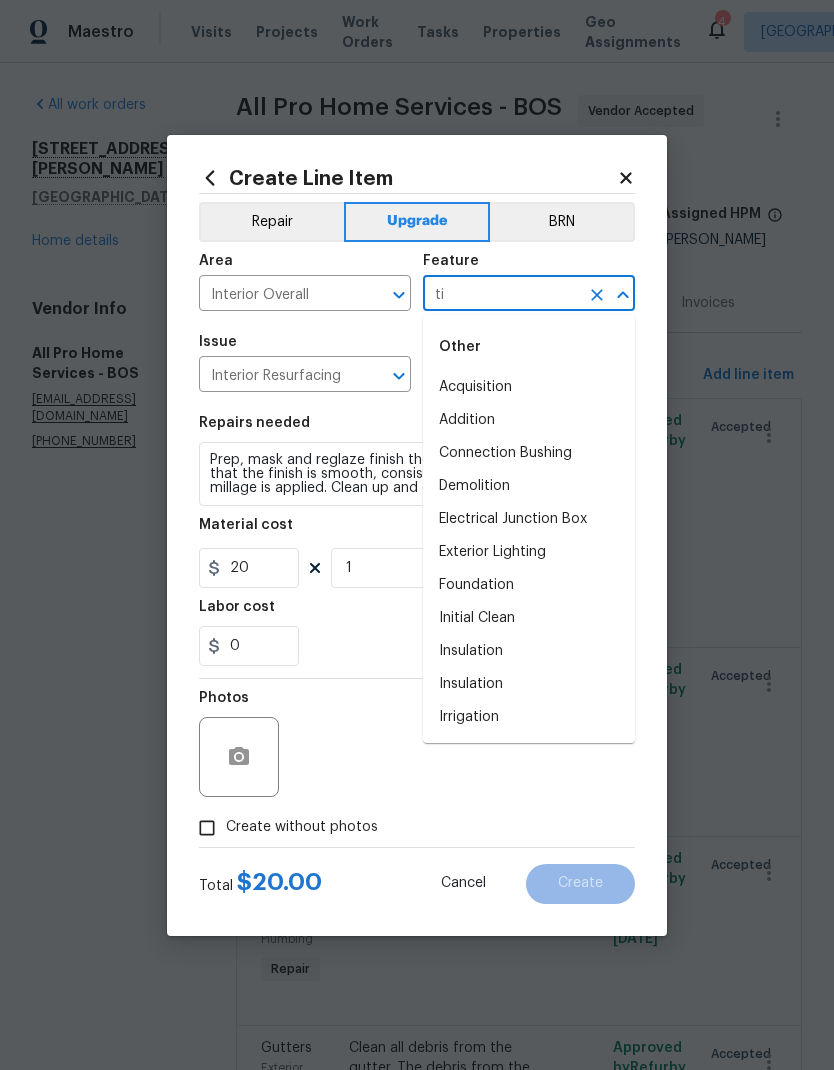 type on "t" 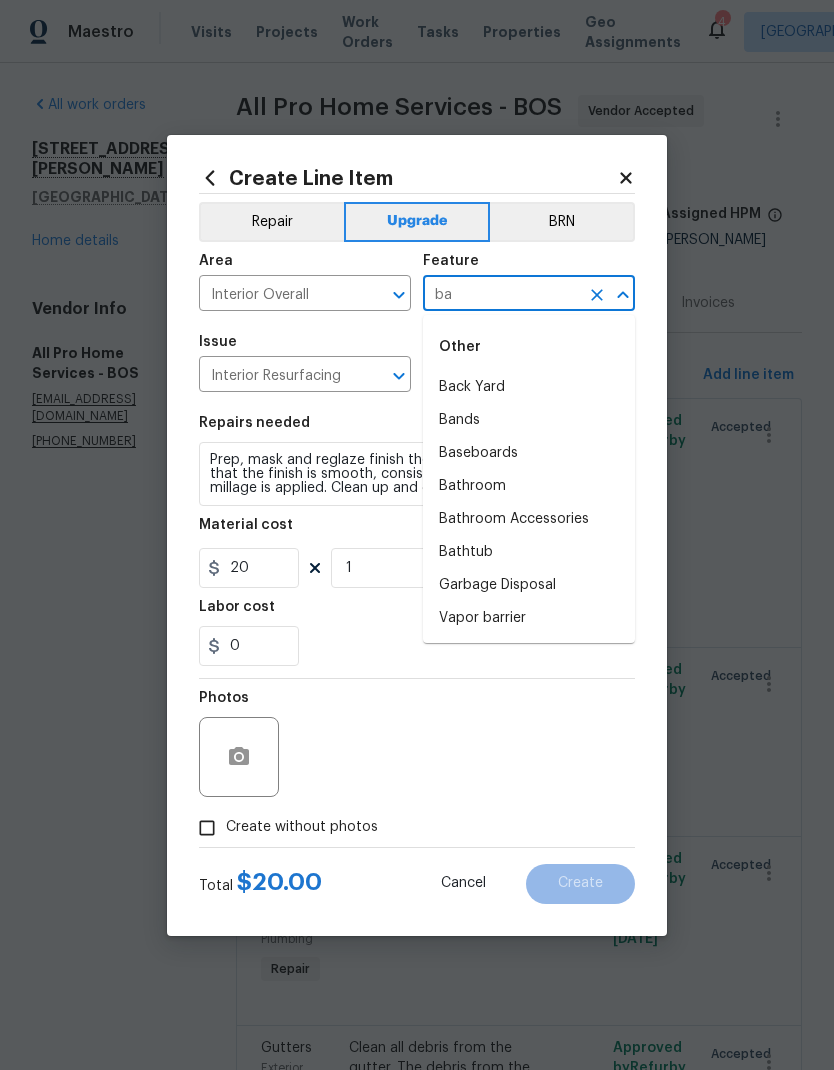 type on "b" 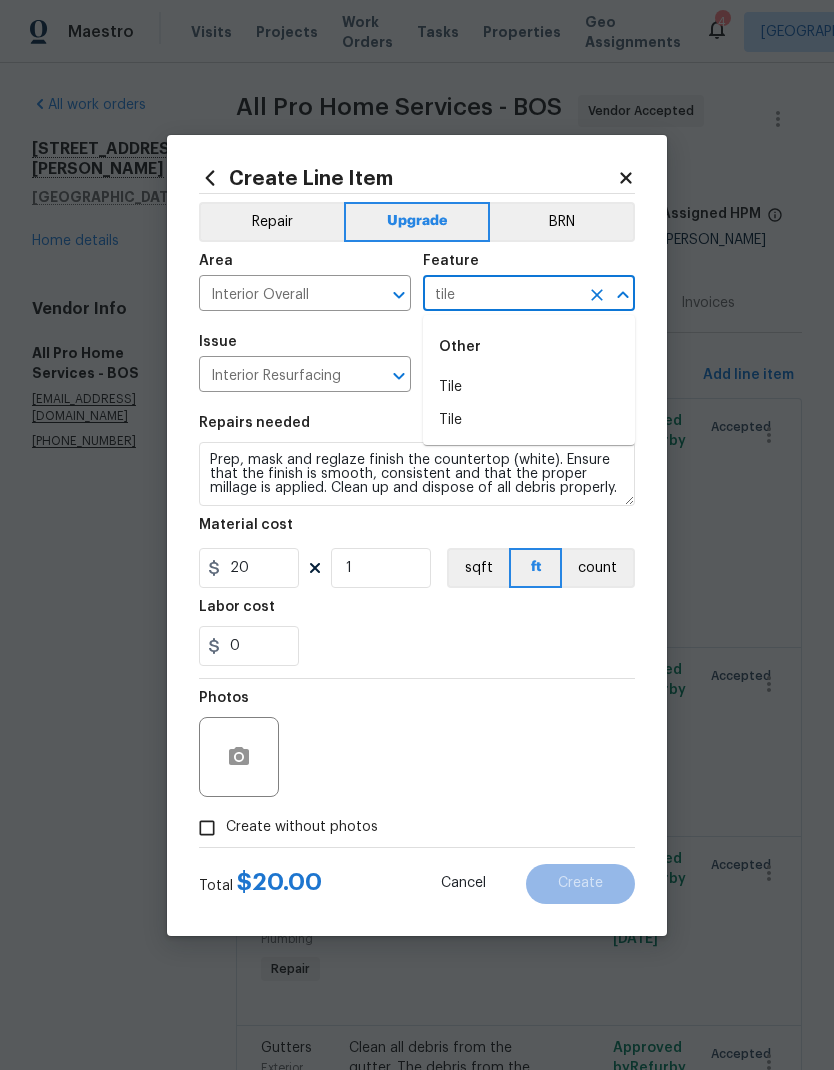 click on "Tile" at bounding box center [529, 387] 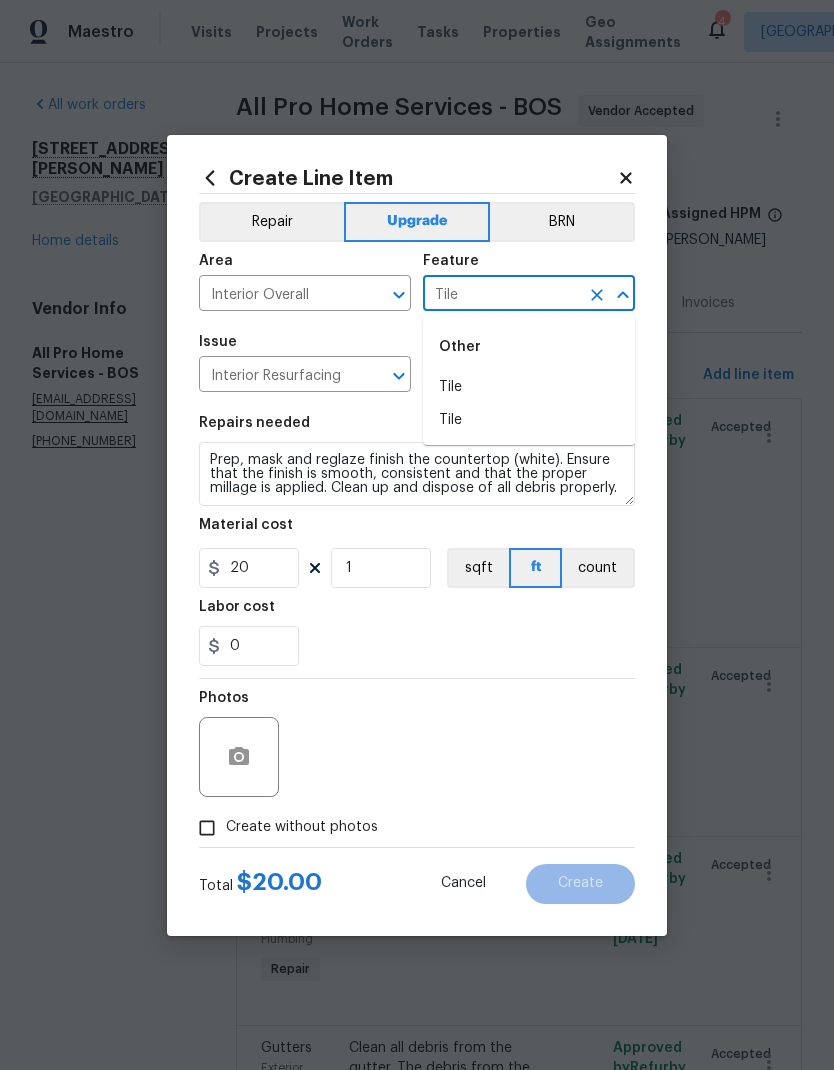click on "Reglaze Countertop (white) $20.00" at bounding box center [501, 376] 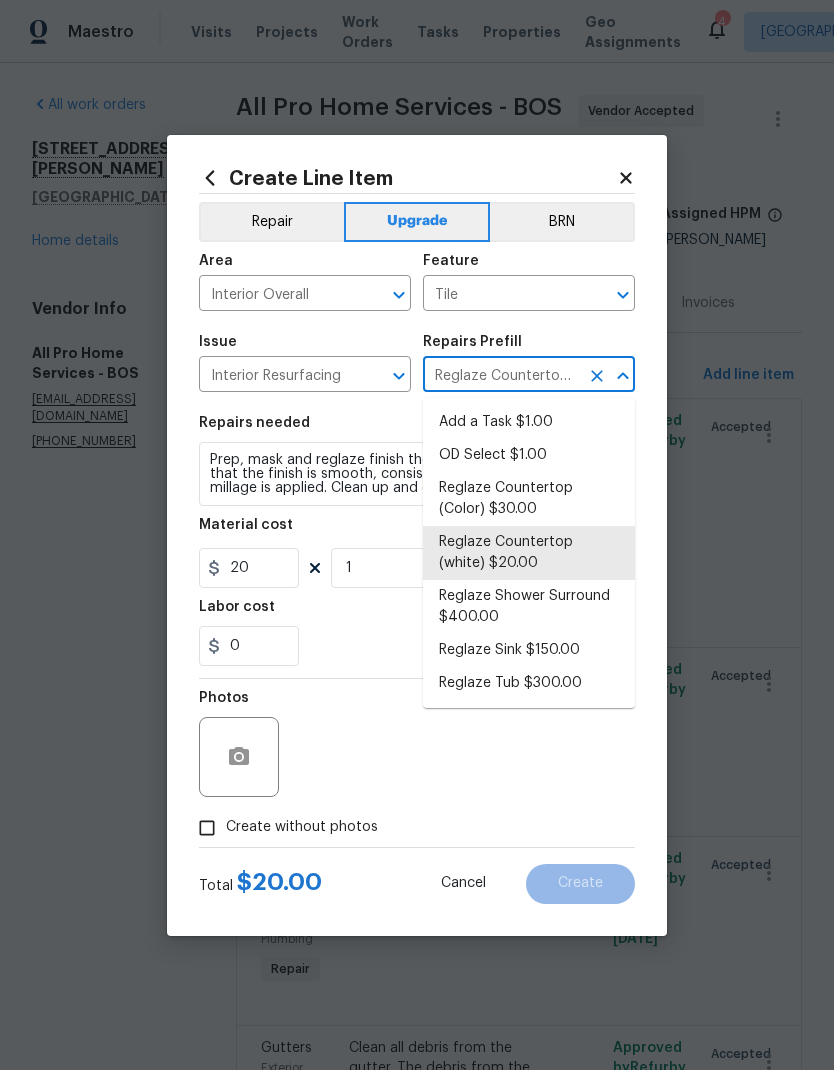 click on "Repairs needed" at bounding box center (417, 429) 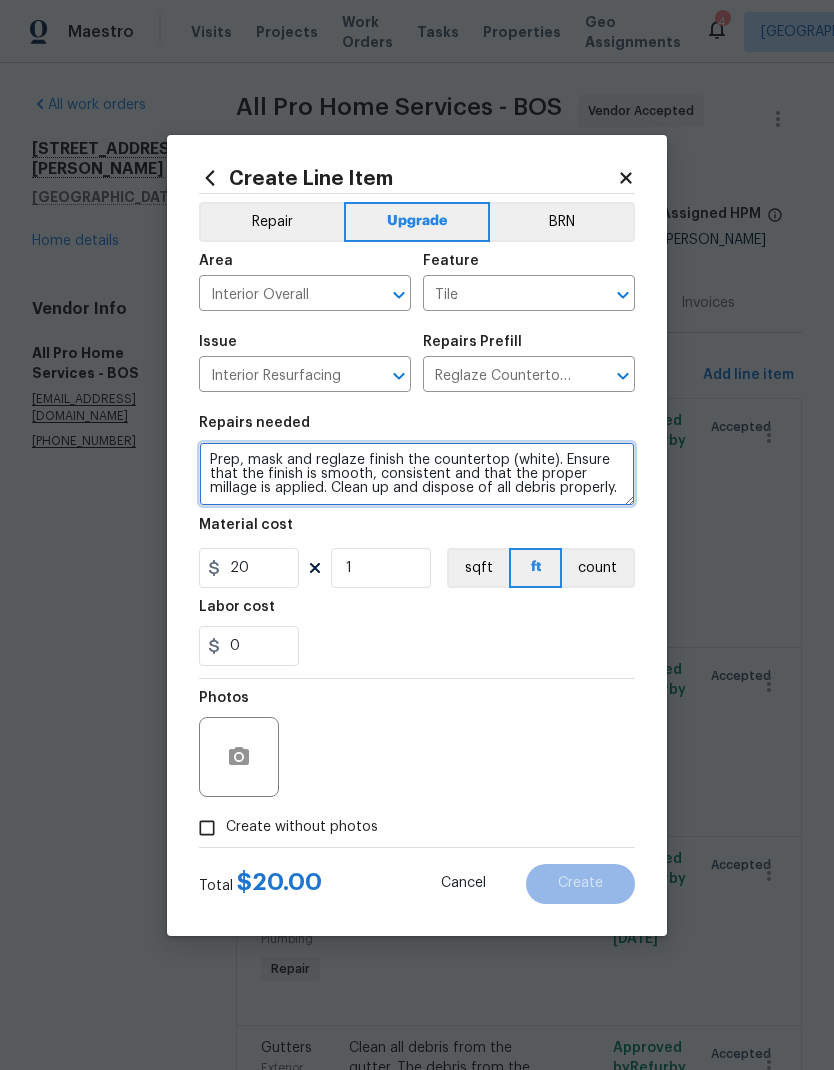 click on "Prep, mask and reglaze finish the countertop (white). Ensure that the finish is smooth, consistent and that the proper millage is applied. Clean up and dispose of all debris properly." at bounding box center [417, 474] 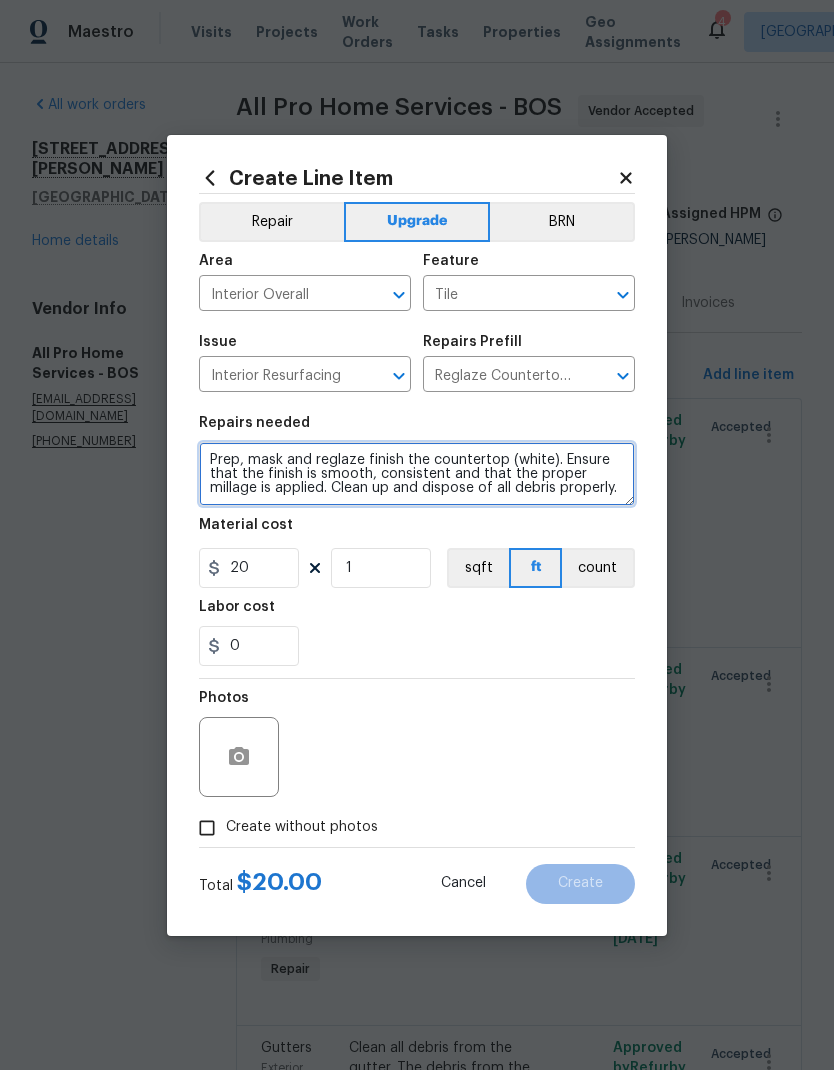 click on "Prep, mask and reglaze finish the countertop (white). Ensure that the finish is smooth, consistent and that the proper millage is applied. Clean up and dispose of all debris properly." at bounding box center (417, 474) 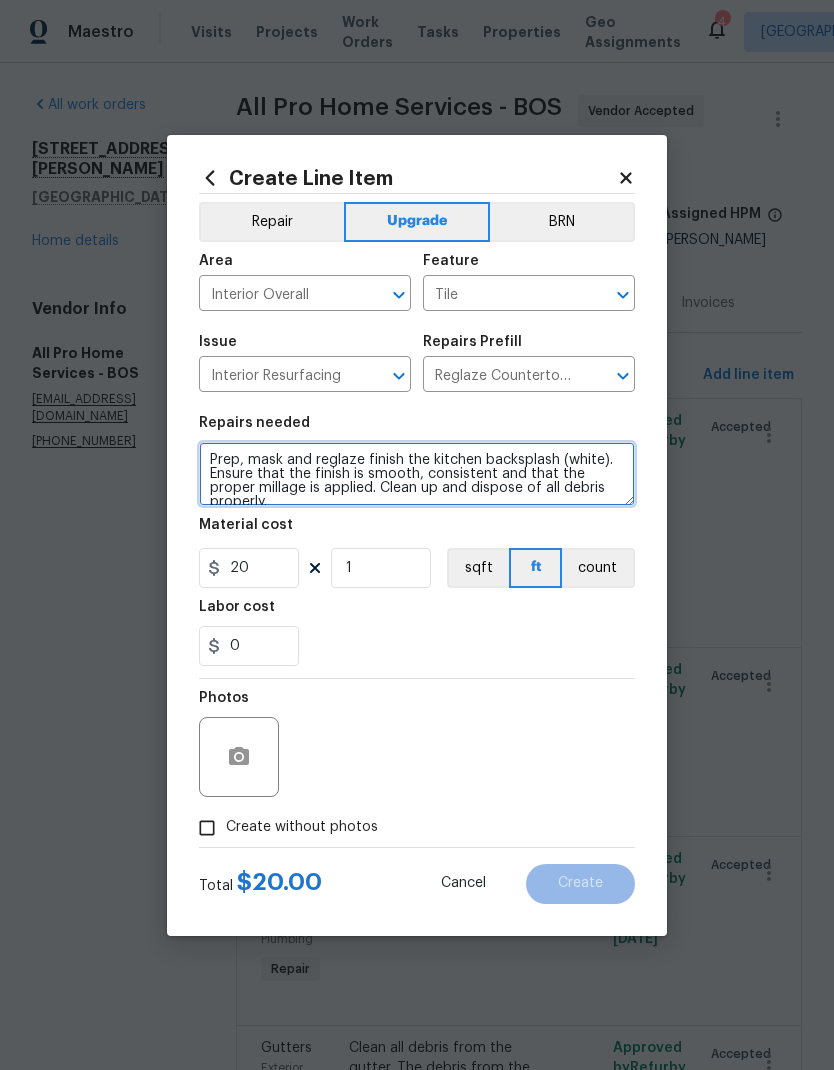 type on "Prep, mask and reglaze finish the kitchen backsplash (white). Ensure that the finish is smooth, consistent and that the proper millage is applied. Clean up and dispose of all debris properly." 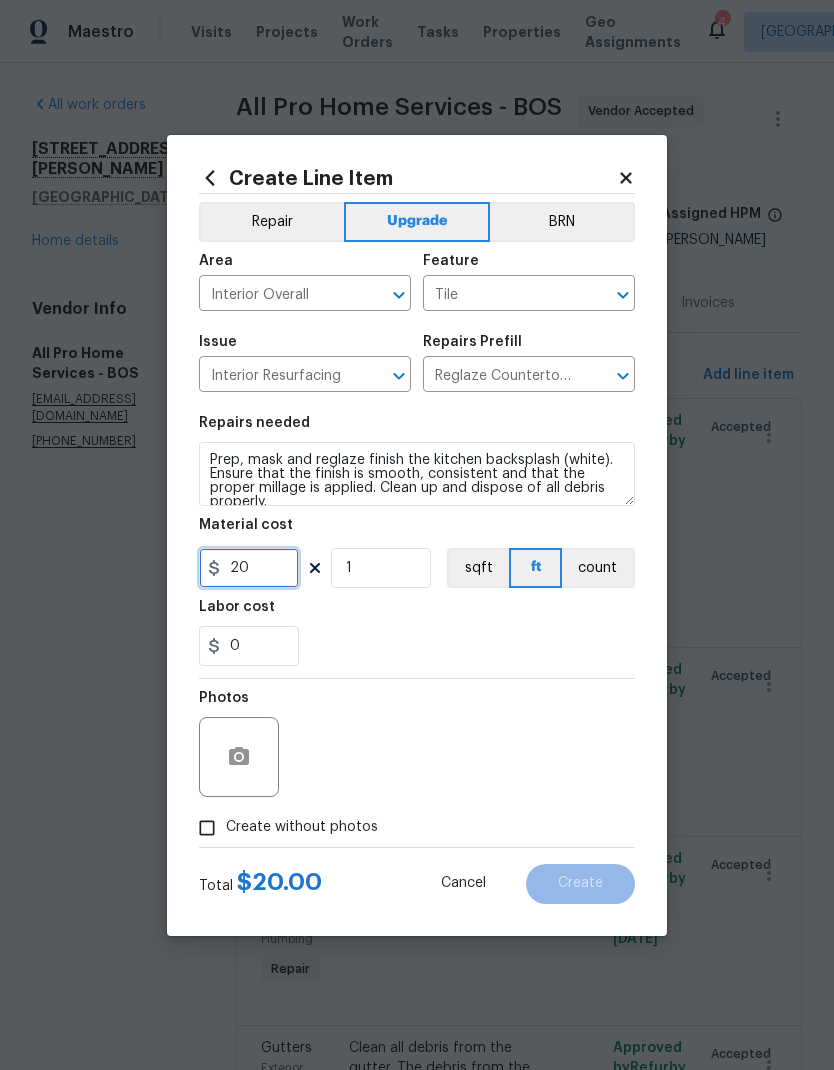 click on "20" at bounding box center (249, 568) 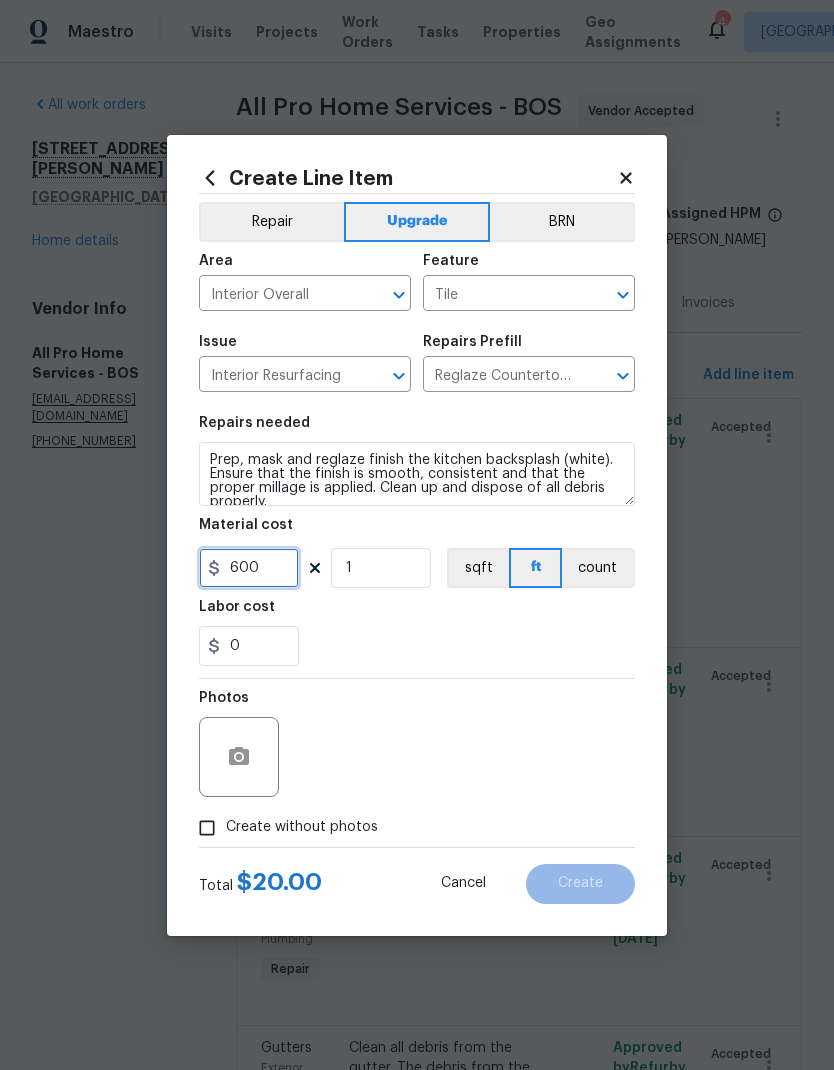 type on "600" 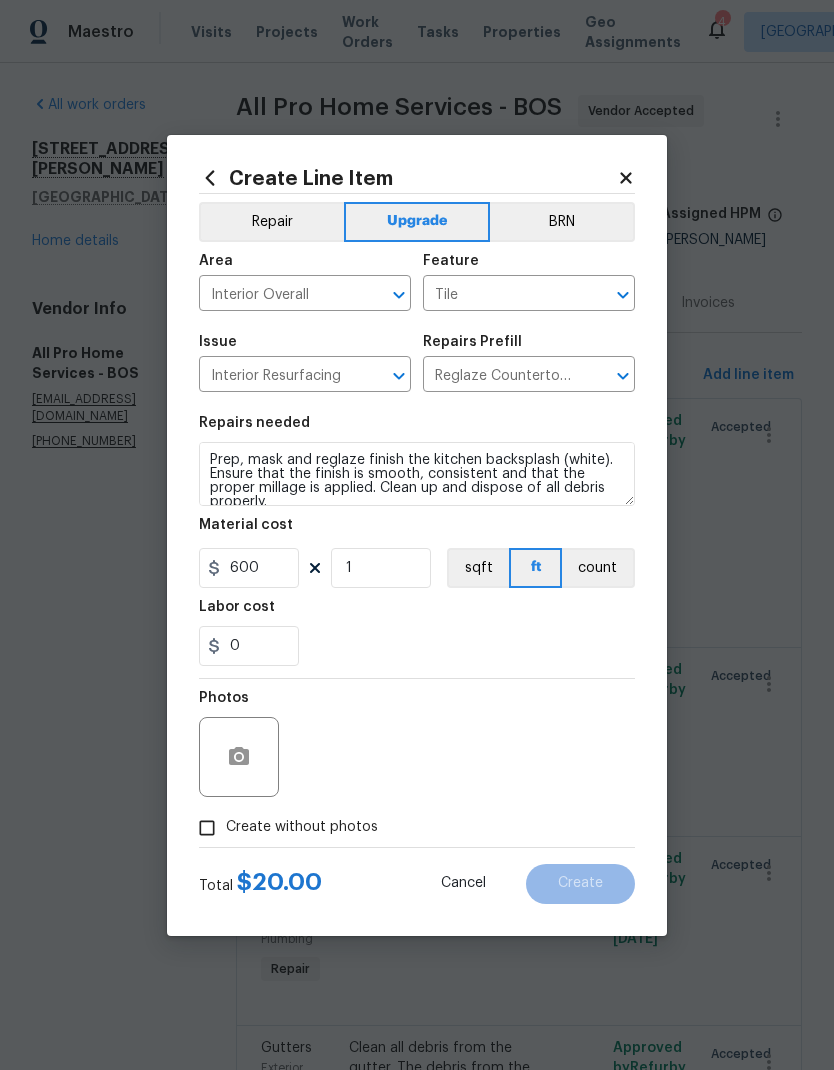 click on "0" at bounding box center [417, 646] 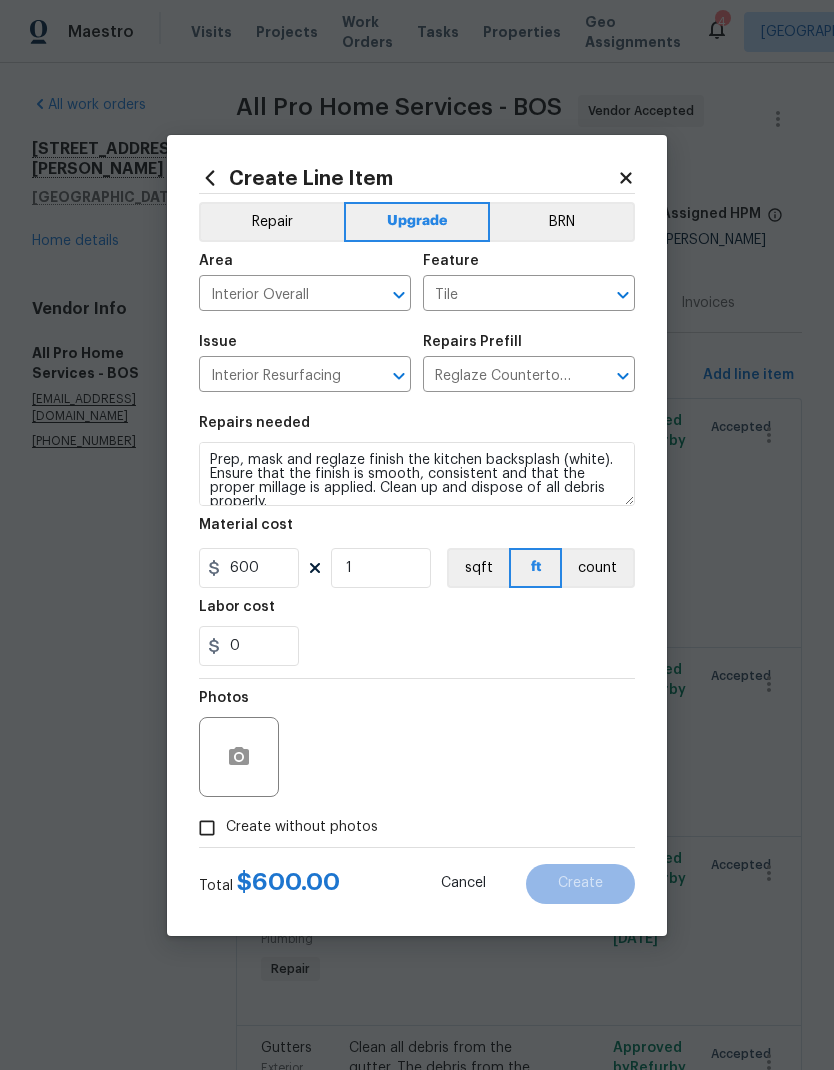 click on "Create without photos" at bounding box center [283, 828] 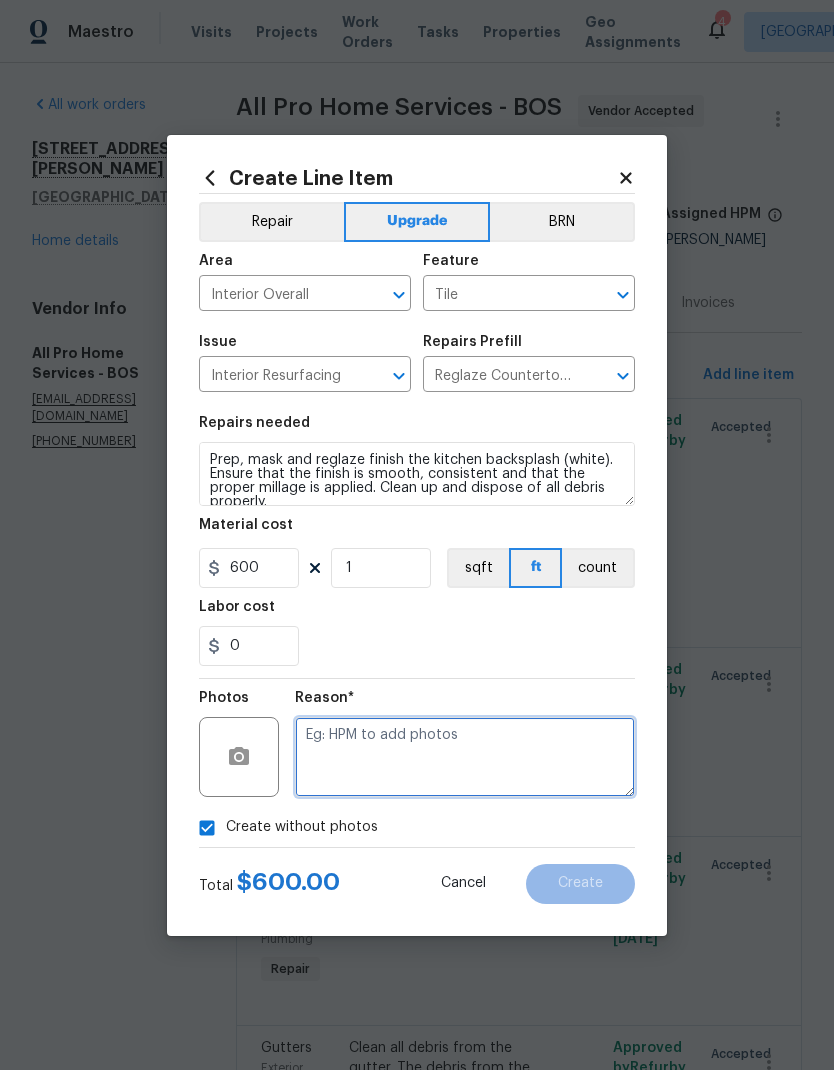 click at bounding box center [465, 757] 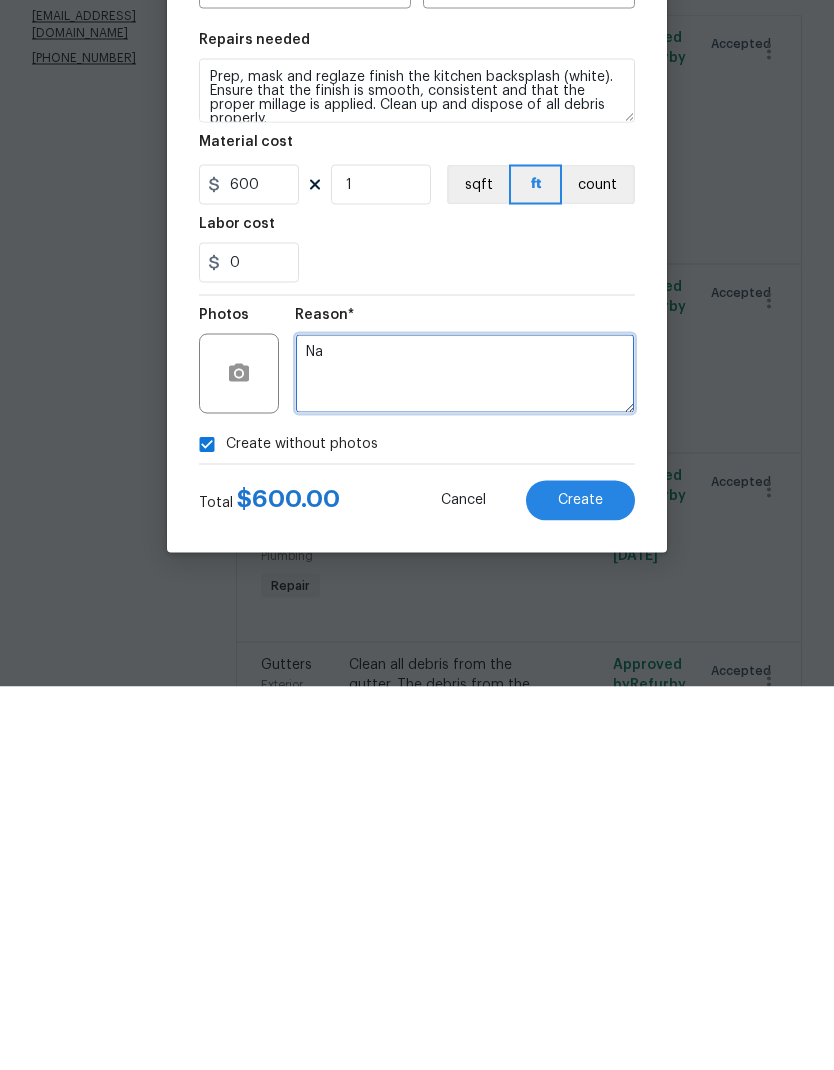 scroll, scrollTop: 80, scrollLeft: 0, axis: vertical 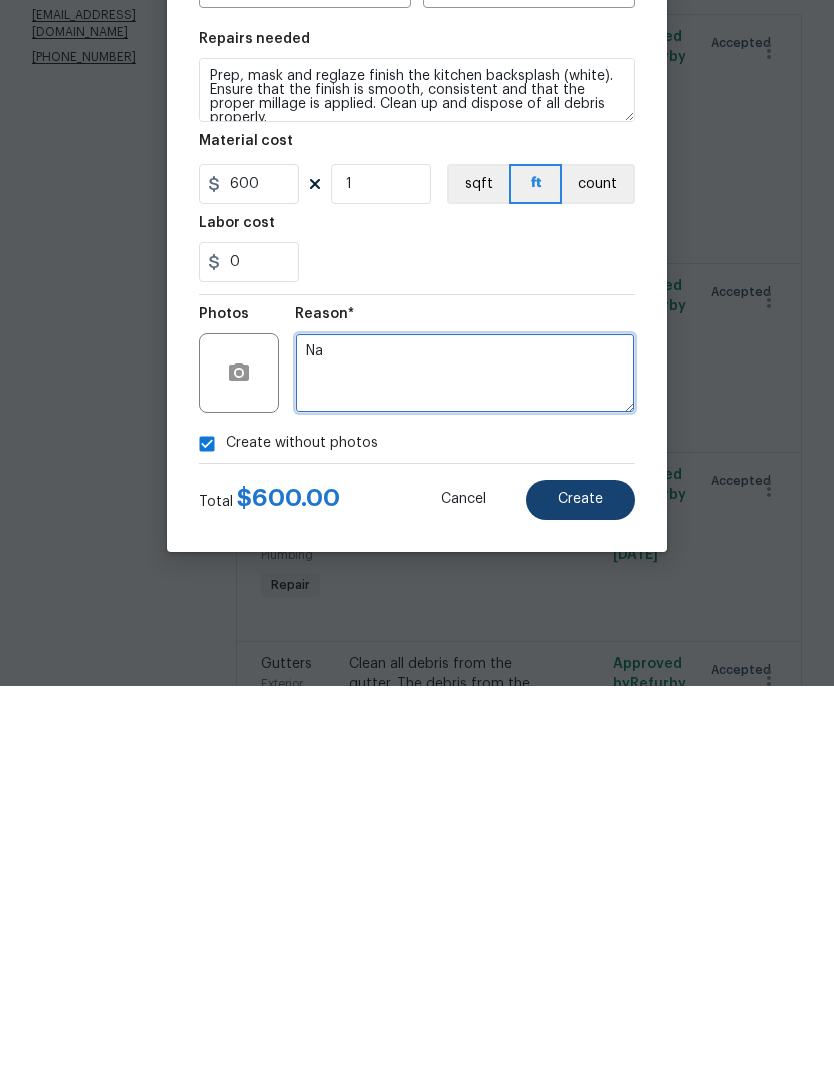 type on "Na" 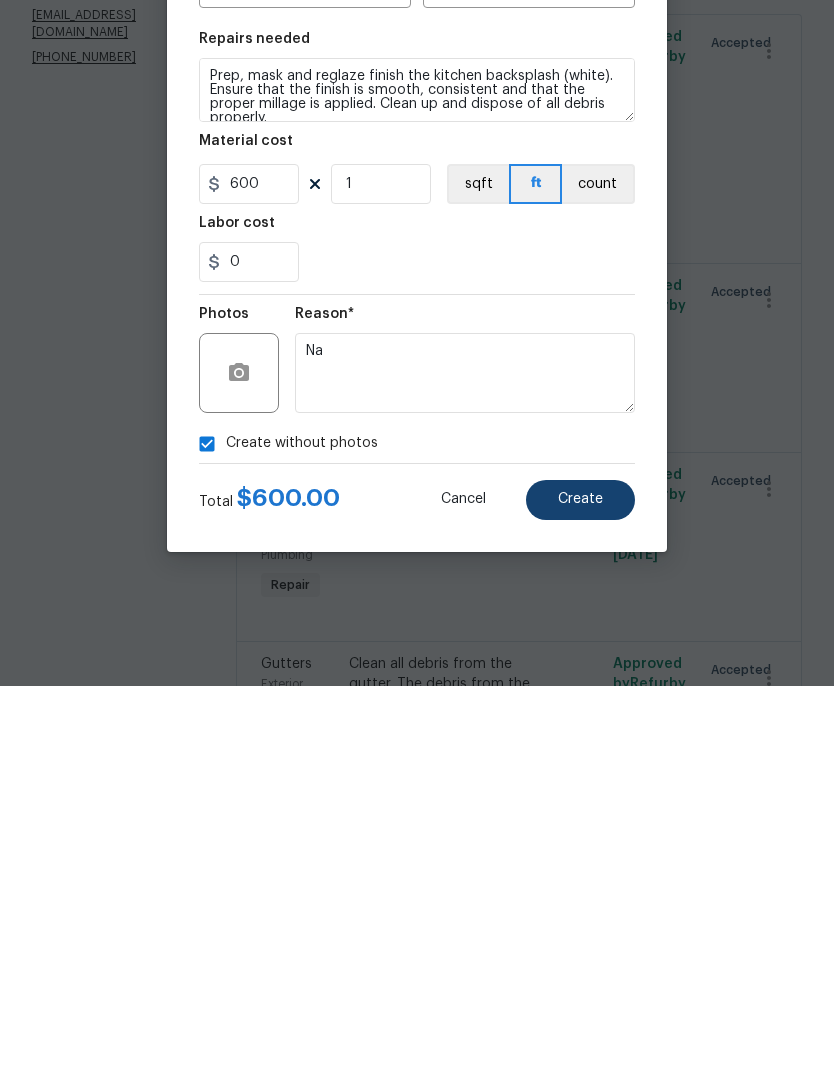 click on "Create" at bounding box center (580, 883) 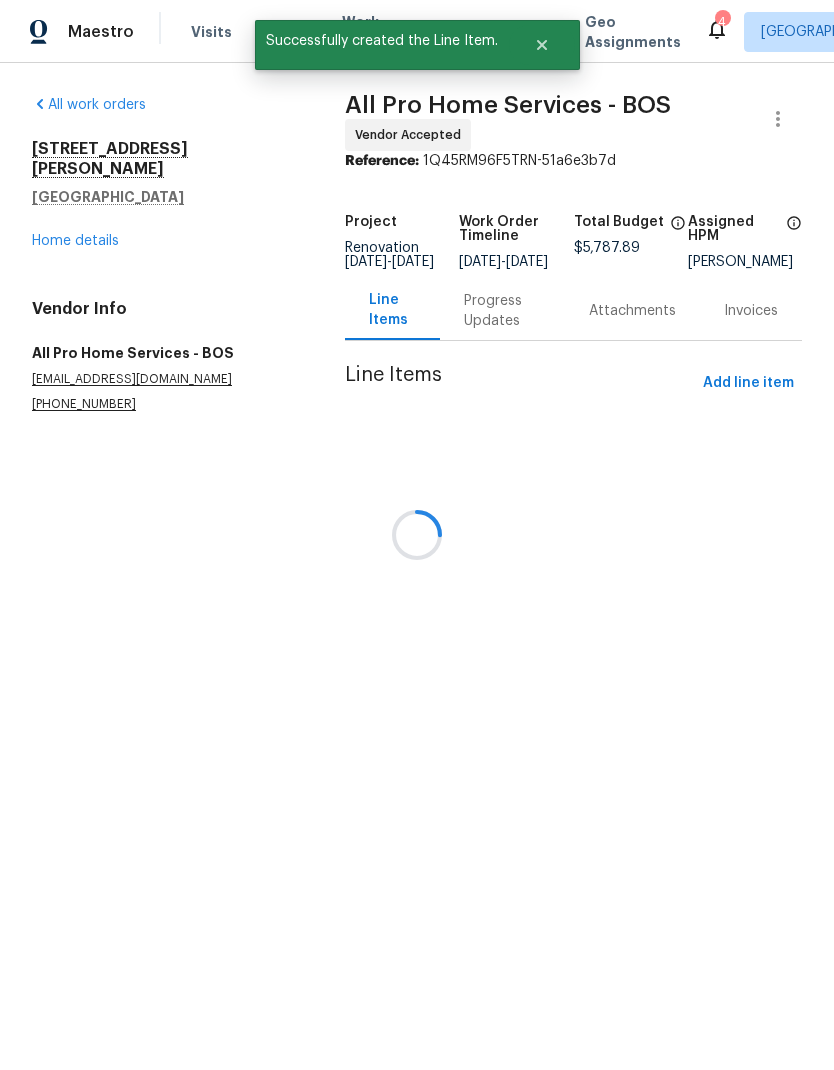 scroll, scrollTop: 0, scrollLeft: 0, axis: both 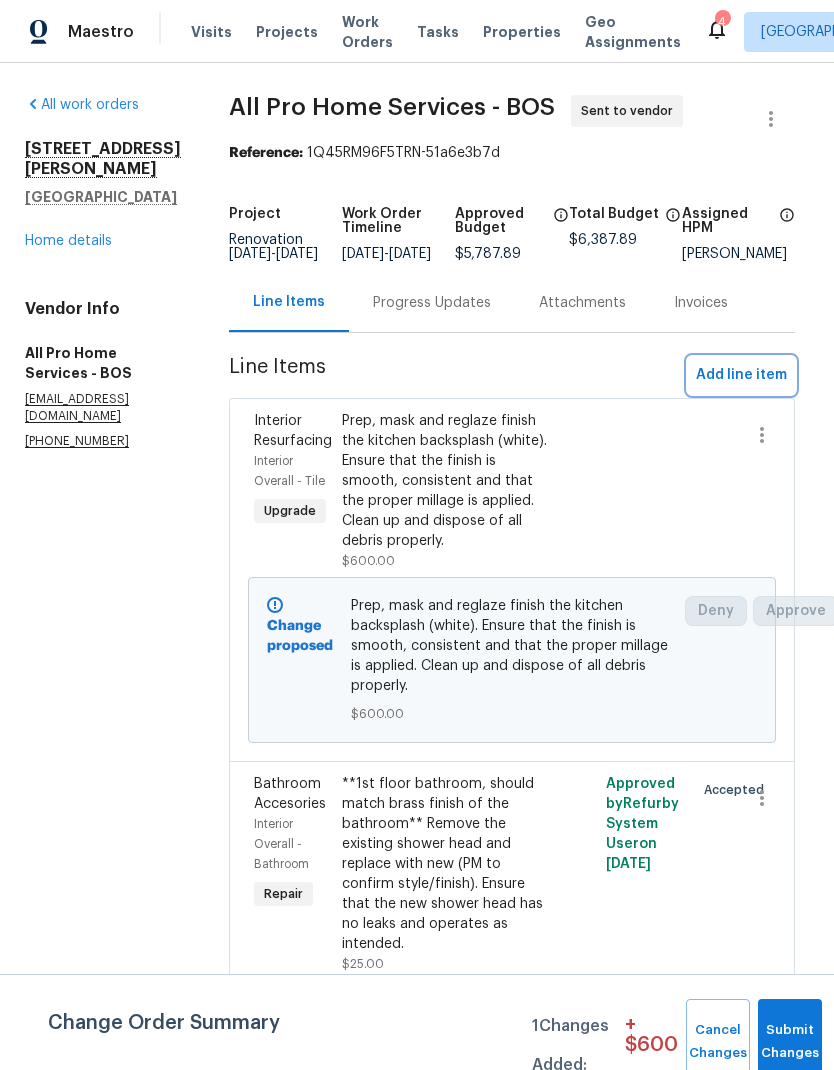 click on "Add line item" at bounding box center [741, 375] 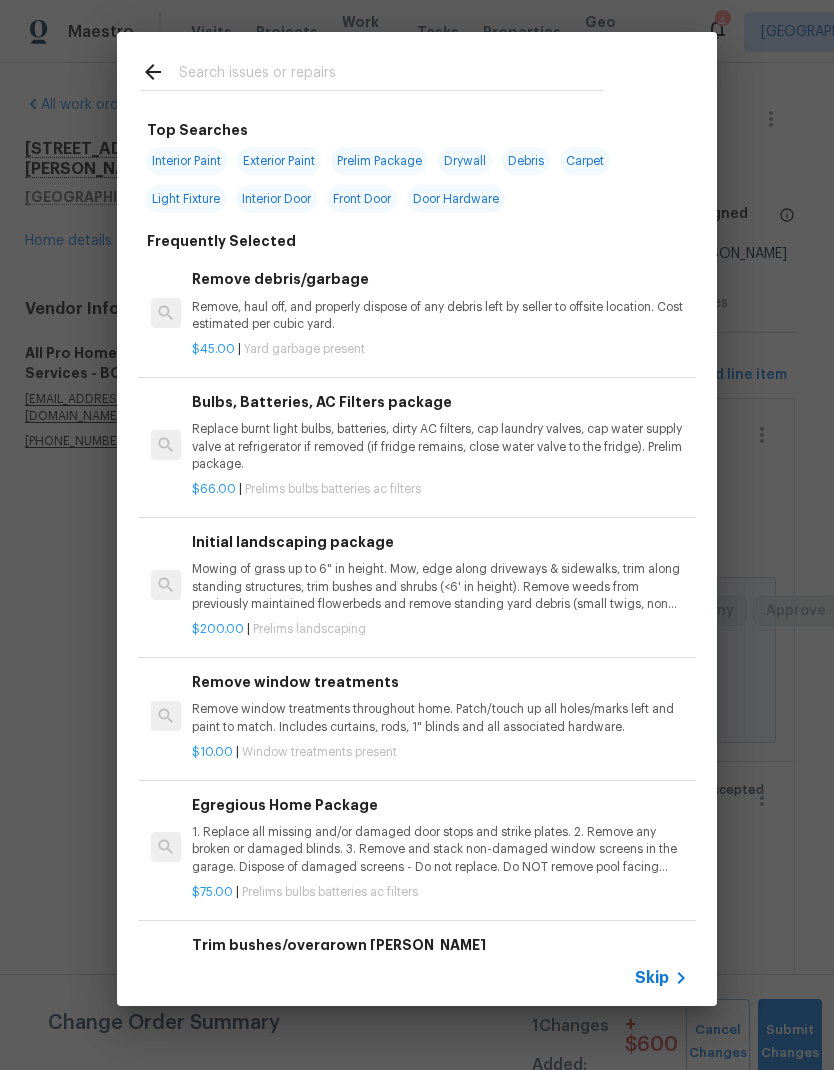 click at bounding box center [391, 75] 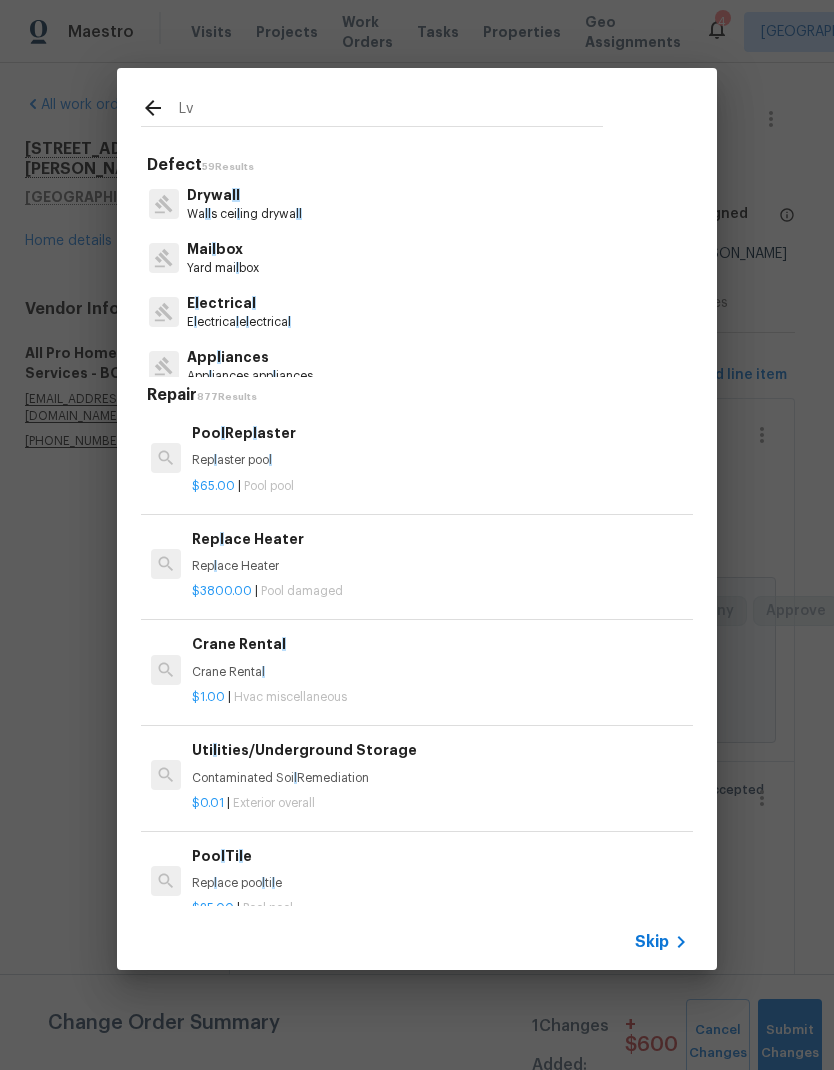 type on "Lvp" 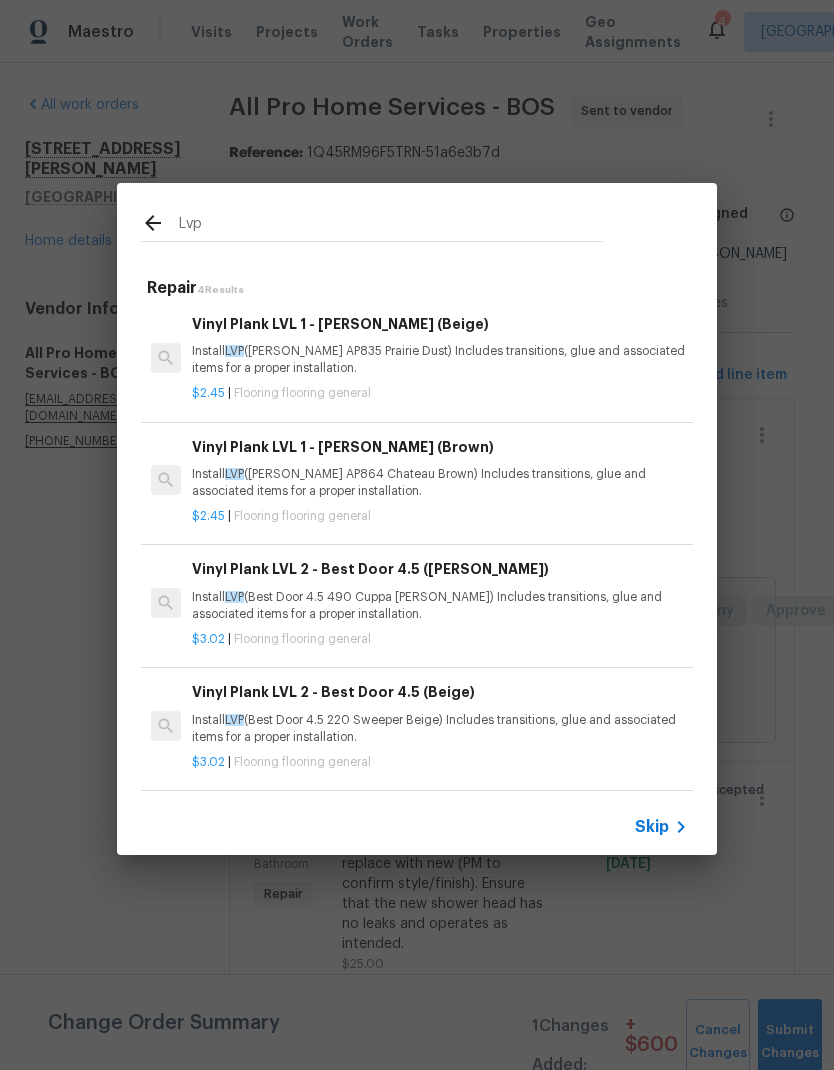 scroll, scrollTop: 3, scrollLeft: 0, axis: vertical 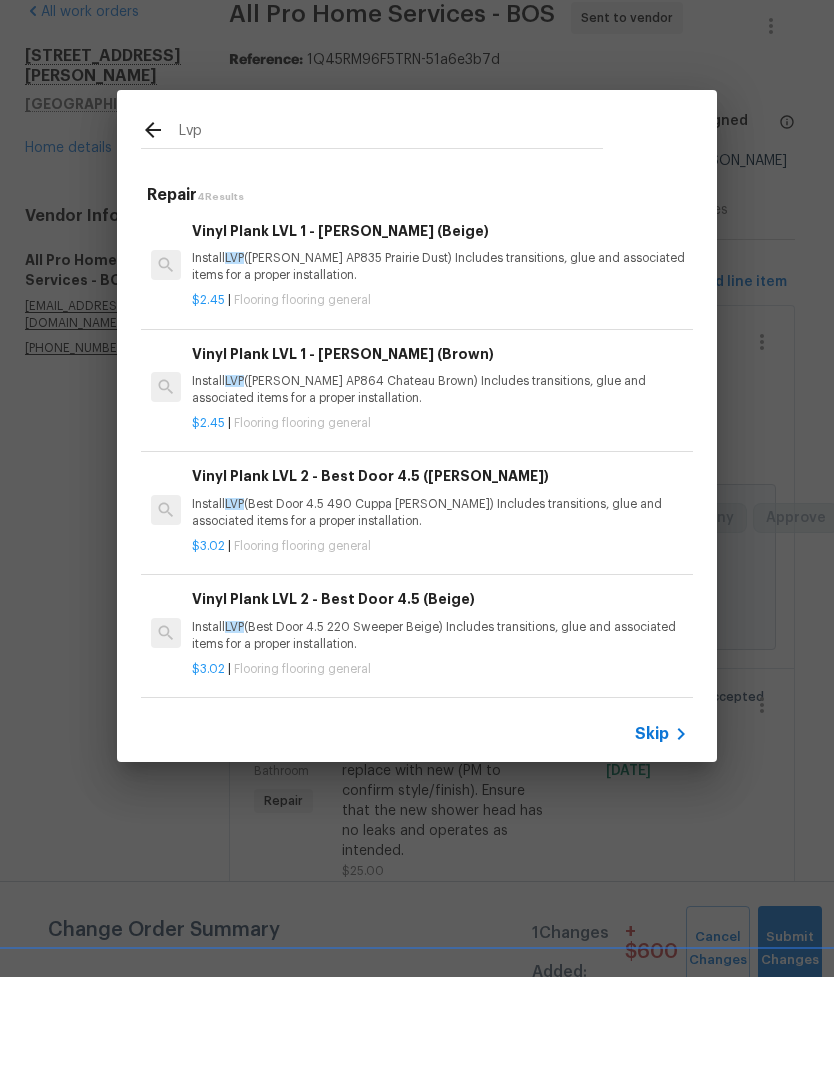 click on "Install  LVP  (Best Door 4.5 220 Sweeper Beige) Includes transitions, glue and associated items for a proper installation." at bounding box center (440, 729) 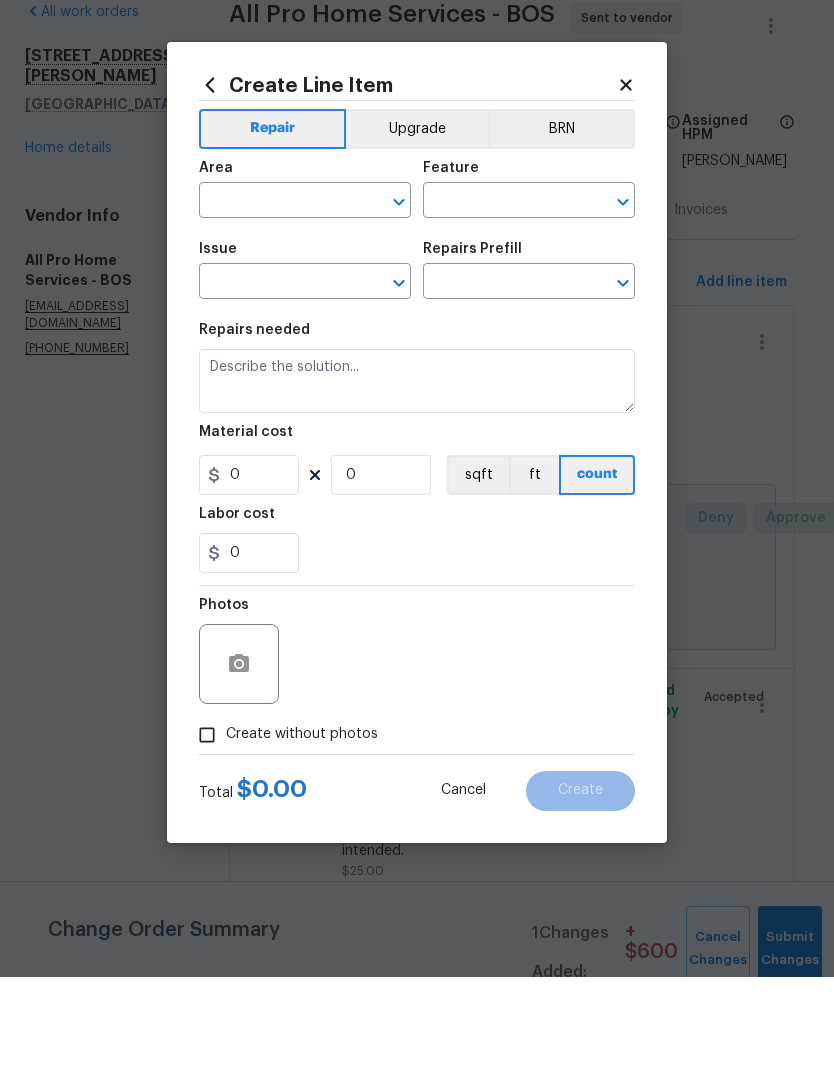 type on "Overall Flooring" 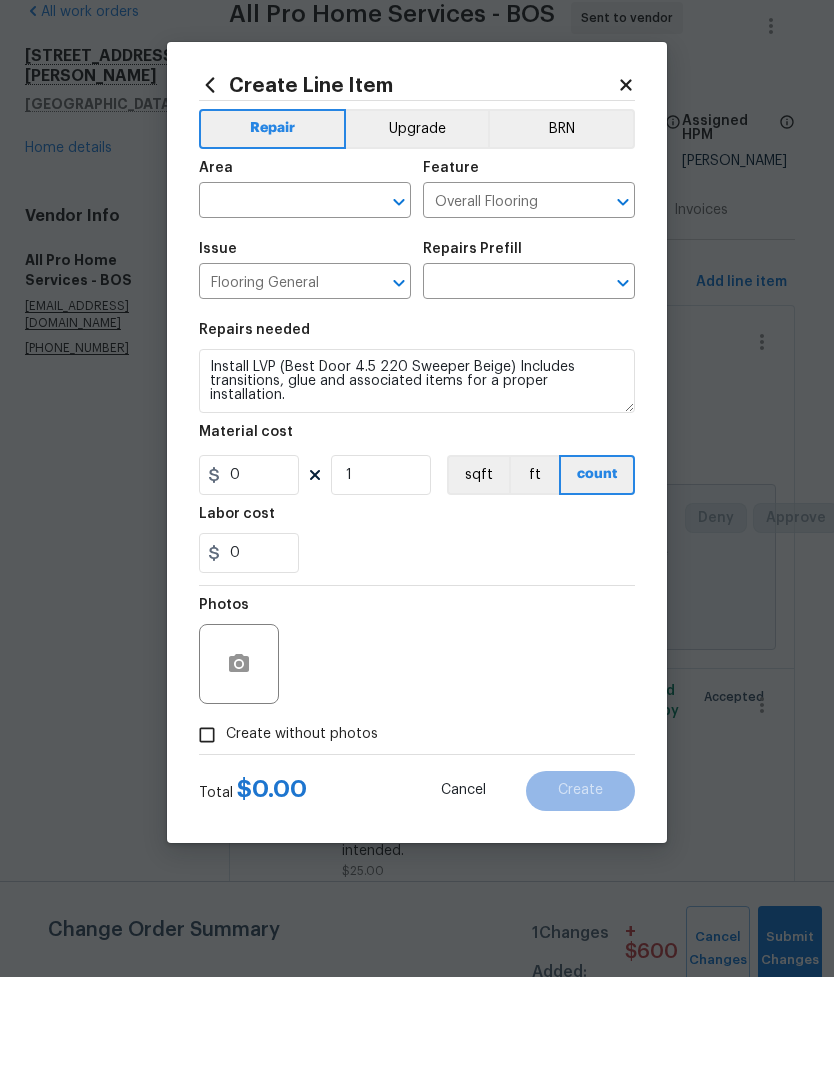 type on "Vinyl Plank LVL 2 - Best Door 4.5 (Beige) $3.02" 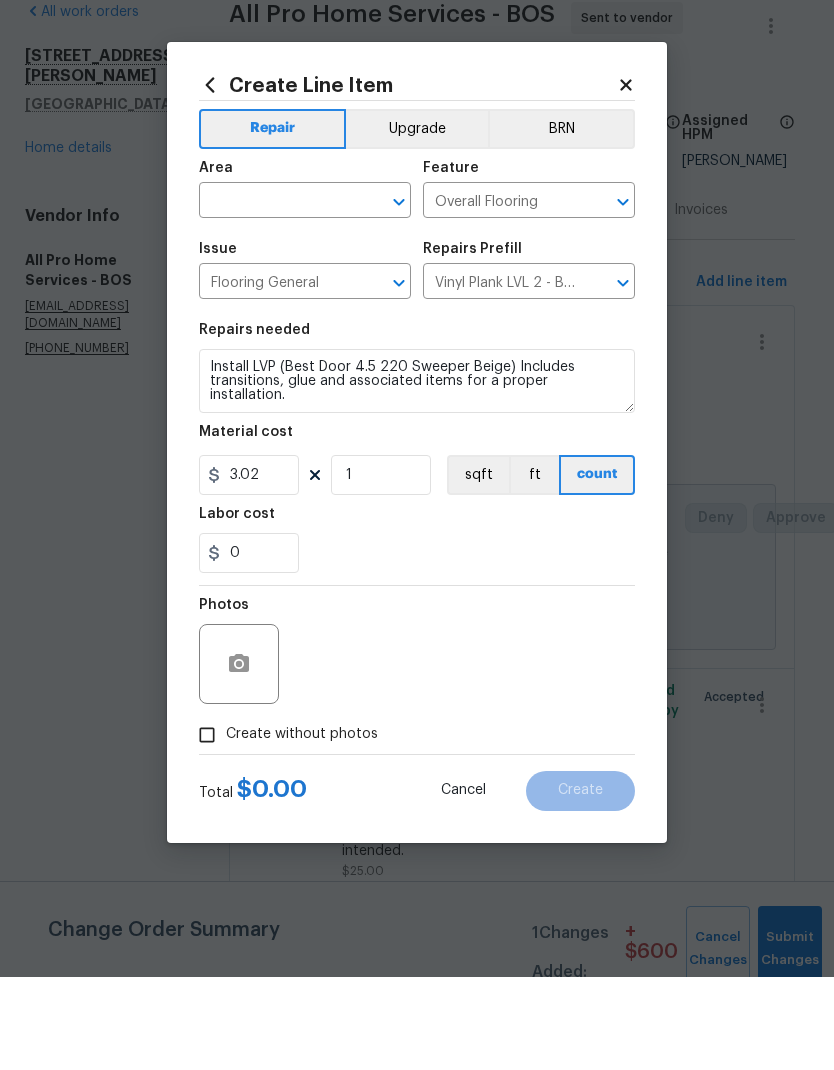 scroll, scrollTop: 80, scrollLeft: 0, axis: vertical 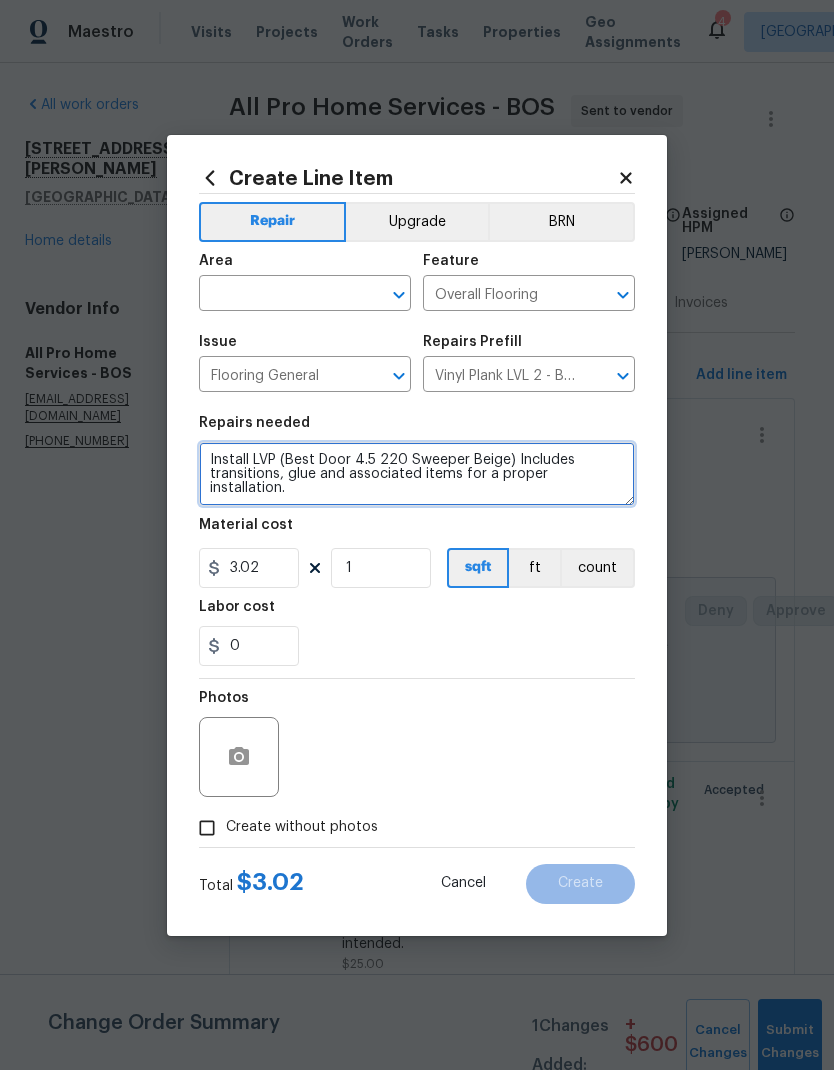 click on "Install LVP (Best Door 4.5 220 Sweeper Beige) Includes transitions, glue and associated items for a proper installation." at bounding box center (417, 474) 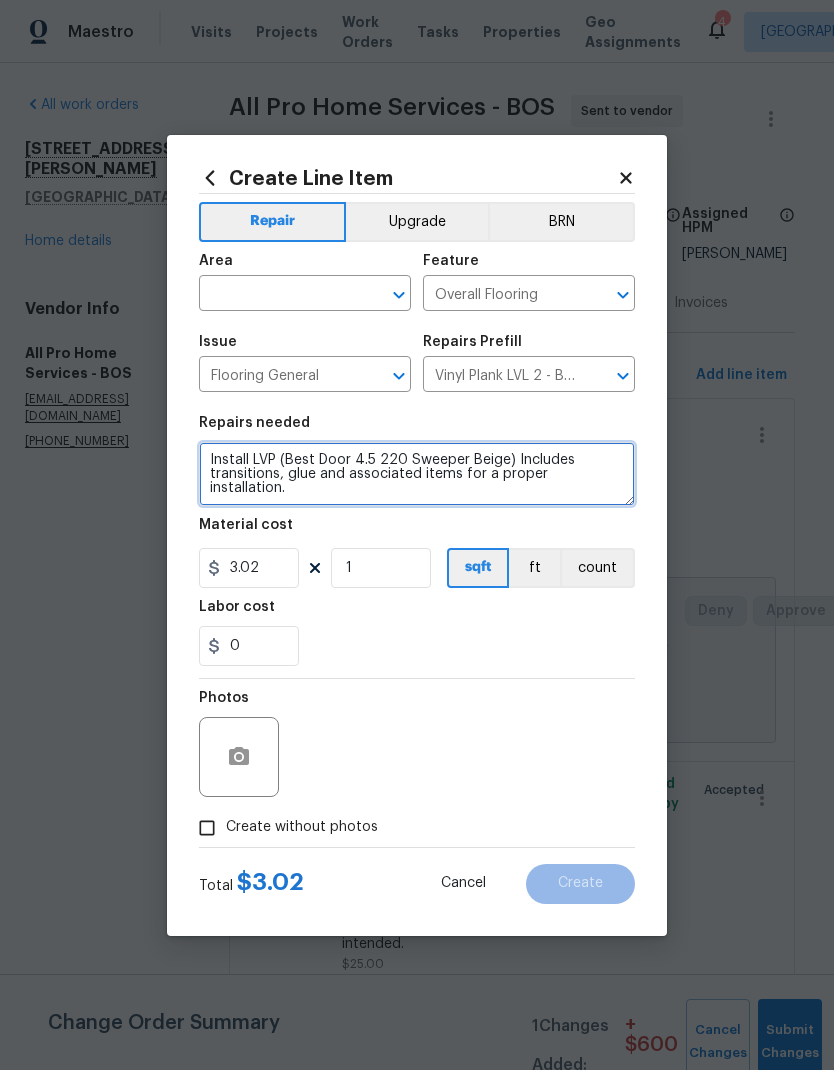 click on "Install LVP (Best Door 4.5 220 Sweeper Beige) Includes transitions, glue and associated items for a proper installation." at bounding box center (417, 474) 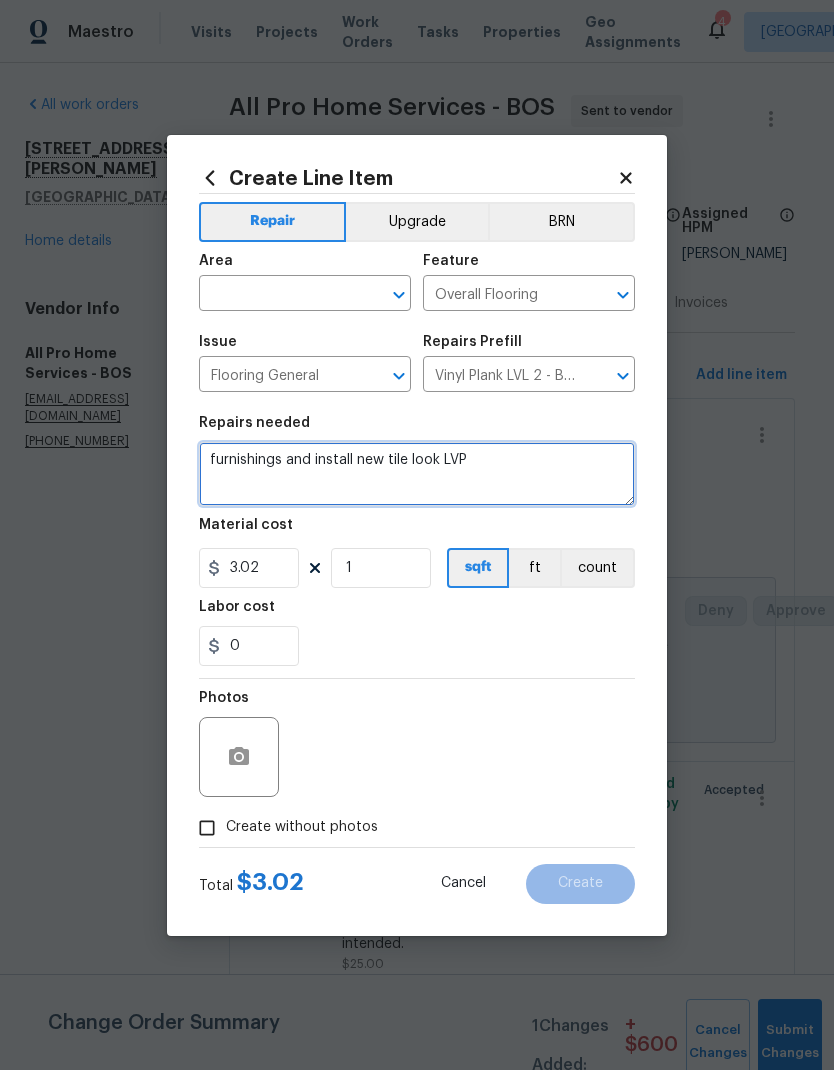 click on "furnishings and install new tile look LVP" at bounding box center [417, 474] 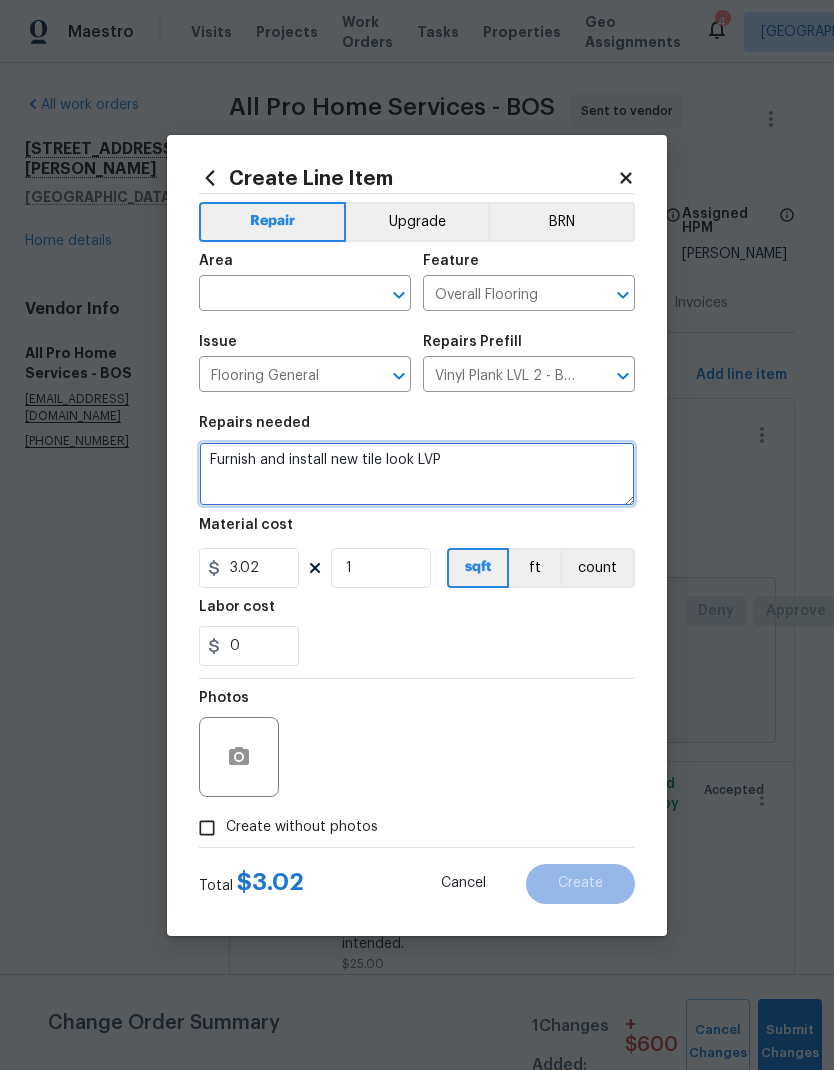 click on "Furnish and install new tile look LVP" at bounding box center [417, 474] 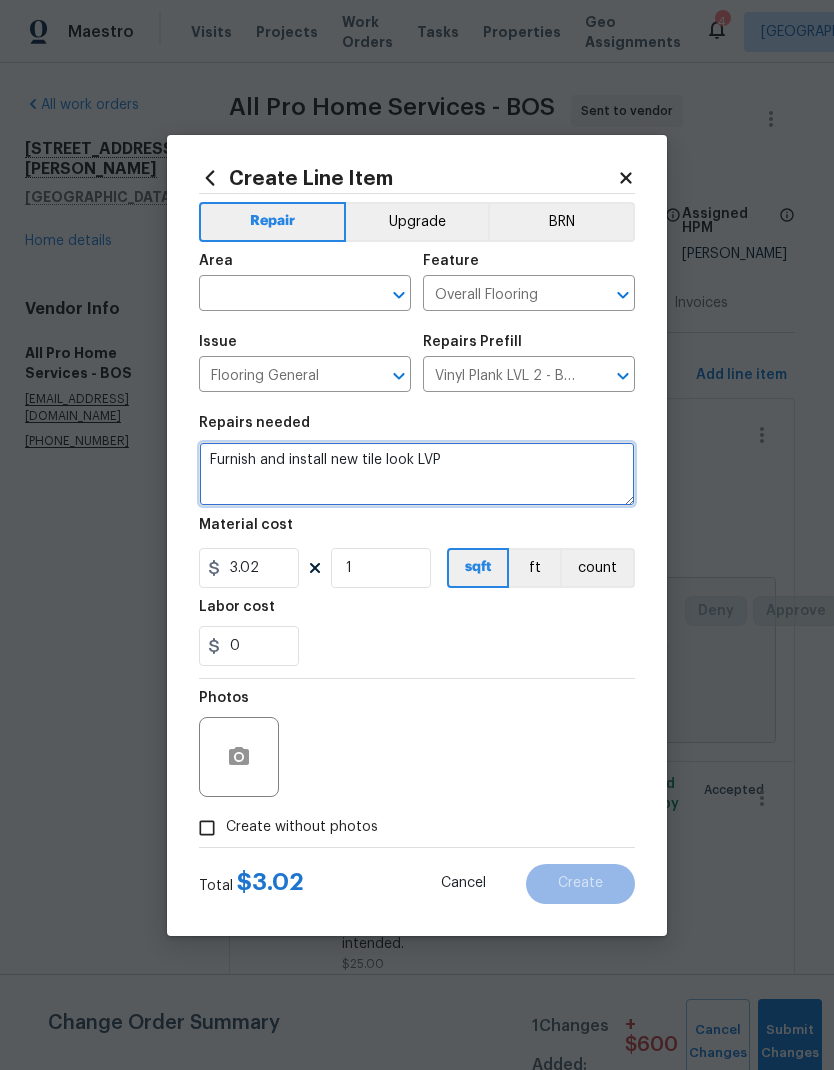 click on "Furnish and install new tile look LVP" at bounding box center [417, 474] 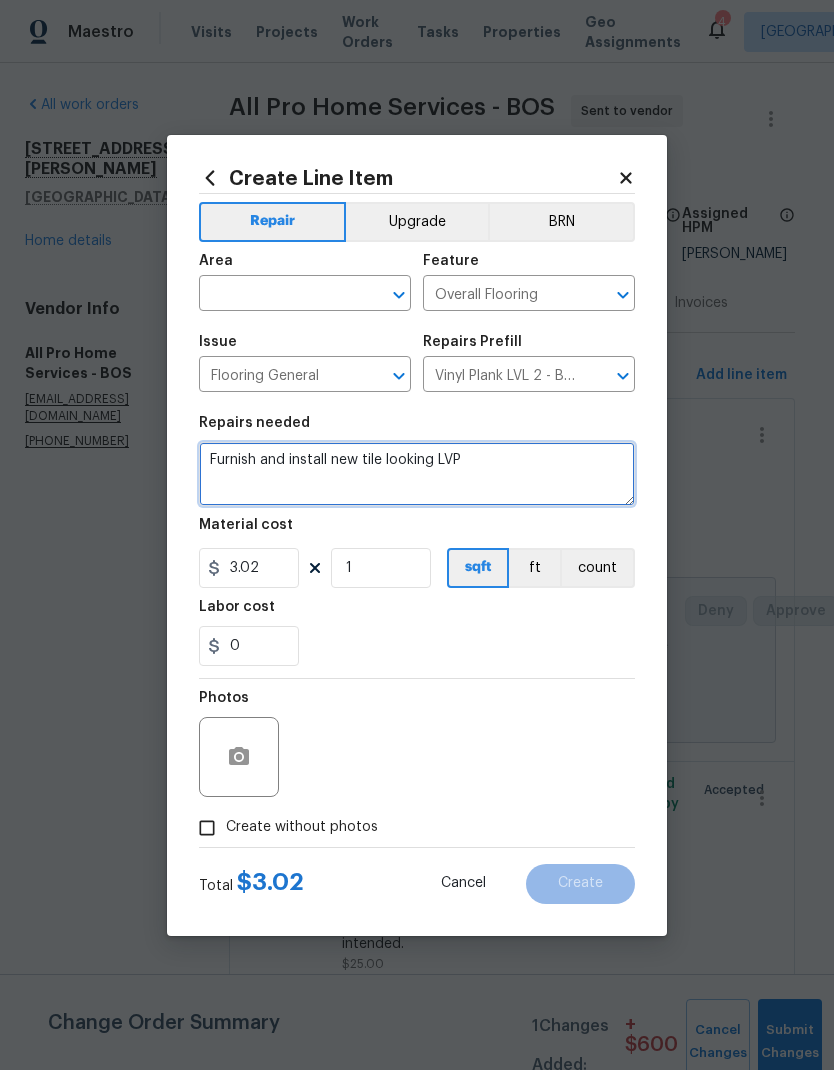 click on "Furnish and install new tile looking LVP" at bounding box center [417, 474] 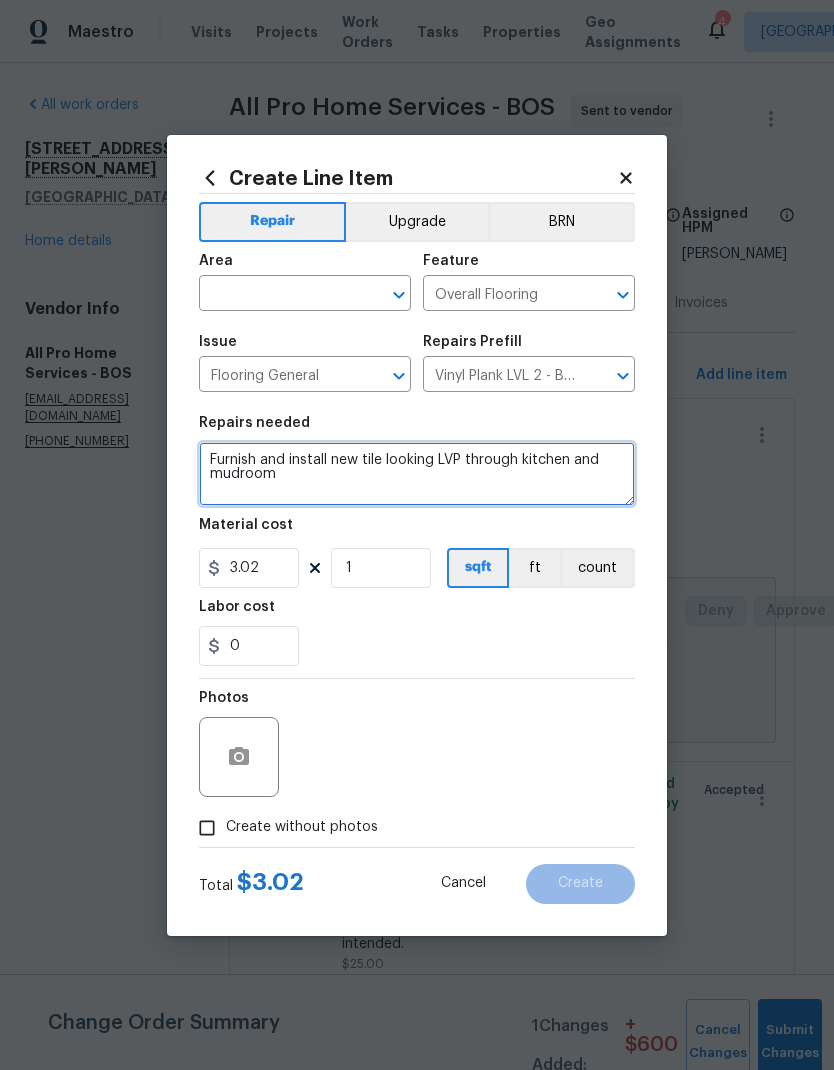 type on "Furnish and install new tile looking LVP through kitchen and mudroom" 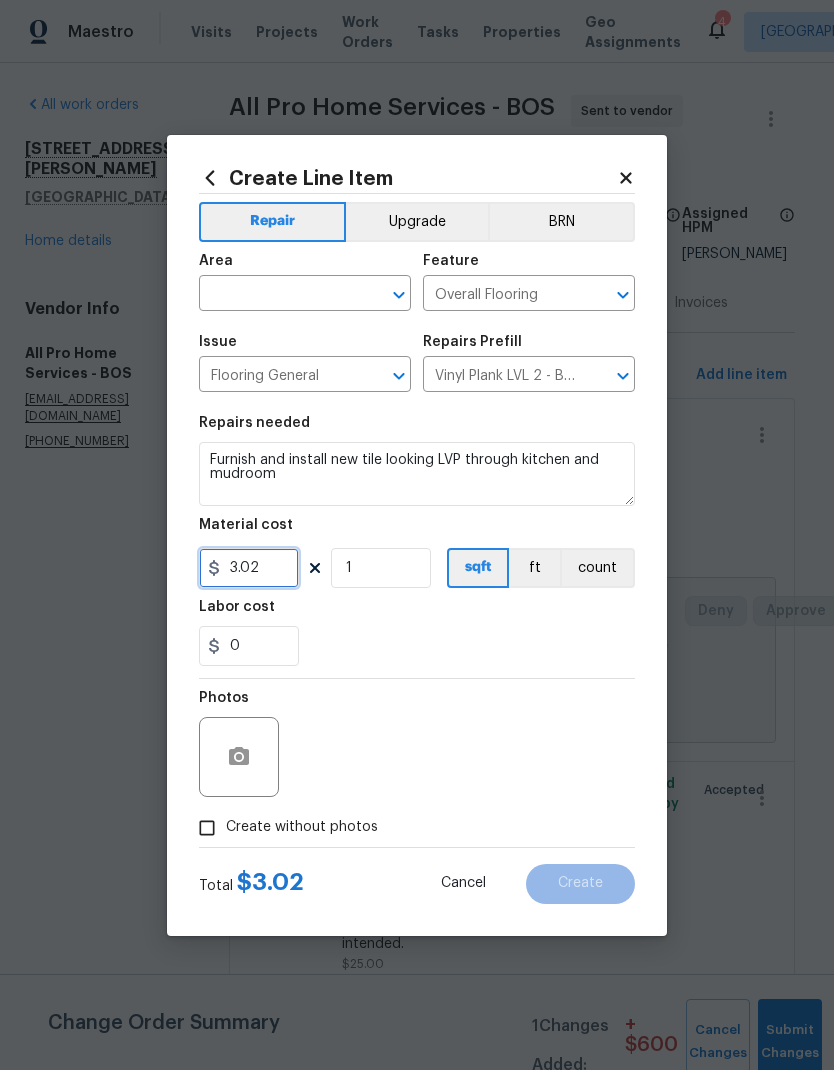 click on "3.02" at bounding box center (249, 568) 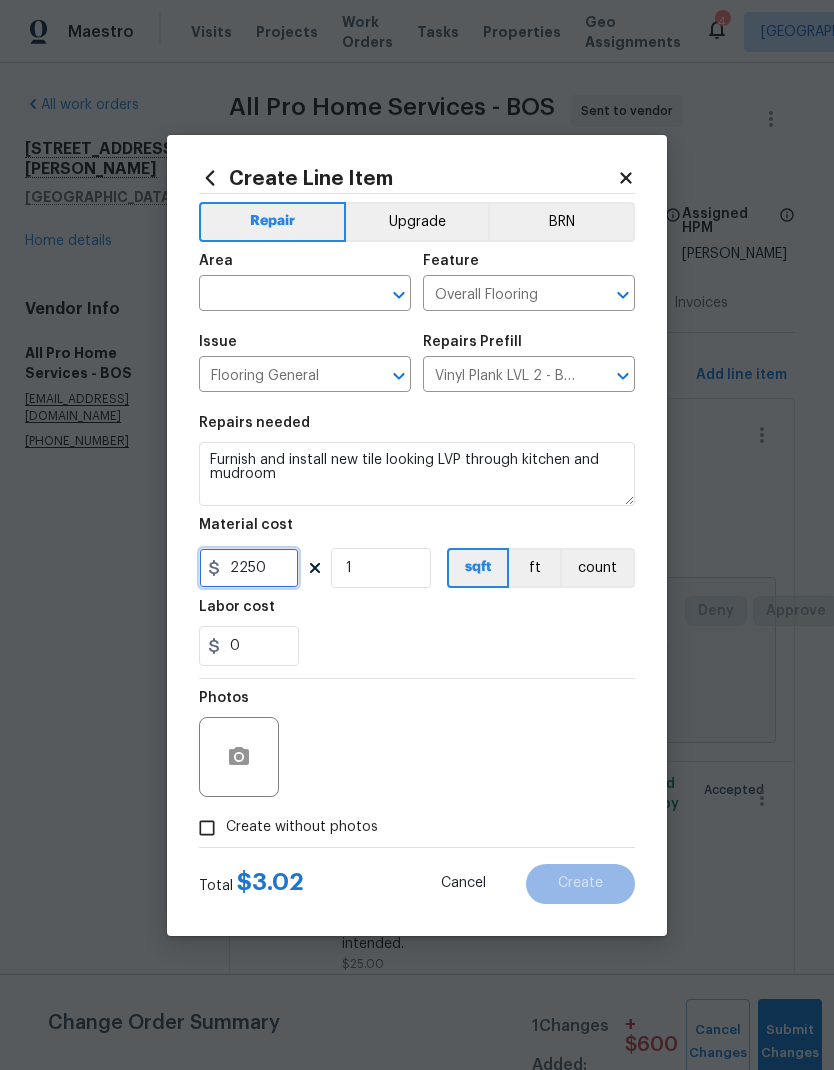 type on "2250" 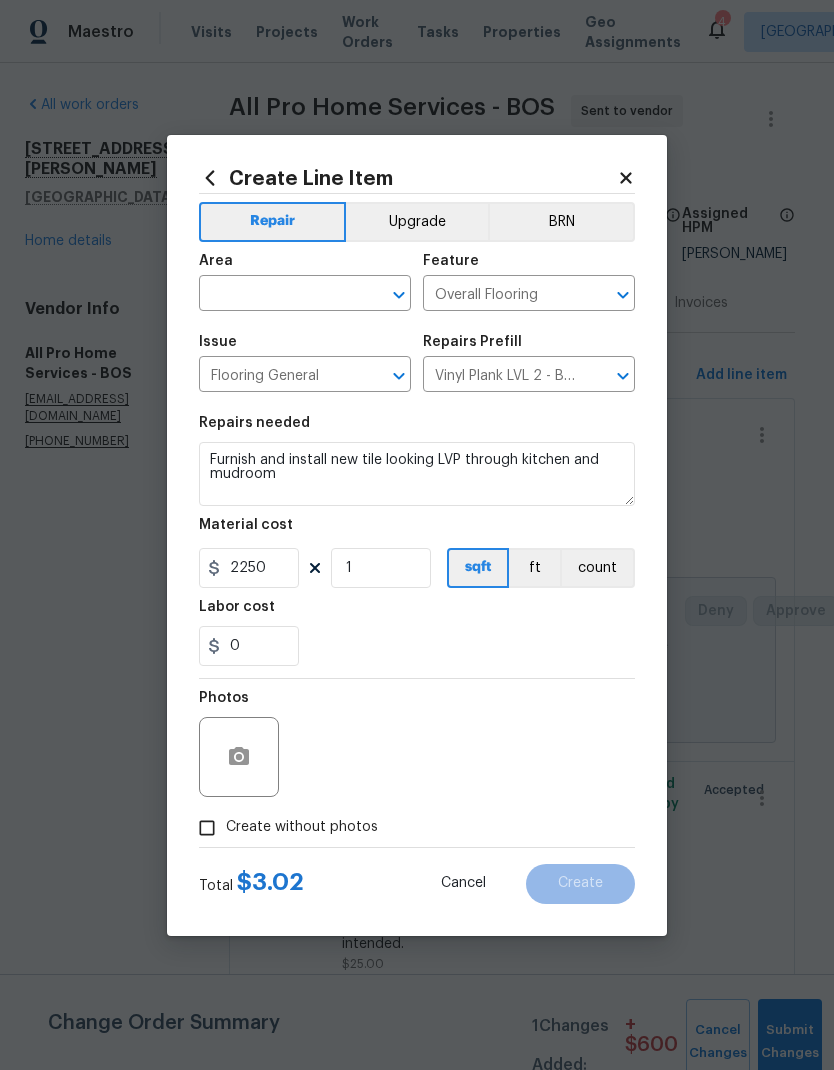 click on "0" at bounding box center [417, 646] 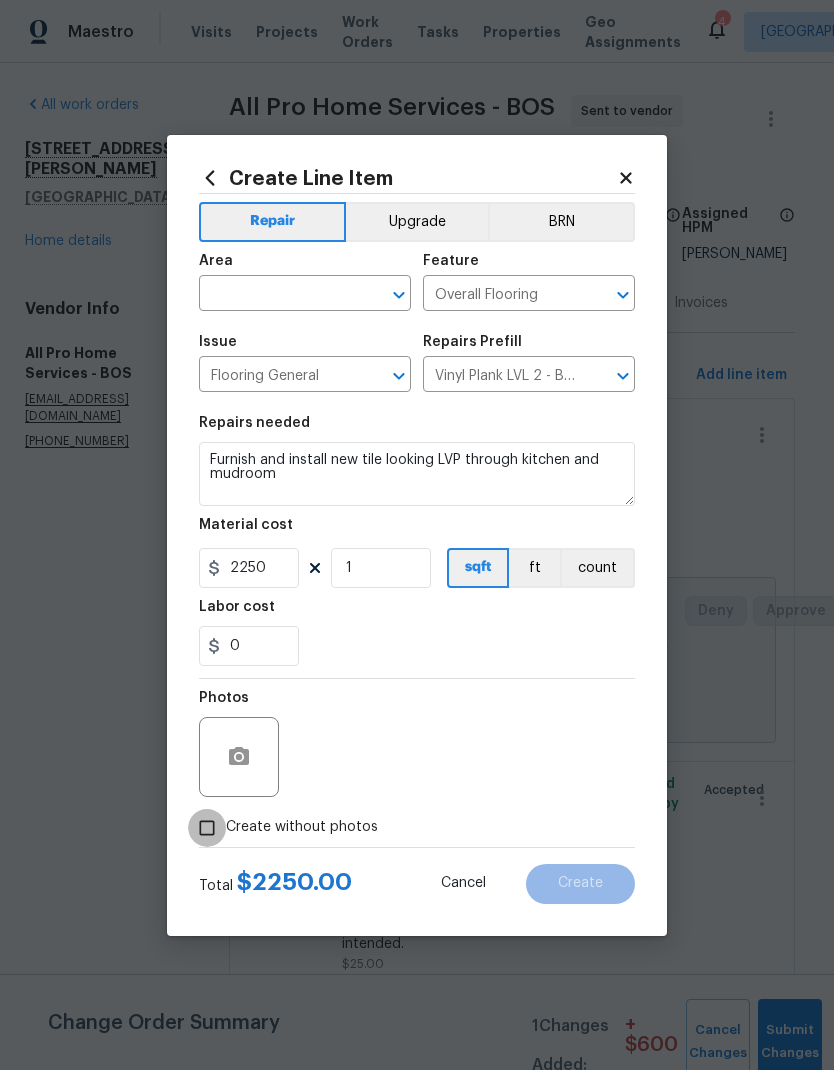 click on "Create without photos" at bounding box center [207, 828] 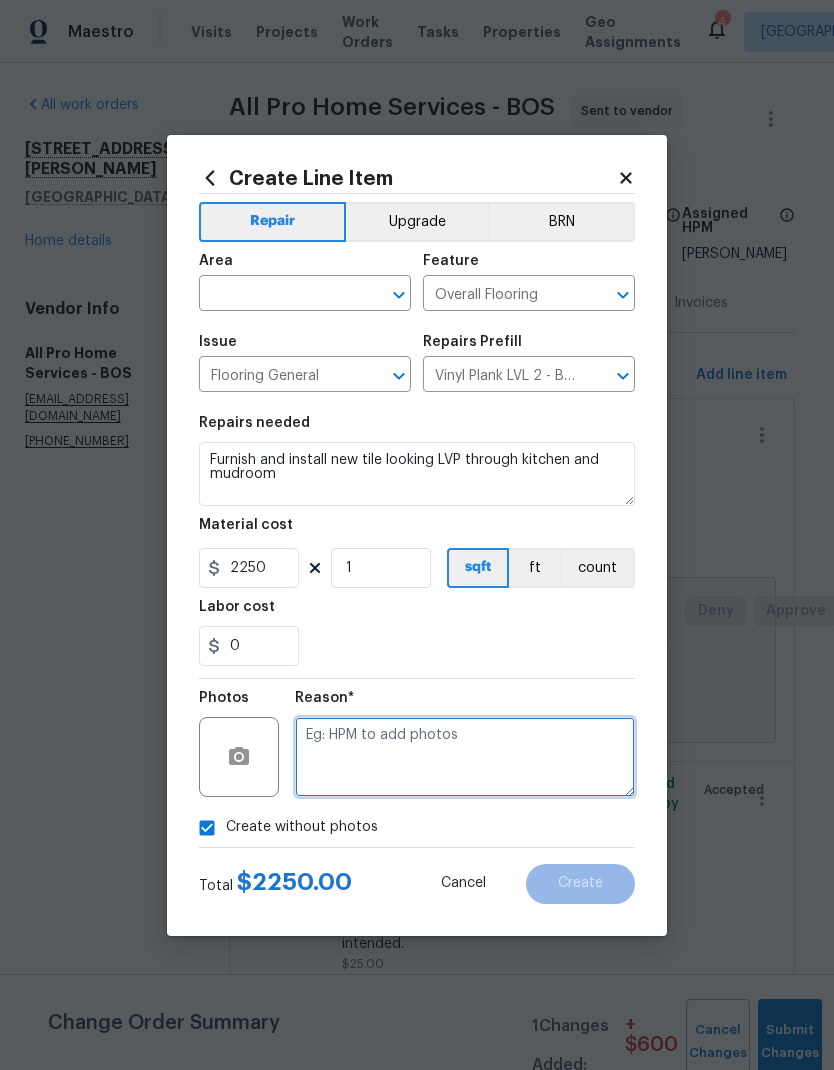 click at bounding box center [465, 757] 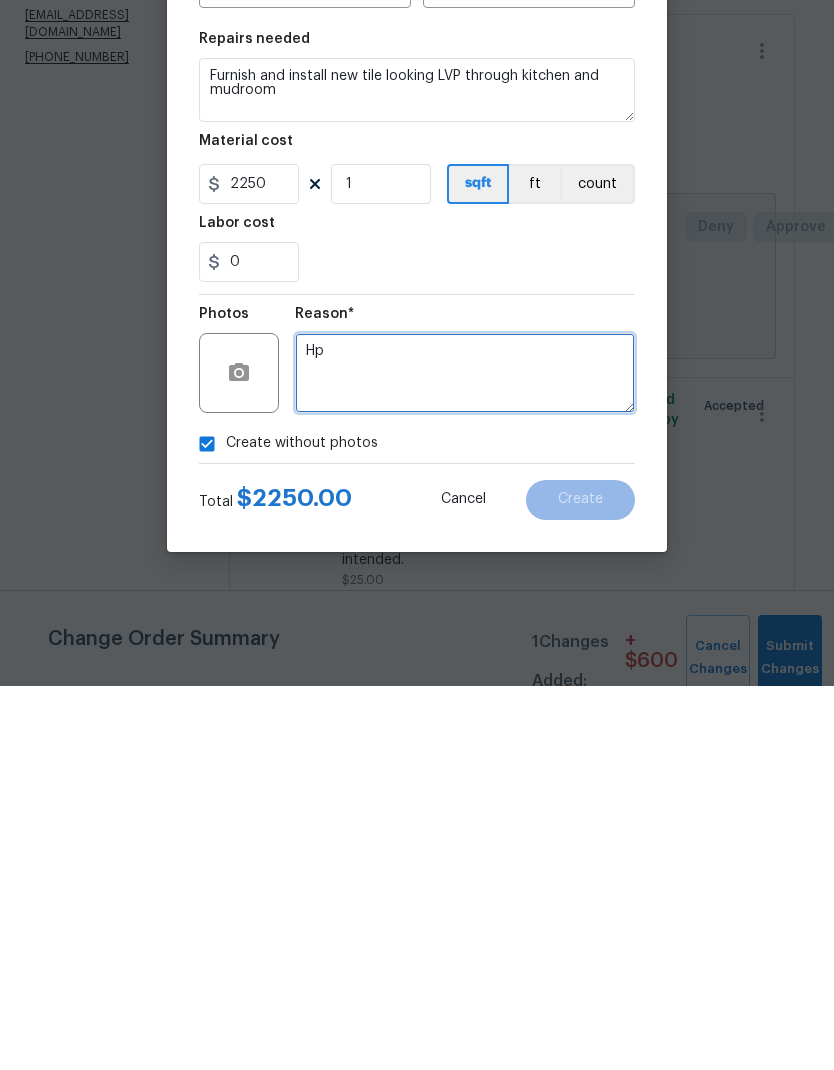 type on "H" 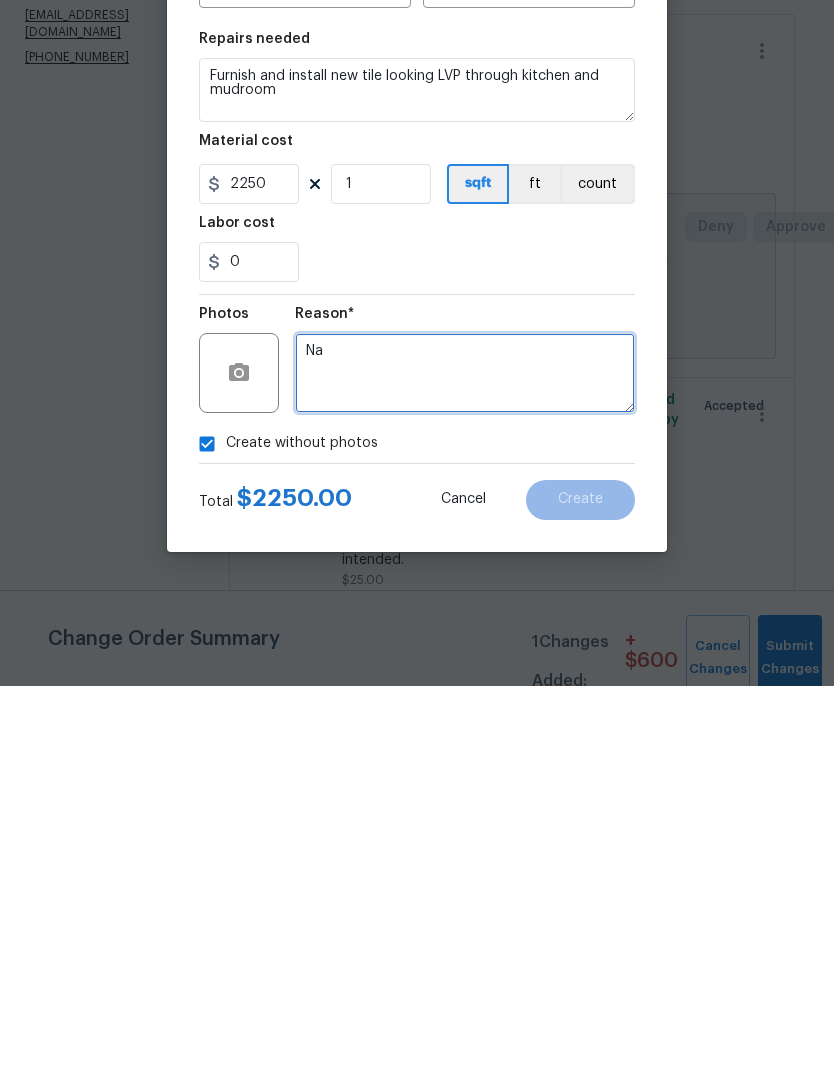 type on "Na" 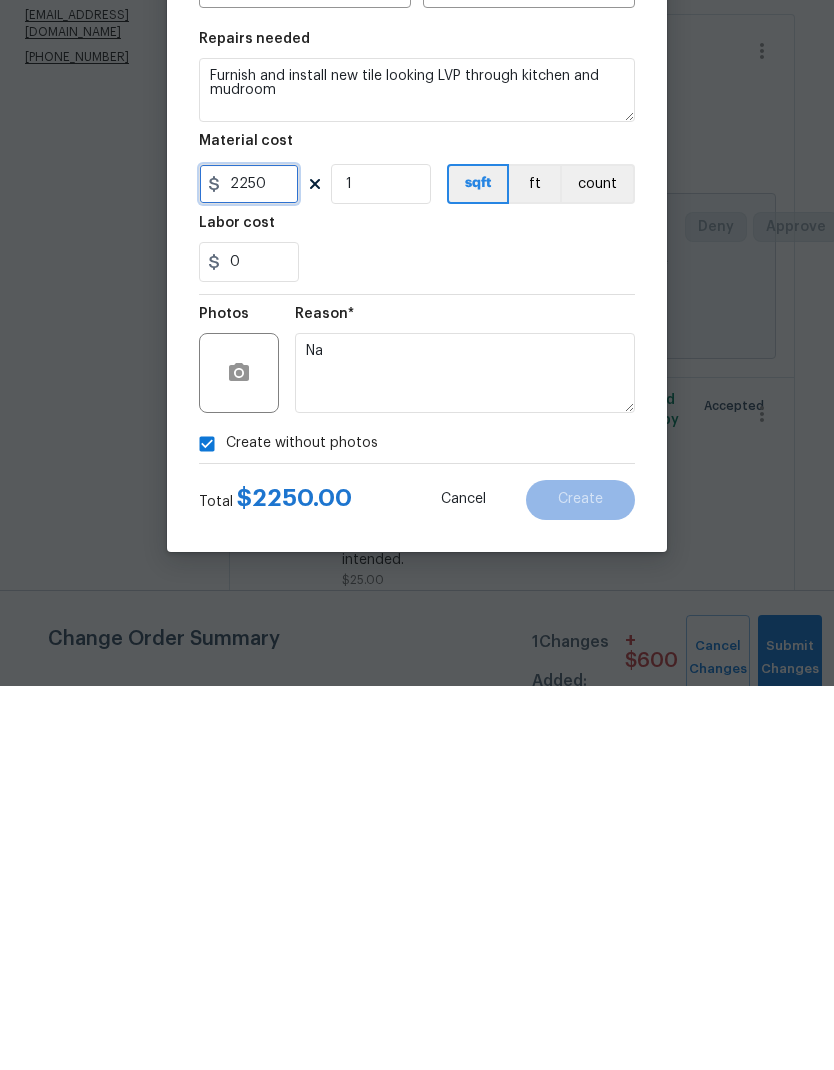 click on "2250" at bounding box center [249, 568] 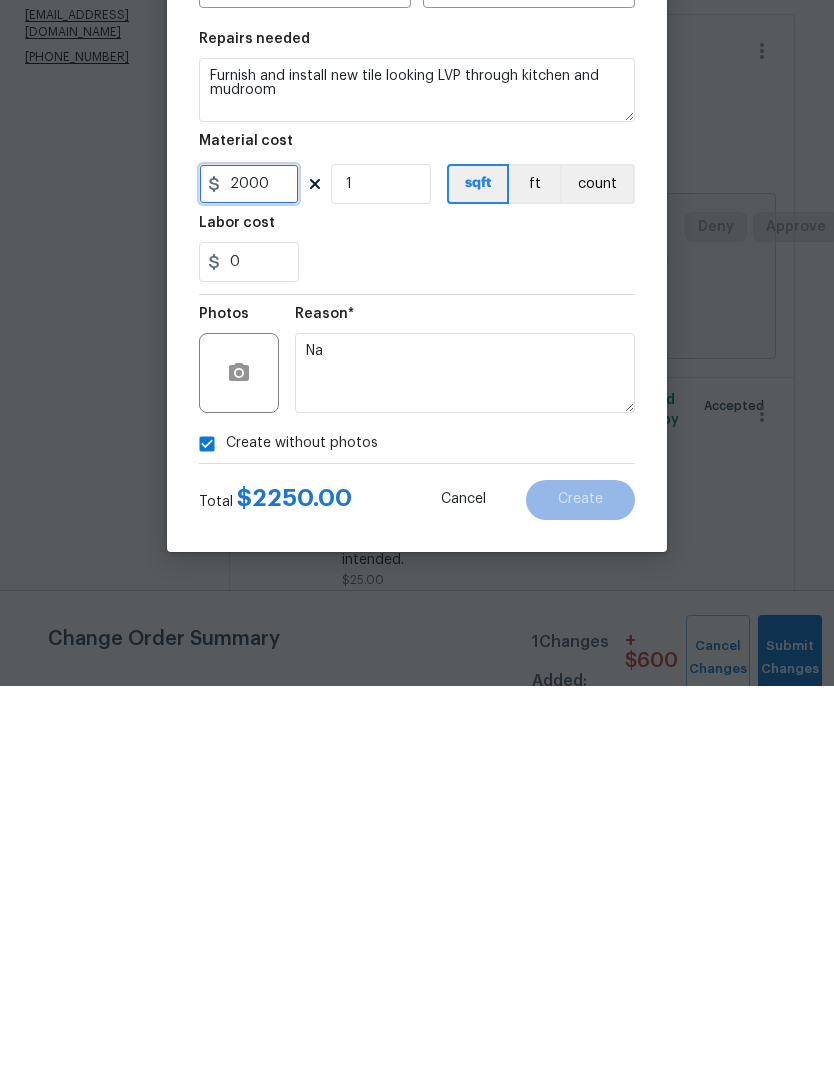 type on "2000" 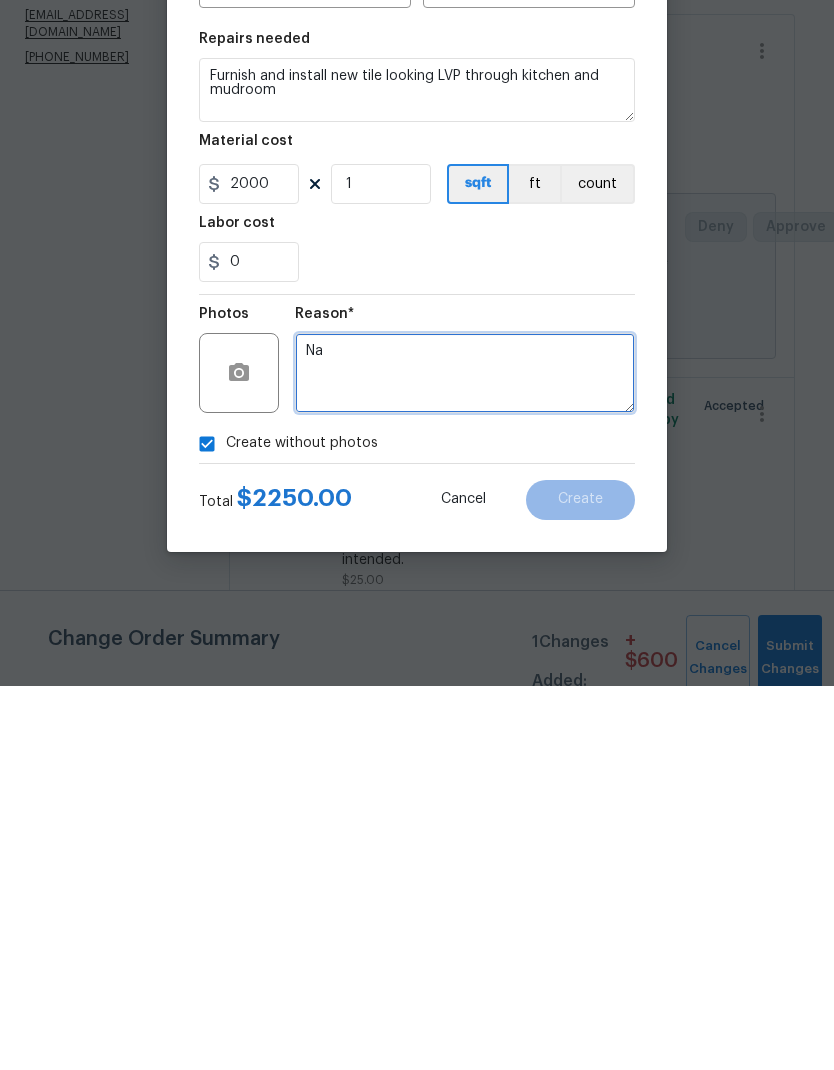 click on "Na" at bounding box center [465, 757] 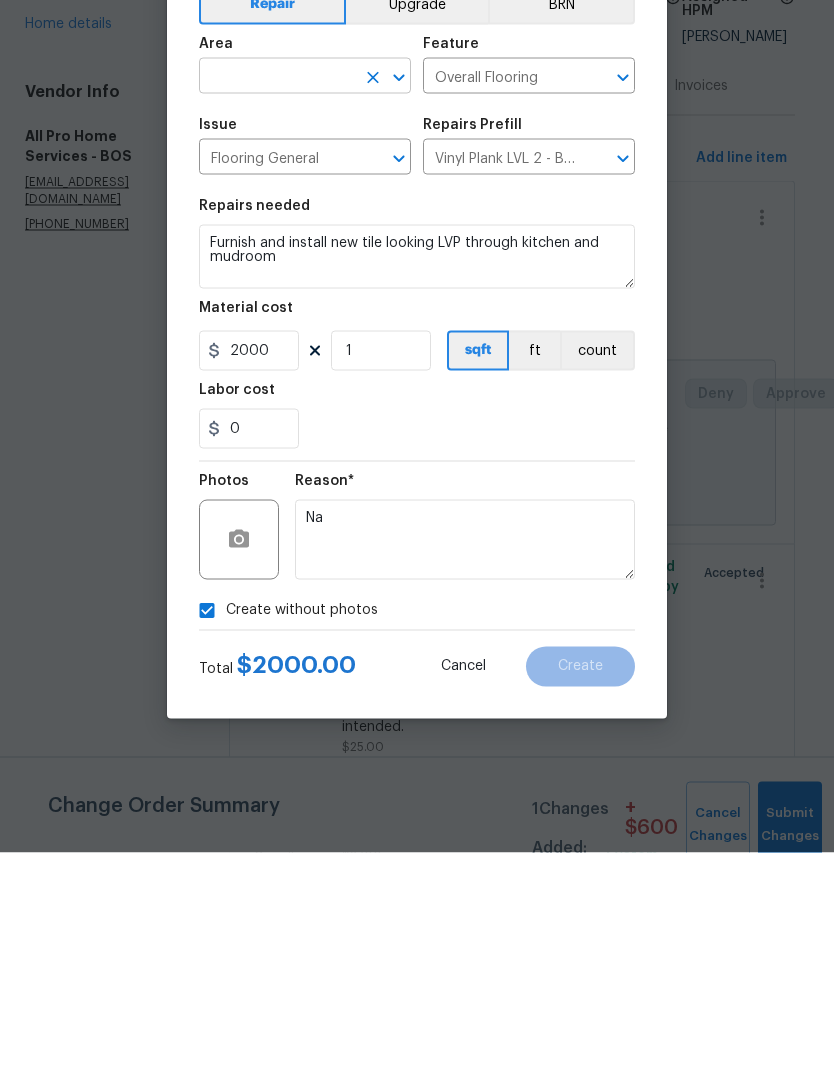 click at bounding box center (277, 295) 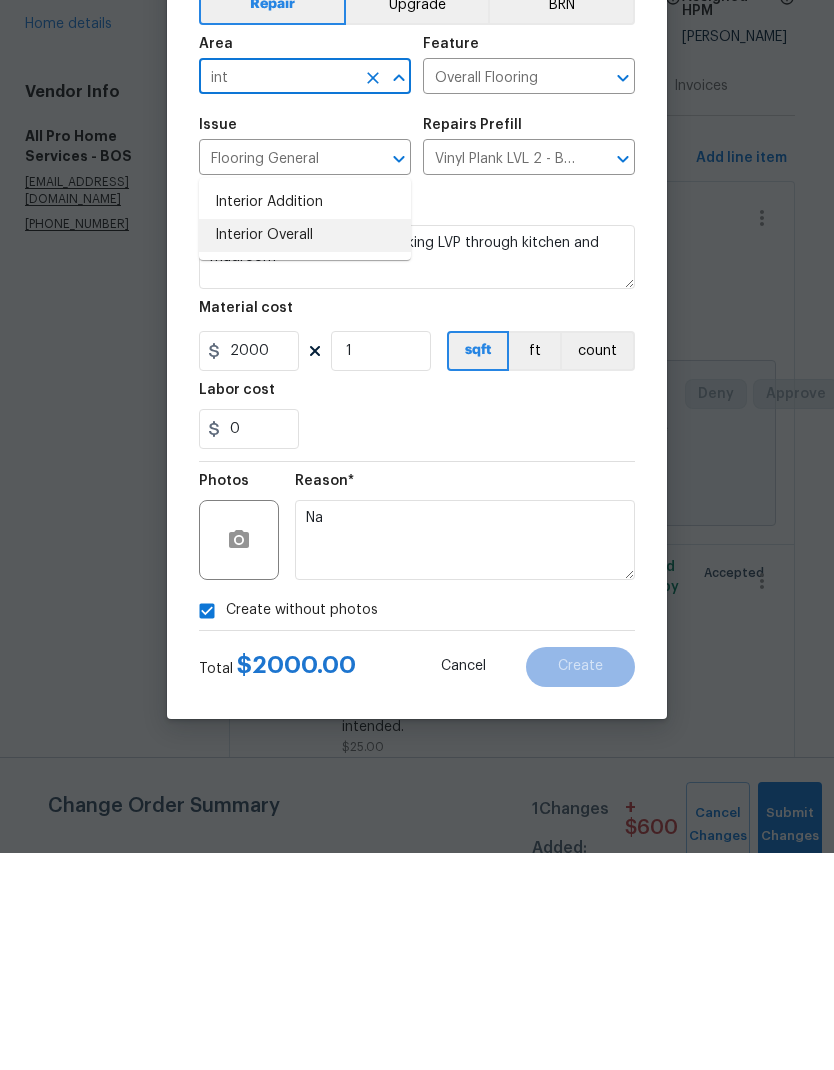 click on "Interior Overall" at bounding box center (305, 452) 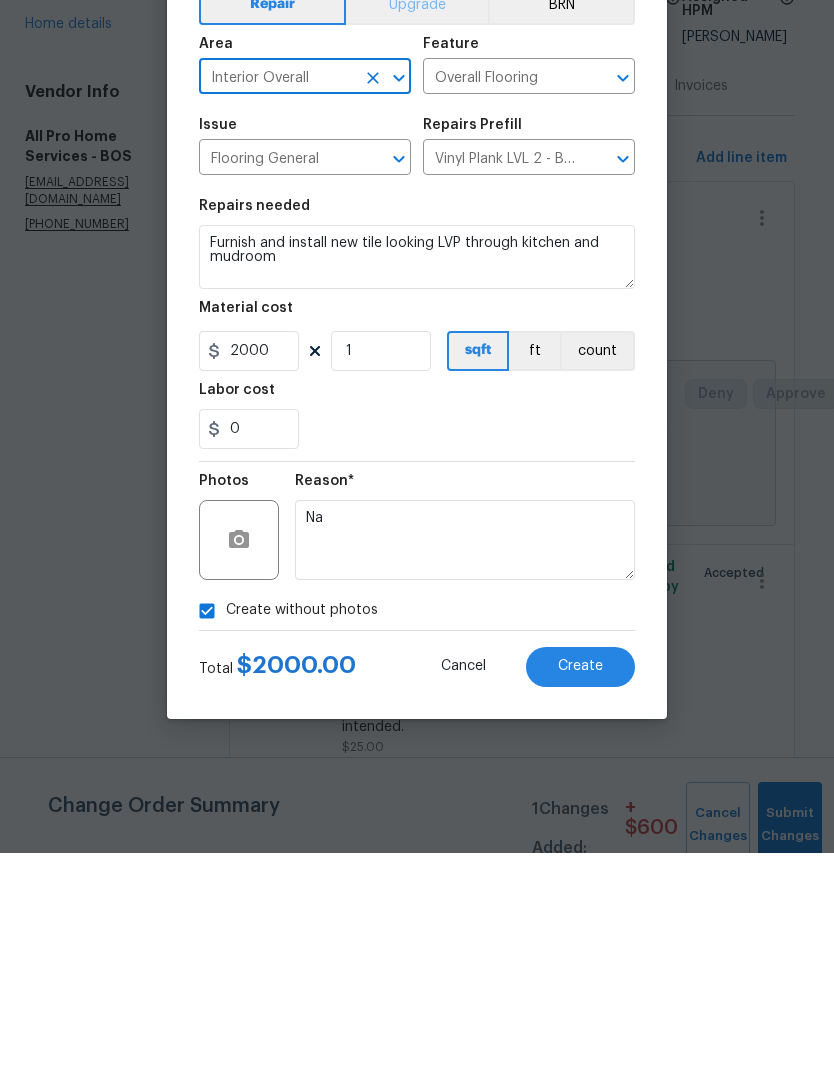 click on "Upgrade" at bounding box center [417, 222] 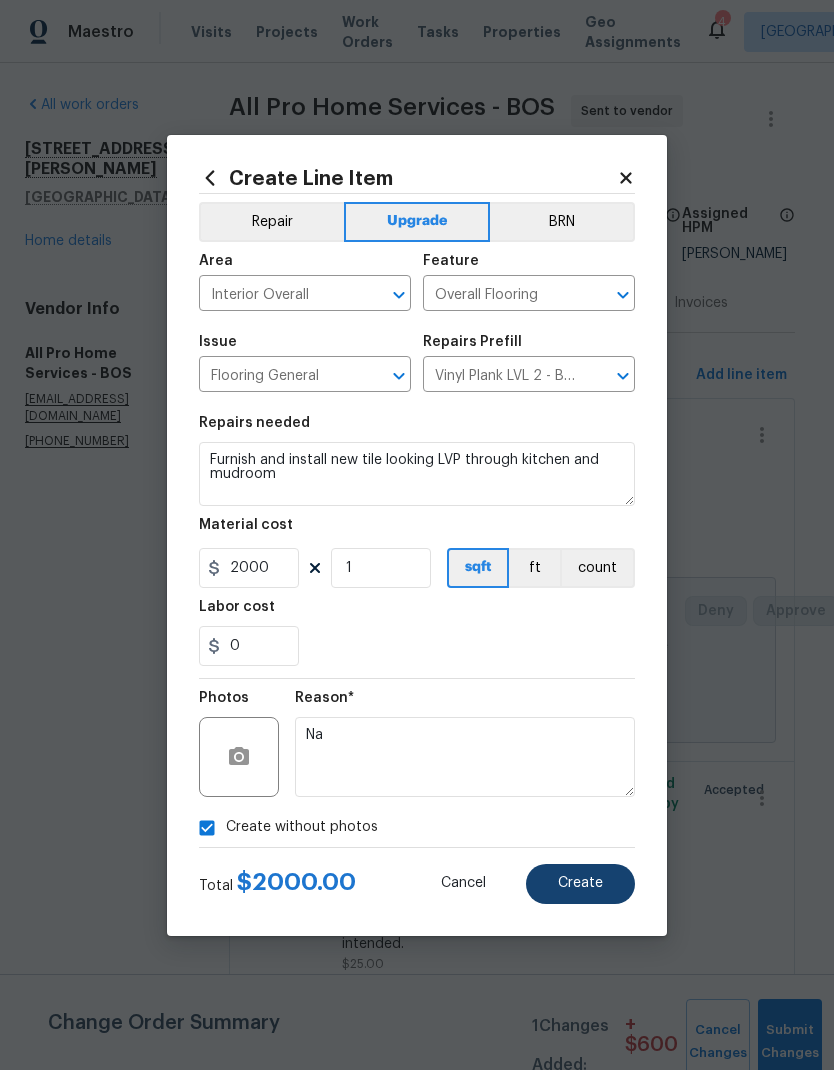 click on "Create" at bounding box center (580, 883) 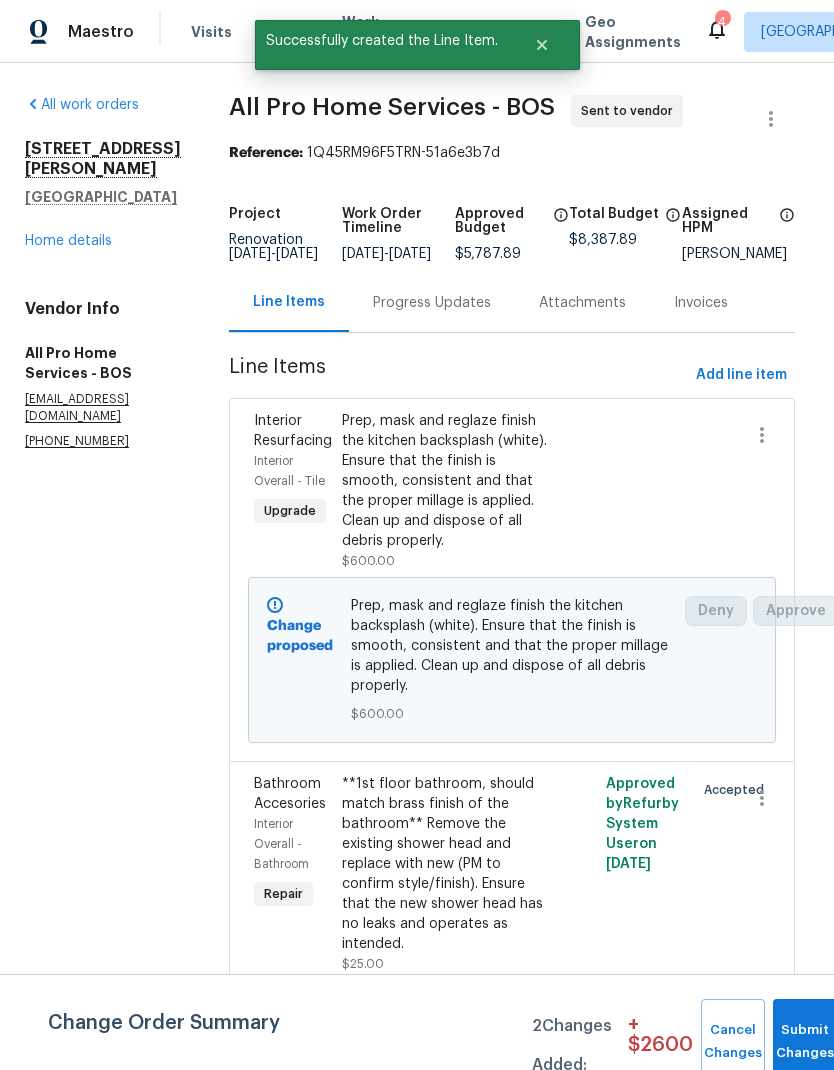 scroll, scrollTop: 0, scrollLeft: 0, axis: both 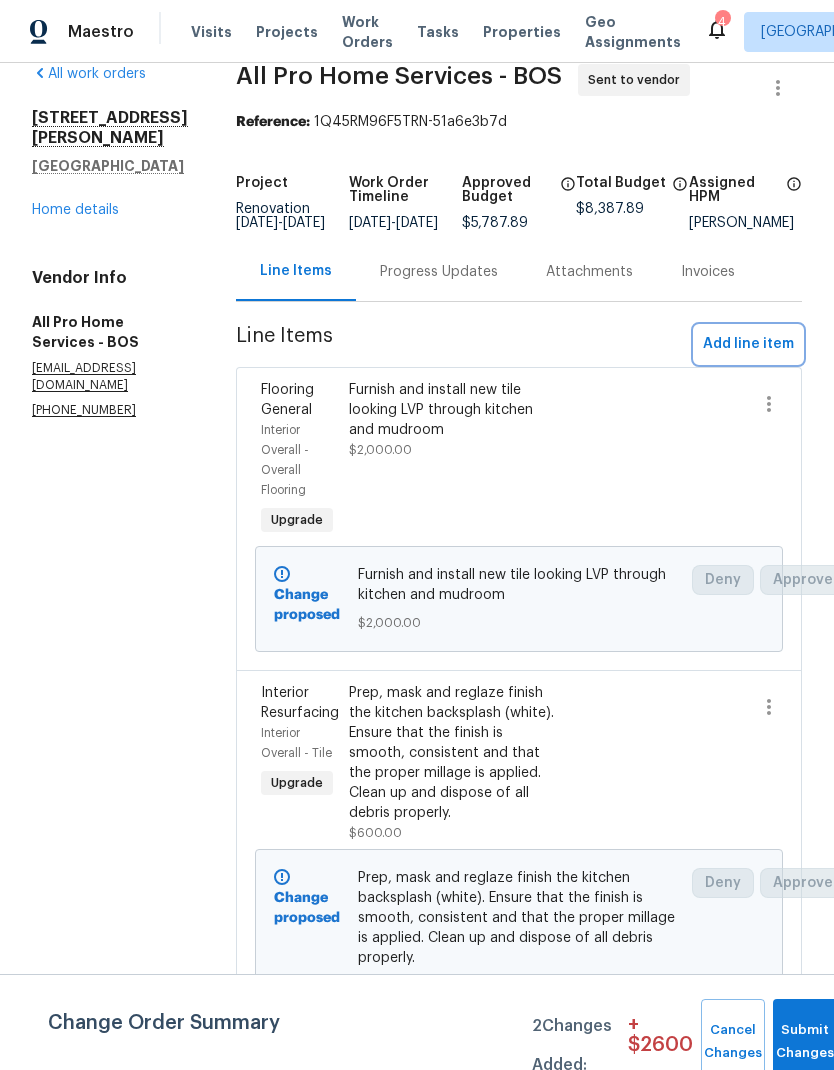 click on "Add line item" at bounding box center (748, 344) 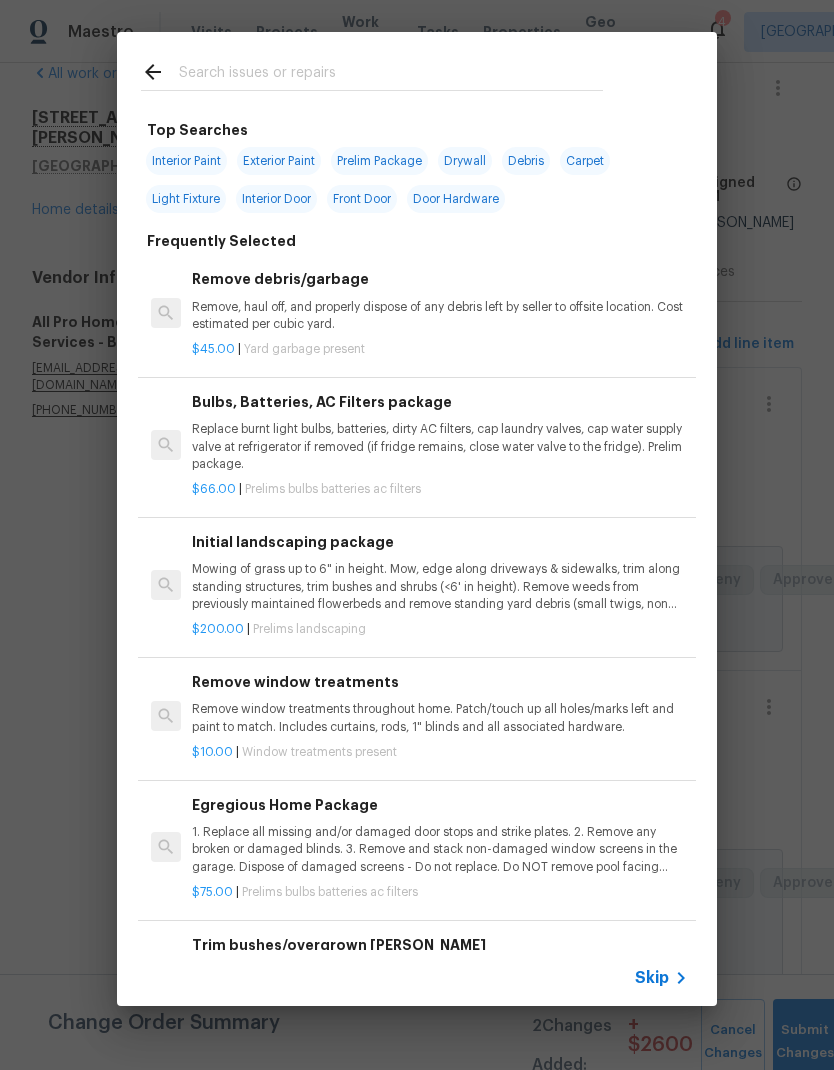 click at bounding box center (391, 75) 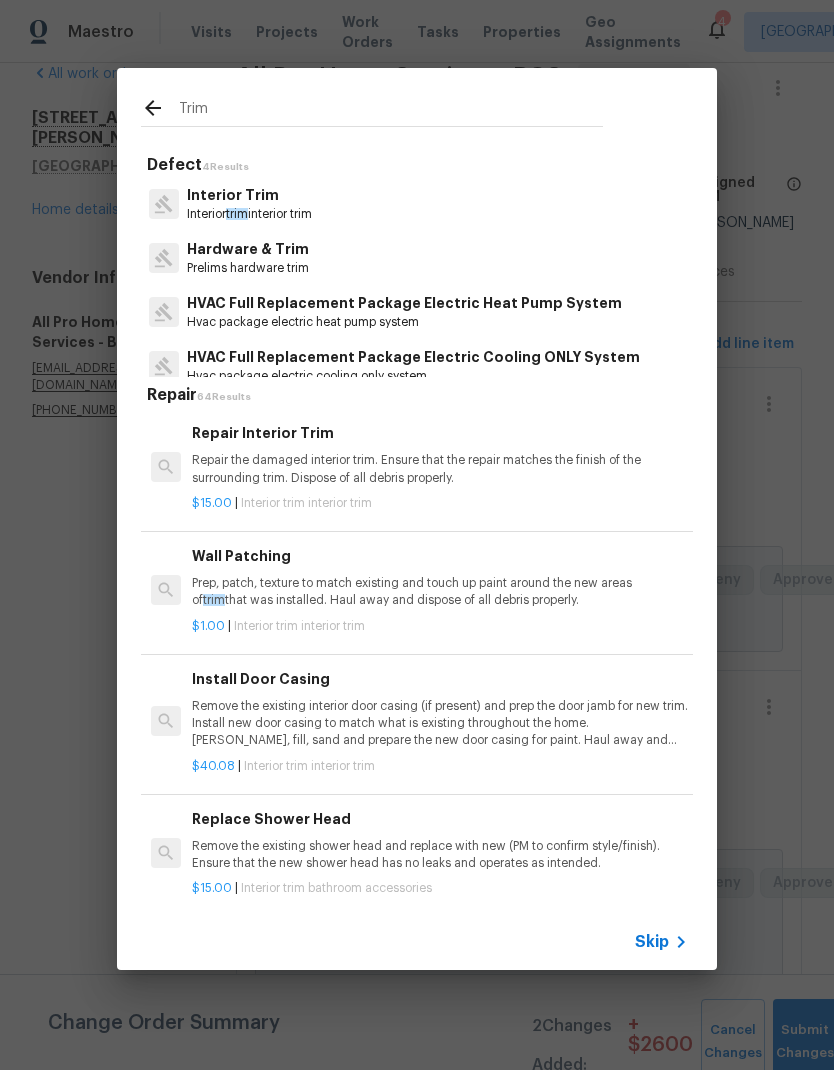 type on "Trim" 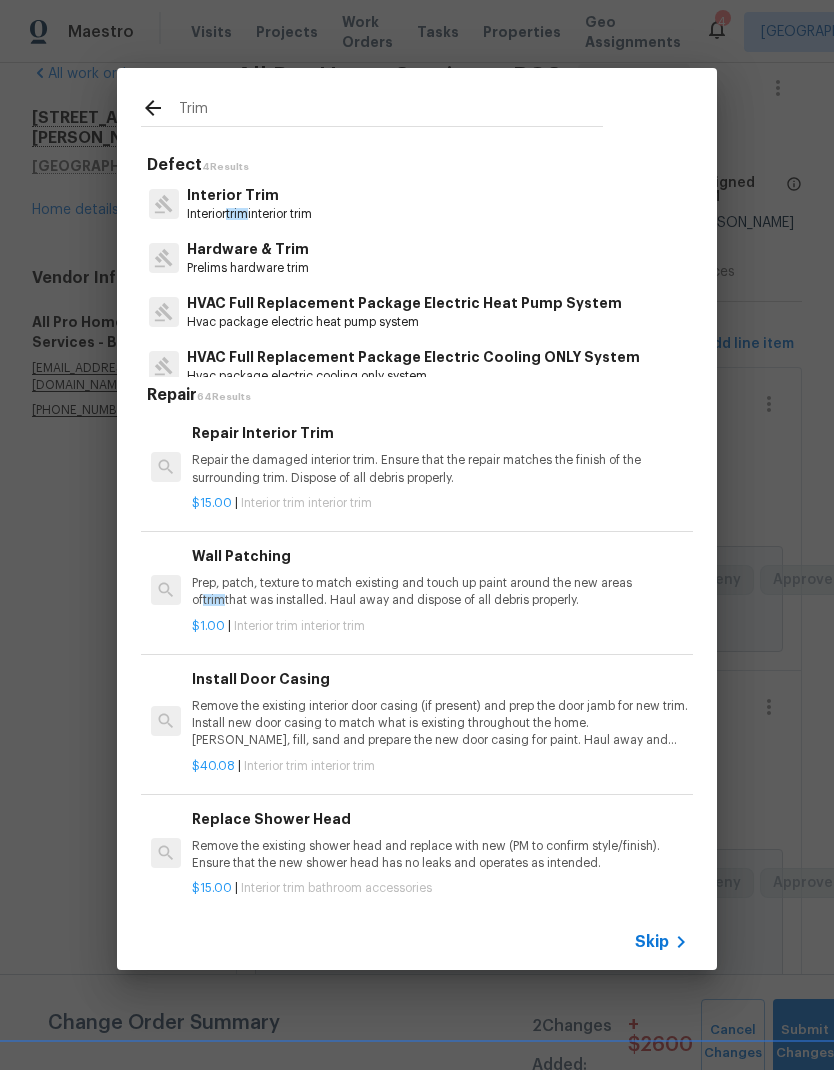 click on "Interior Trim Interior  trim  interior trim" at bounding box center (417, 204) 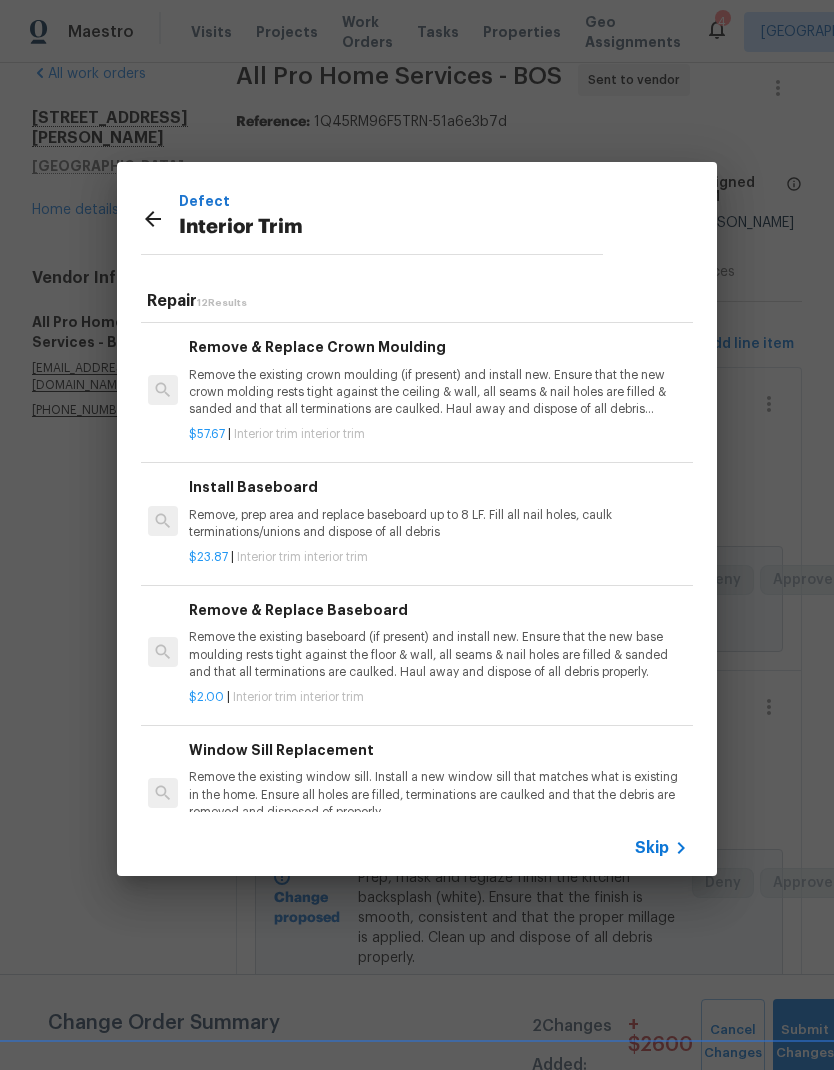 scroll, scrollTop: 520, scrollLeft: 3, axis: both 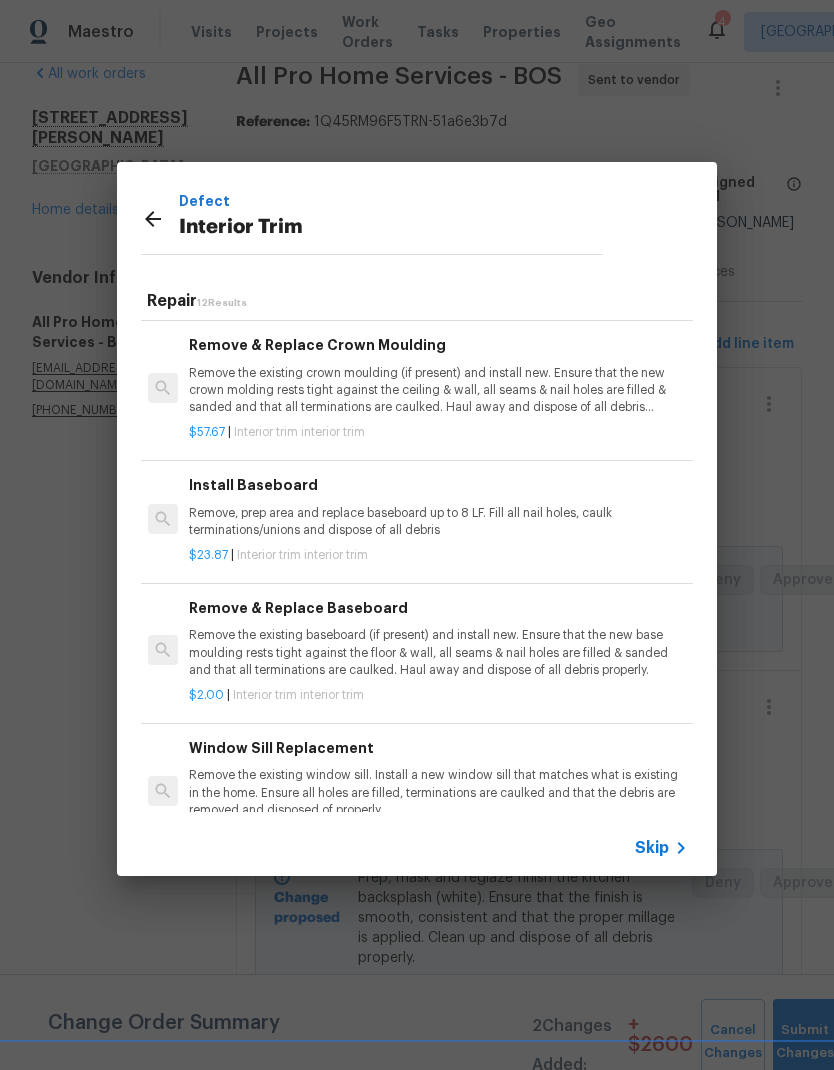 click on "Remove, prep area and replace baseboard up to 8 LF. Fill all nail holes, caulk terminations/unions and dispose of all debris" at bounding box center [437, 522] 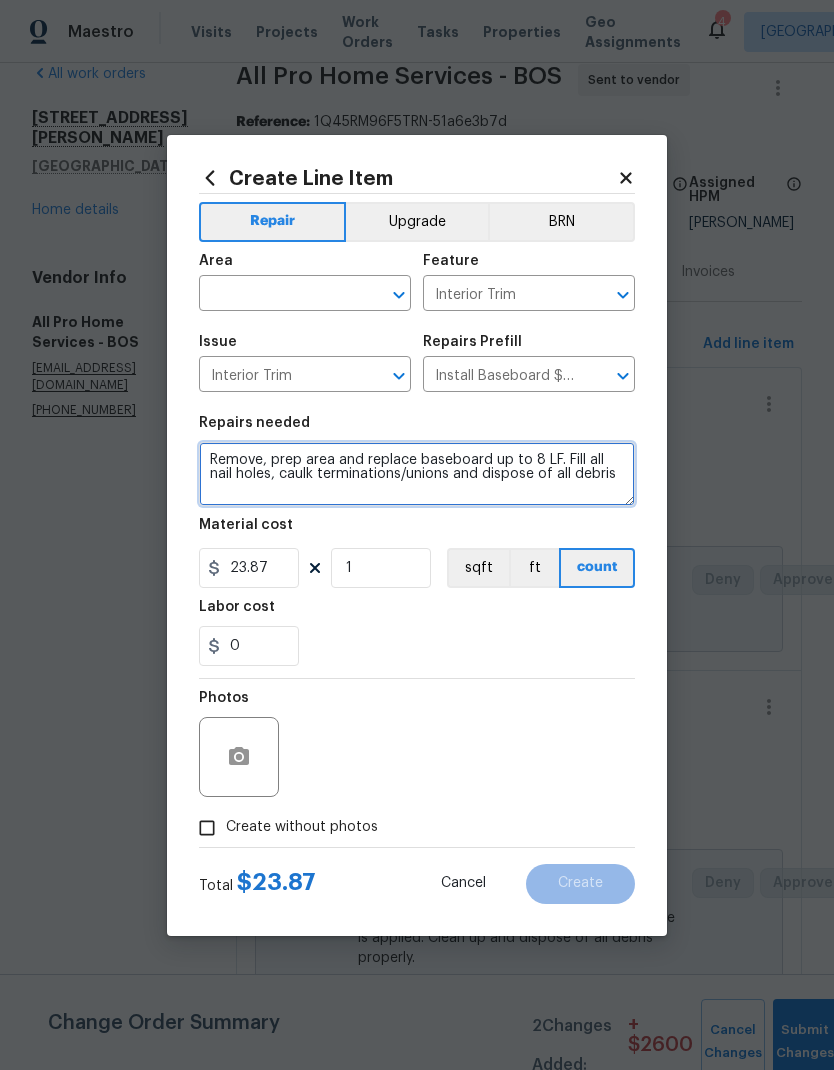 click on "Remove, prep area and replace baseboard up to 8 LF. Fill all nail holes, caulk terminations/unions and dispose of all debris" at bounding box center [417, 474] 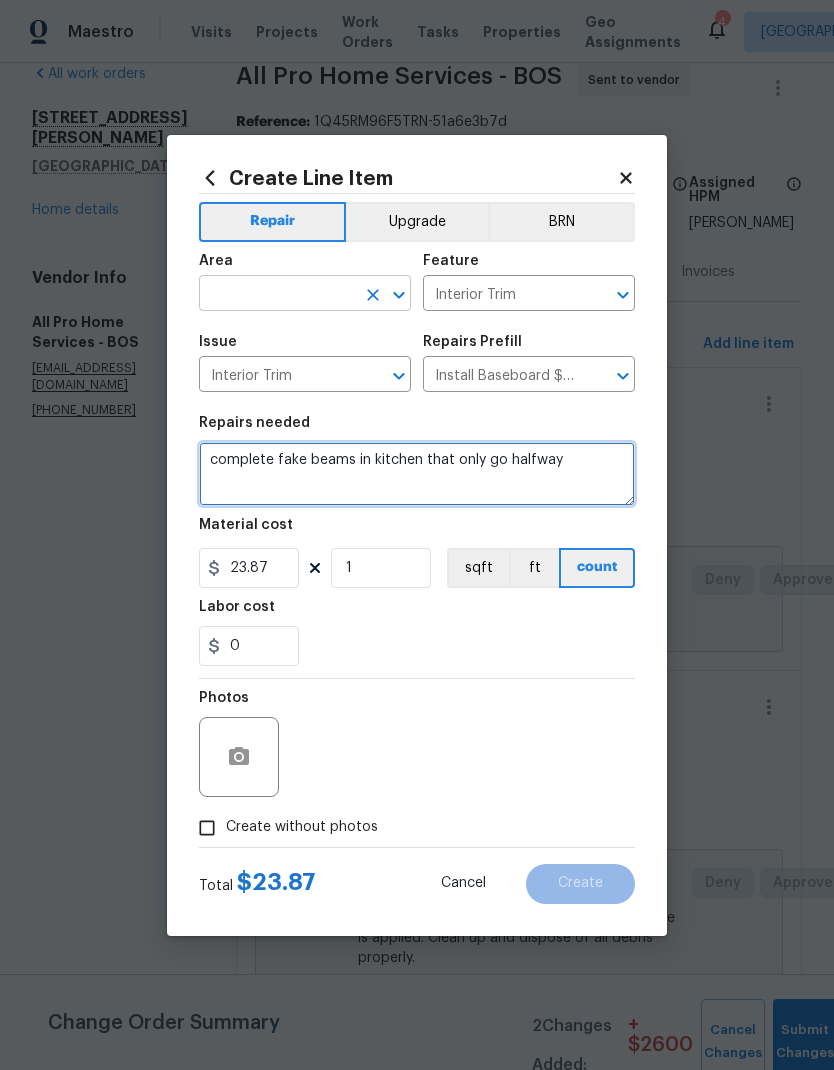 type on "complete fake beams in kitchen that only go halfway" 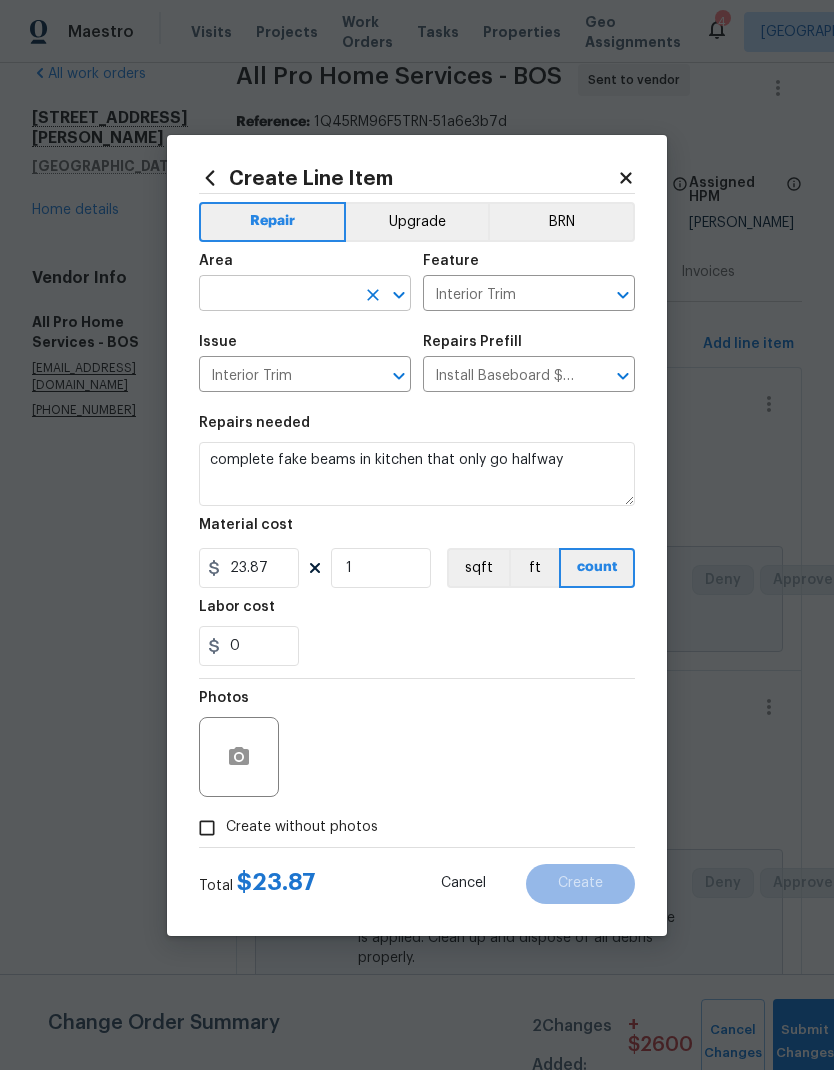 click at bounding box center [277, 295] 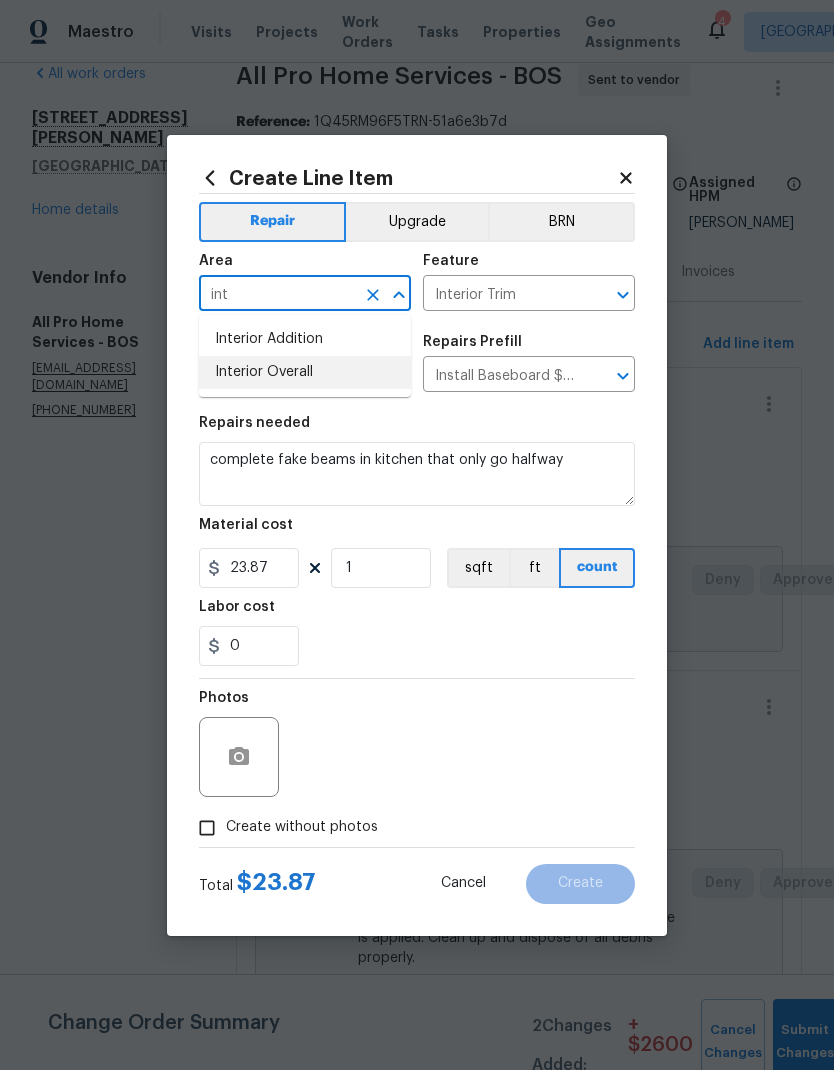 click on "Interior Overall" at bounding box center (305, 372) 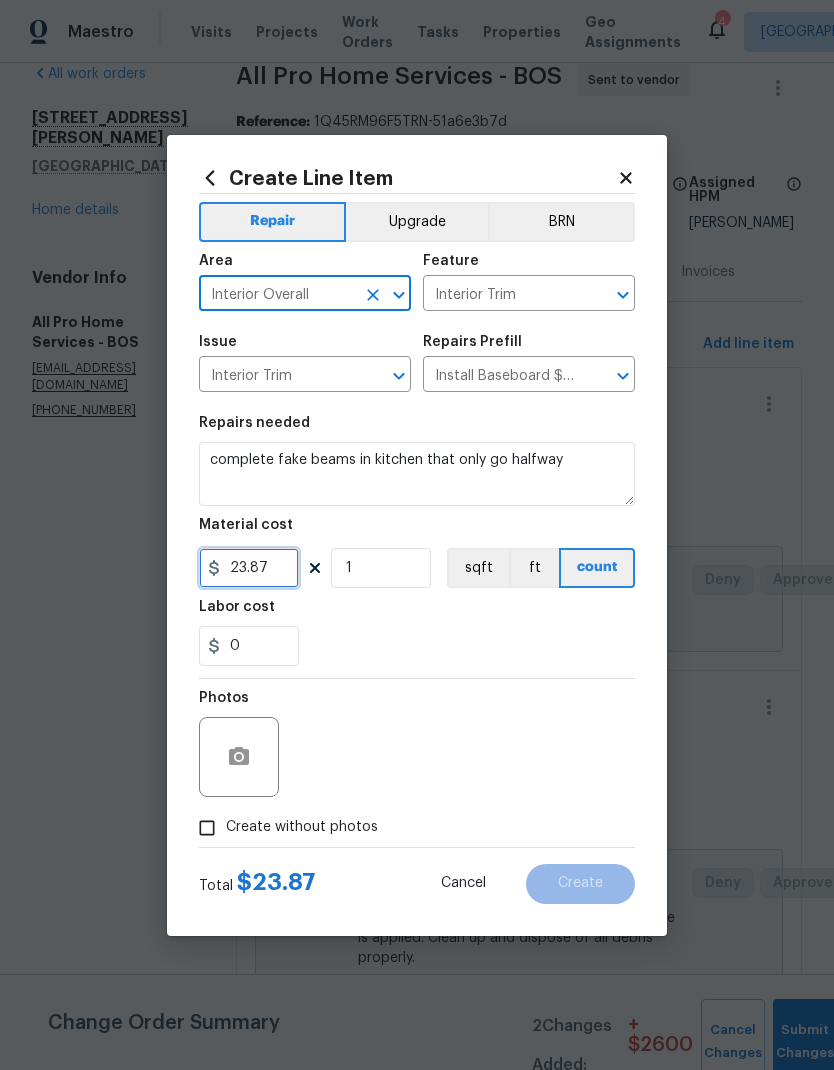 click on "23.87" at bounding box center (249, 568) 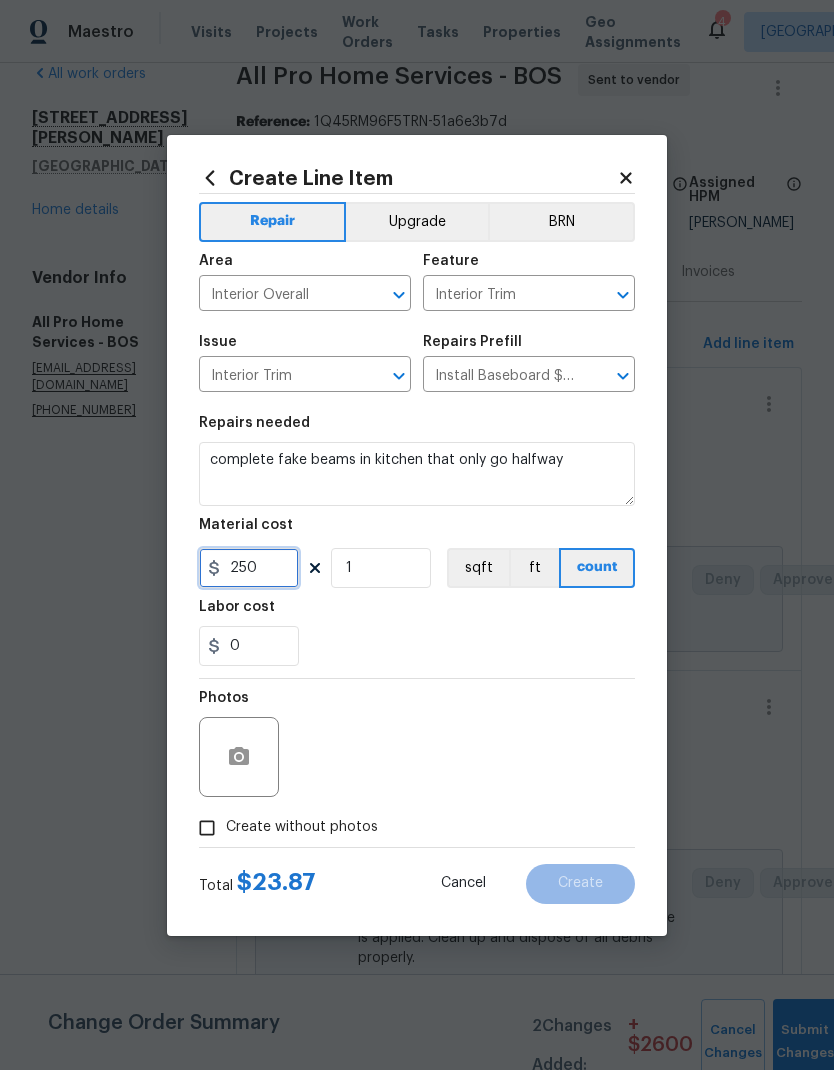 type on "250" 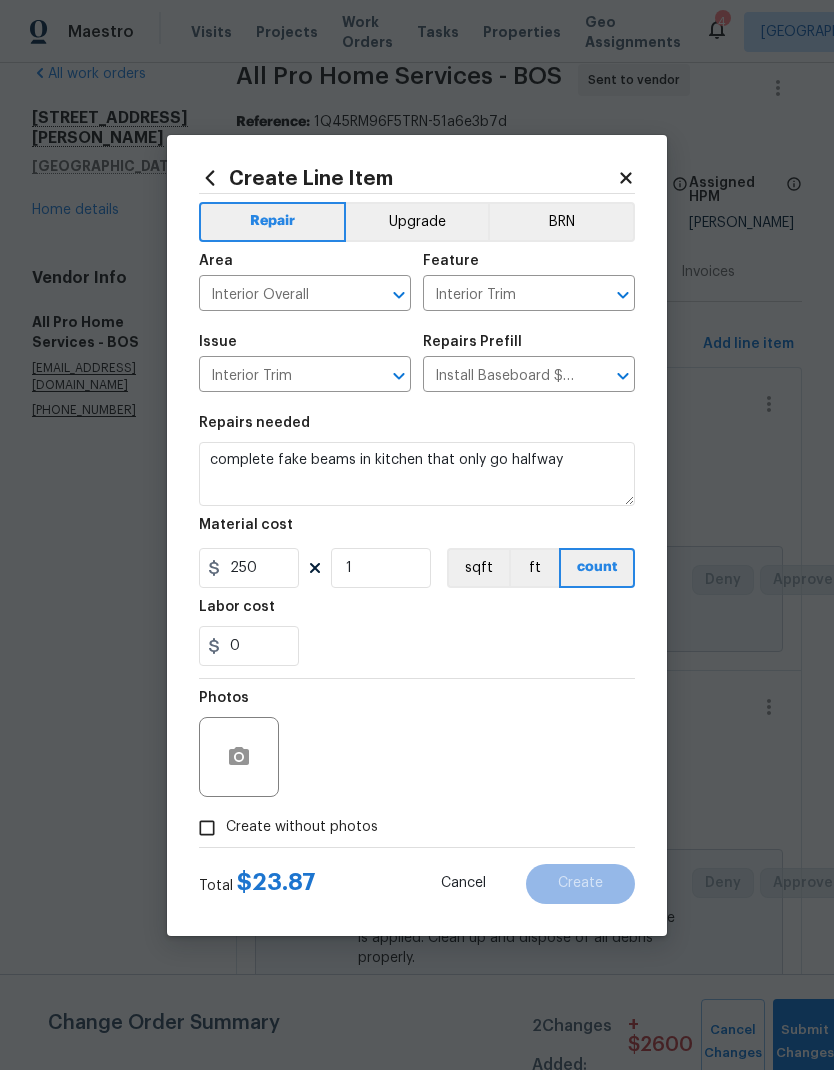 click on "Labor cost" at bounding box center [417, 613] 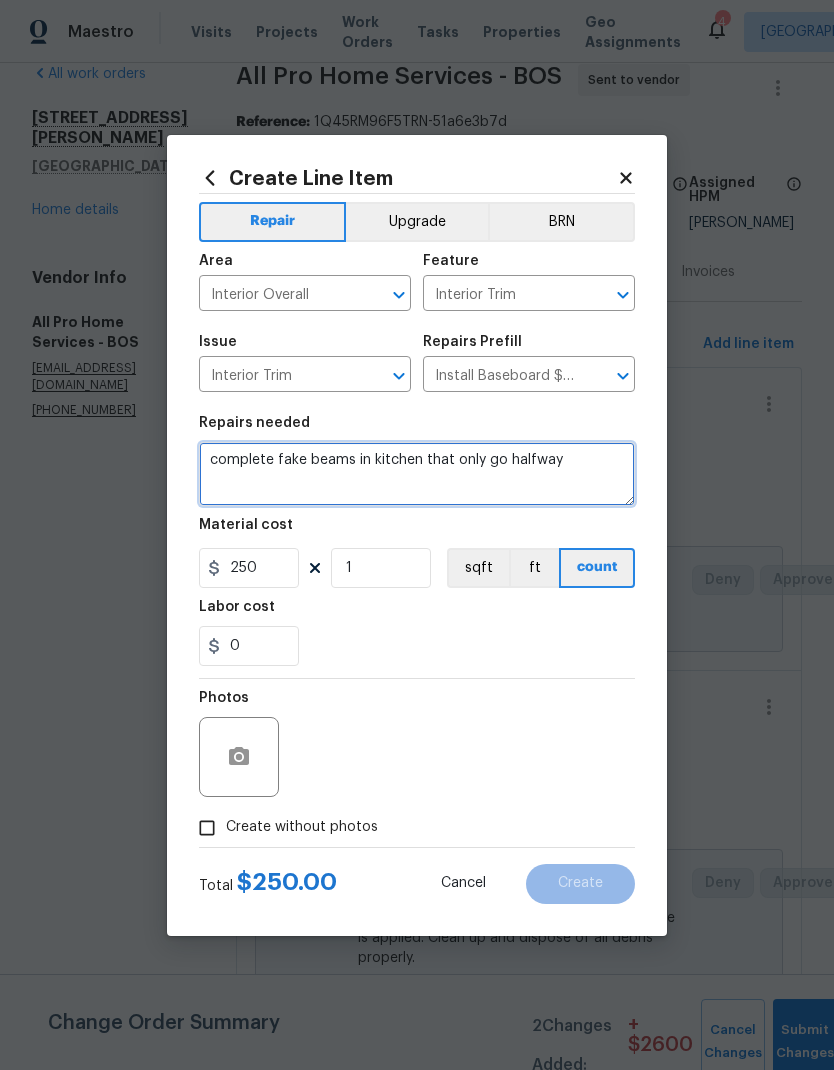 click on "complete fake beams in kitchen that only go halfway" at bounding box center [417, 474] 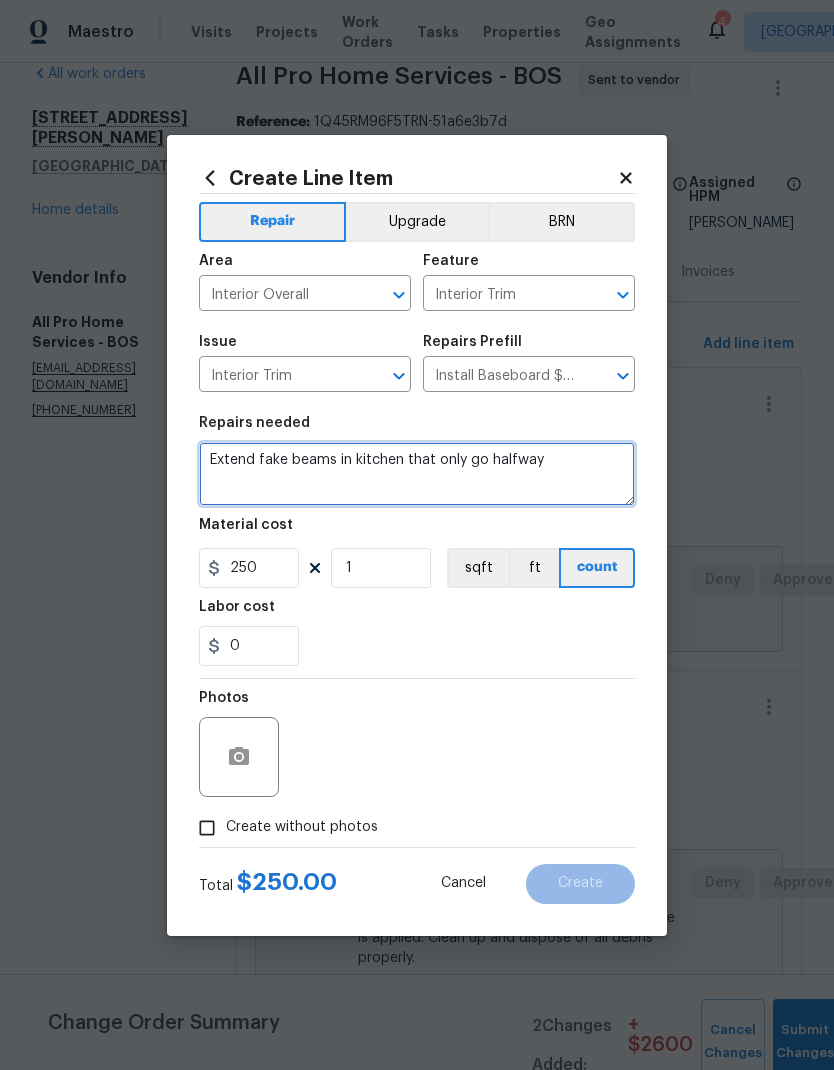 click on "Extend fake beams in kitchen that only go halfway" at bounding box center (417, 474) 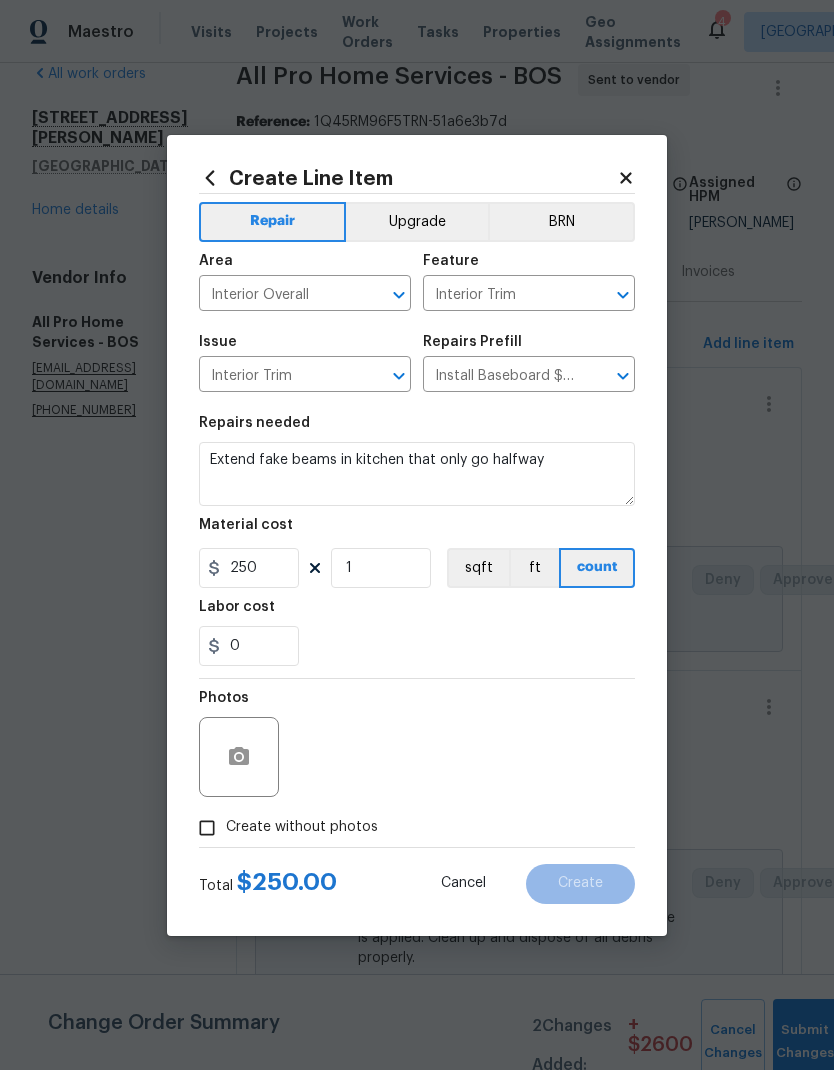 click on "0" at bounding box center [417, 646] 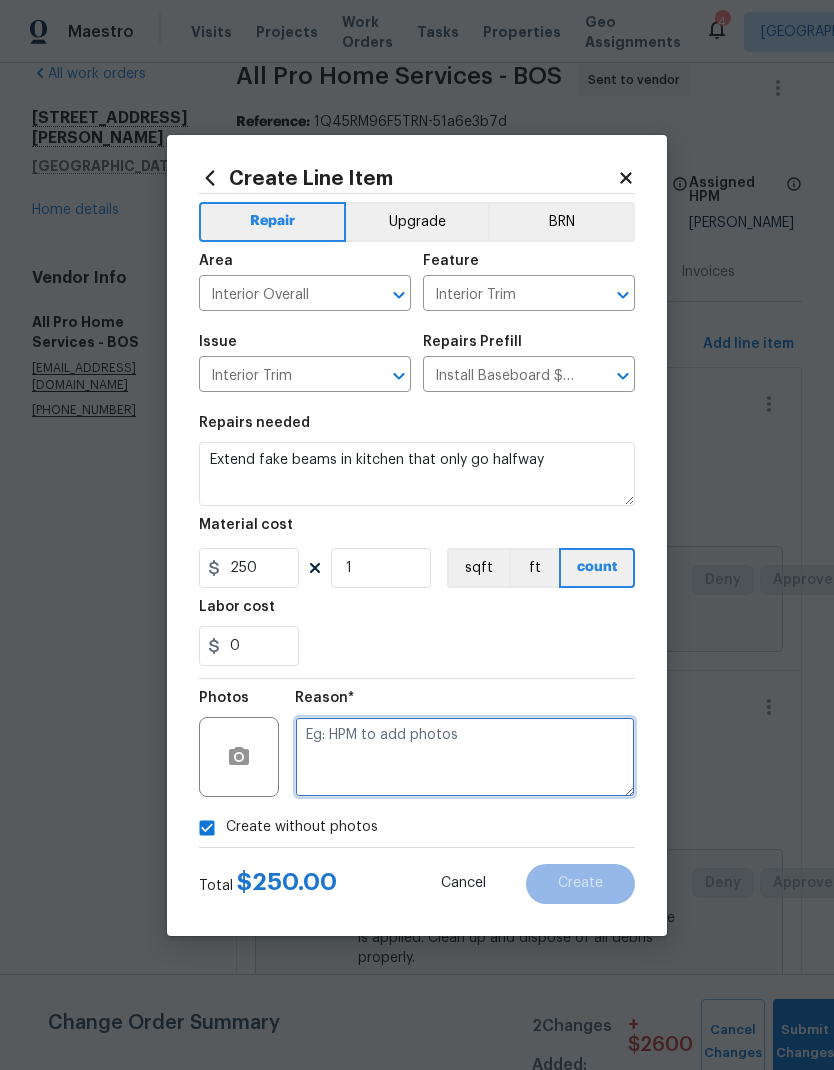 click at bounding box center [465, 757] 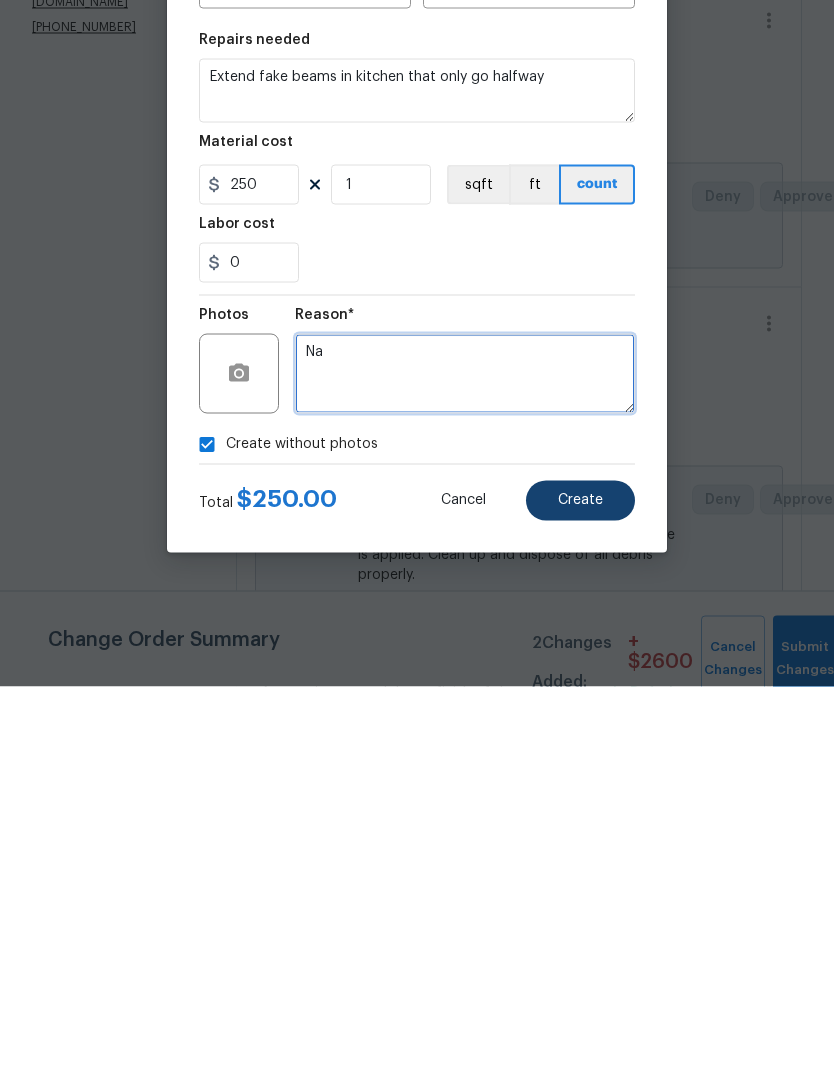 type on "Na" 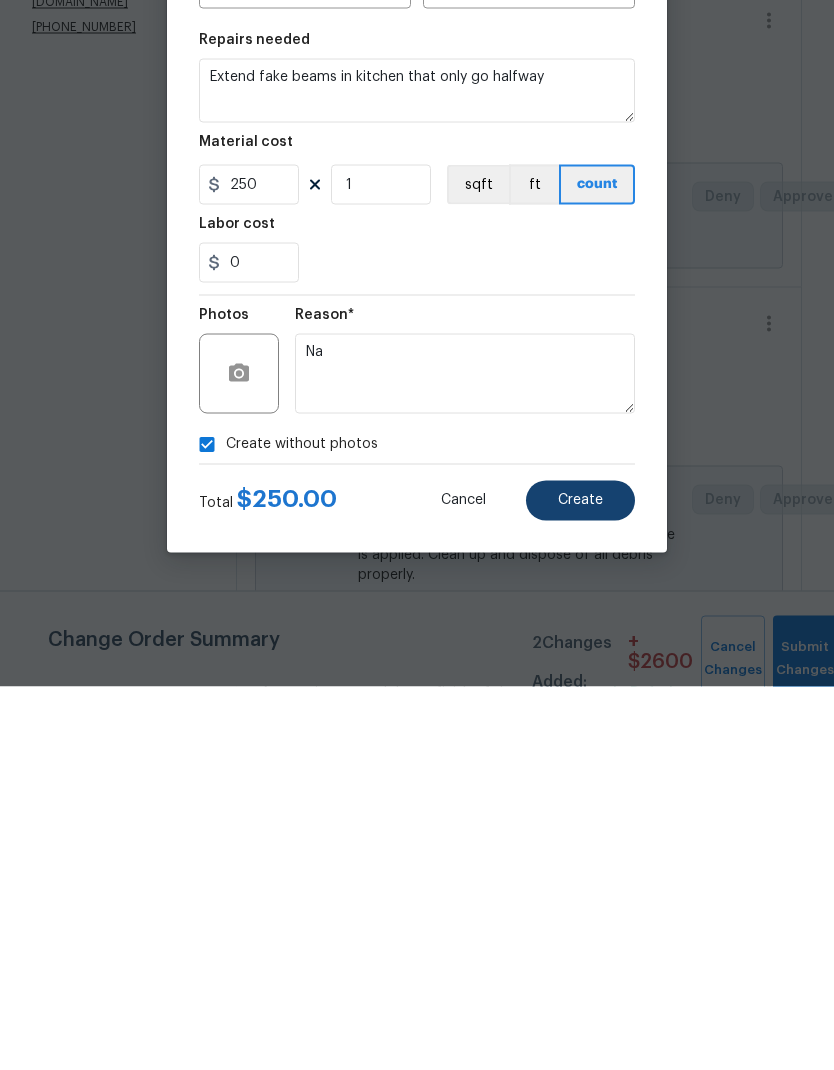 click on "Create" at bounding box center [580, 883] 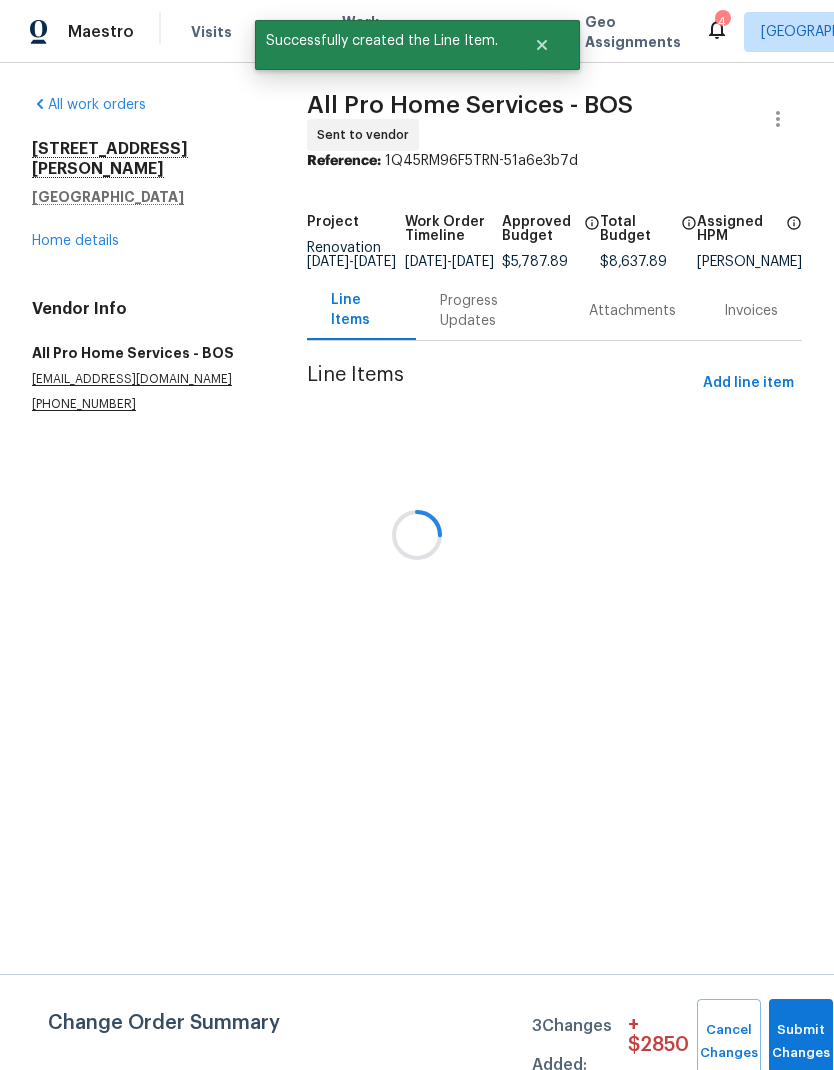 scroll, scrollTop: 0, scrollLeft: 0, axis: both 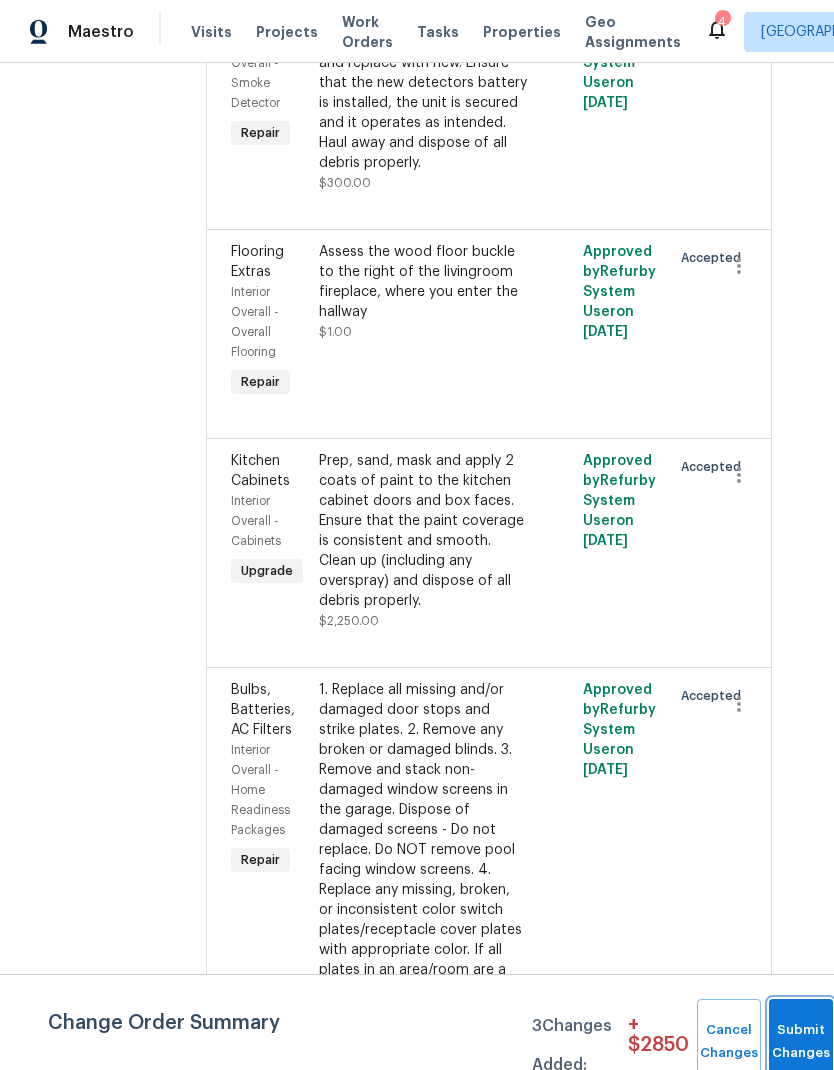click on "Submit Changes" at bounding box center (801, 1042) 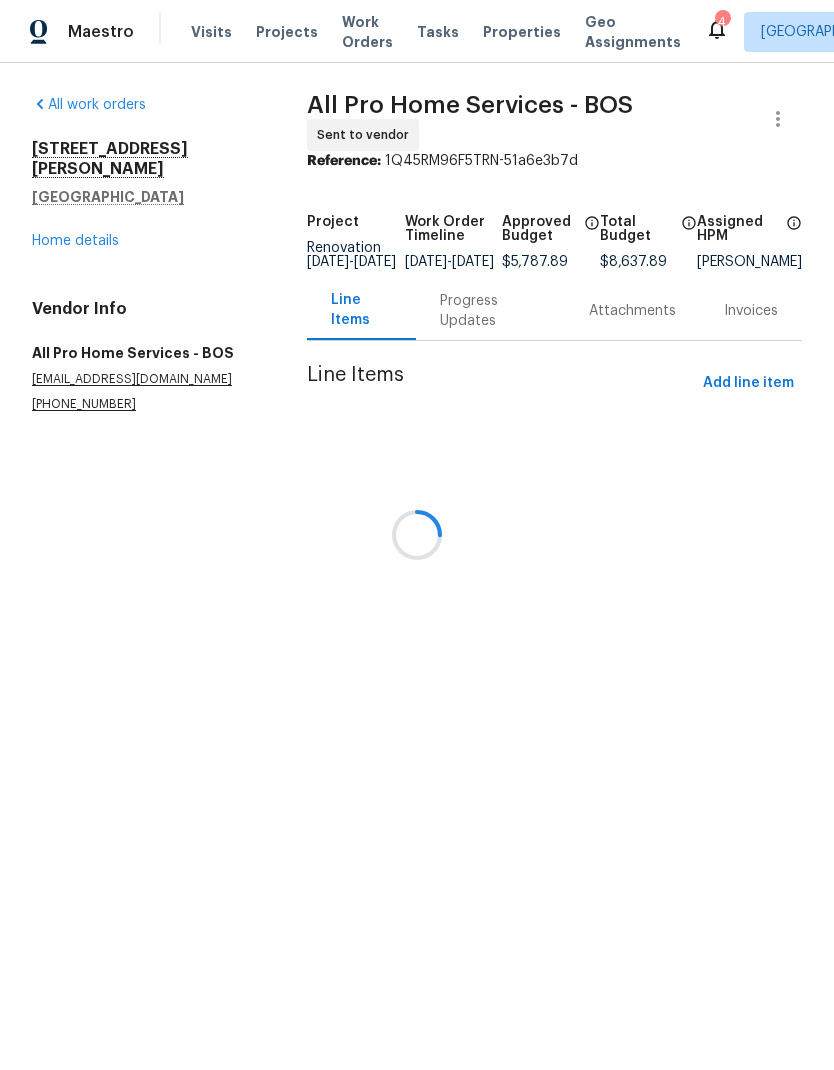 scroll, scrollTop: 0, scrollLeft: 0, axis: both 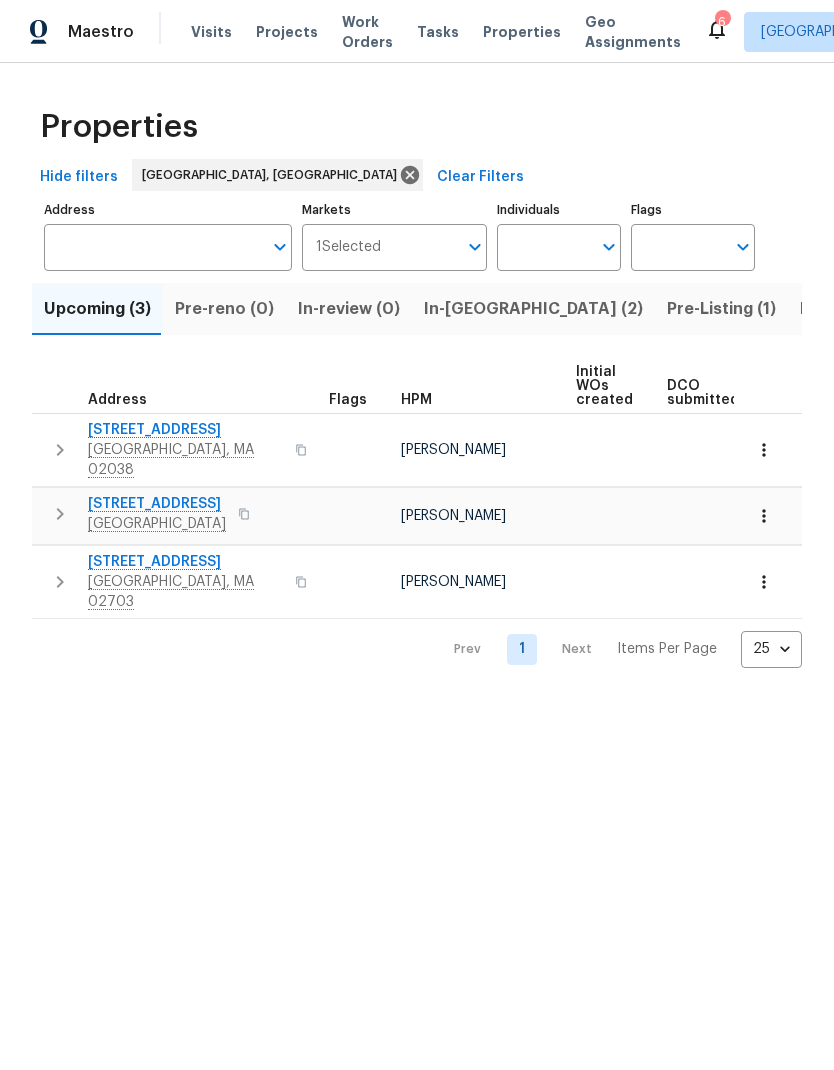 click on "Listed (19)" at bounding box center [841, 309] 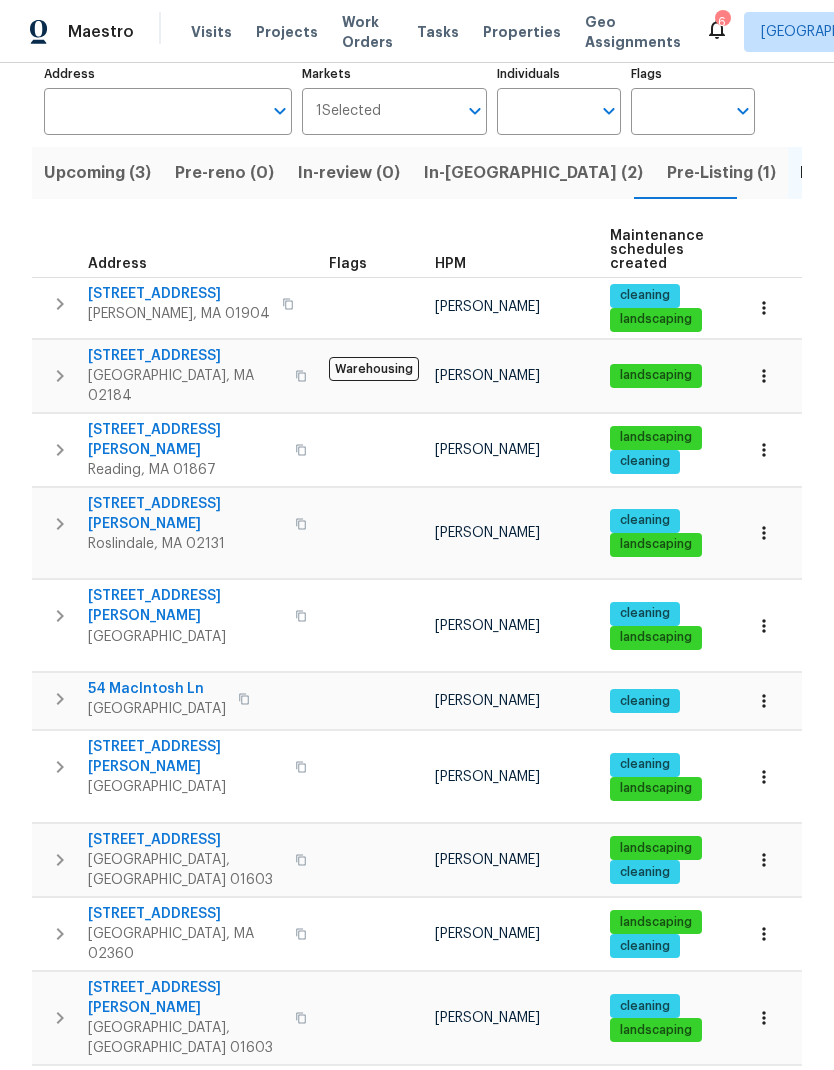 scroll, scrollTop: 135, scrollLeft: 0, axis: vertical 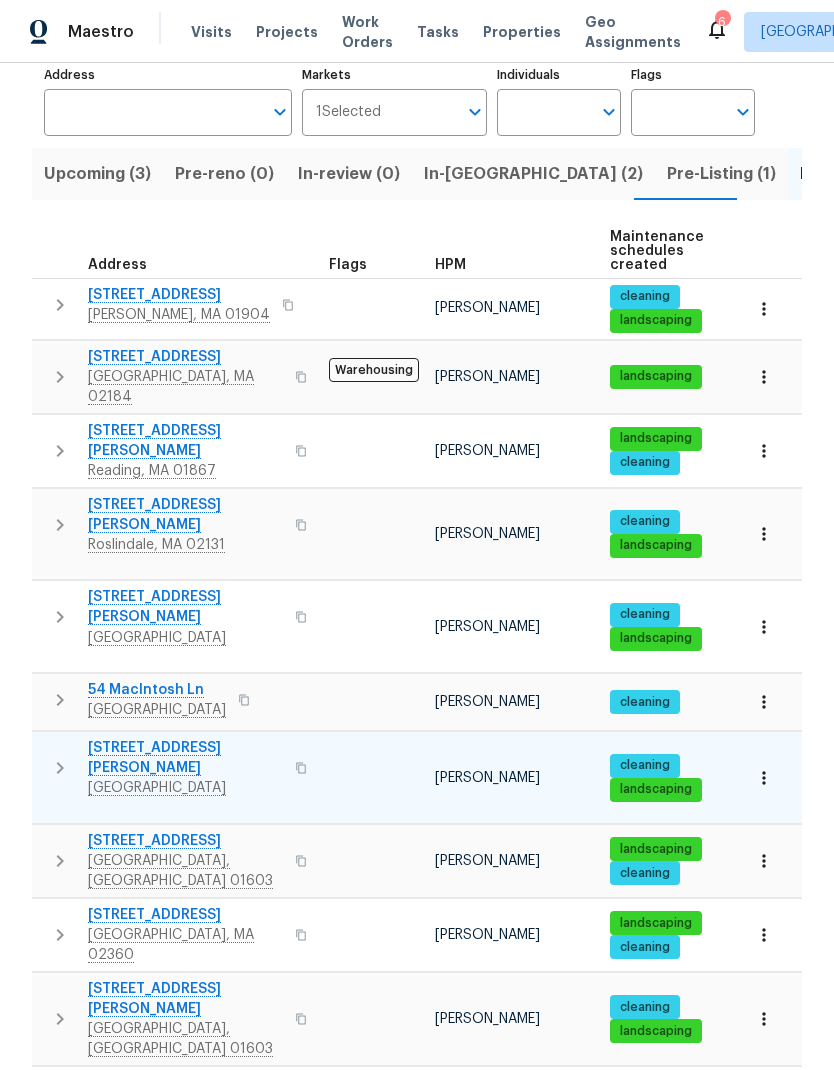click on "58 Morse Ave" at bounding box center [185, 758] 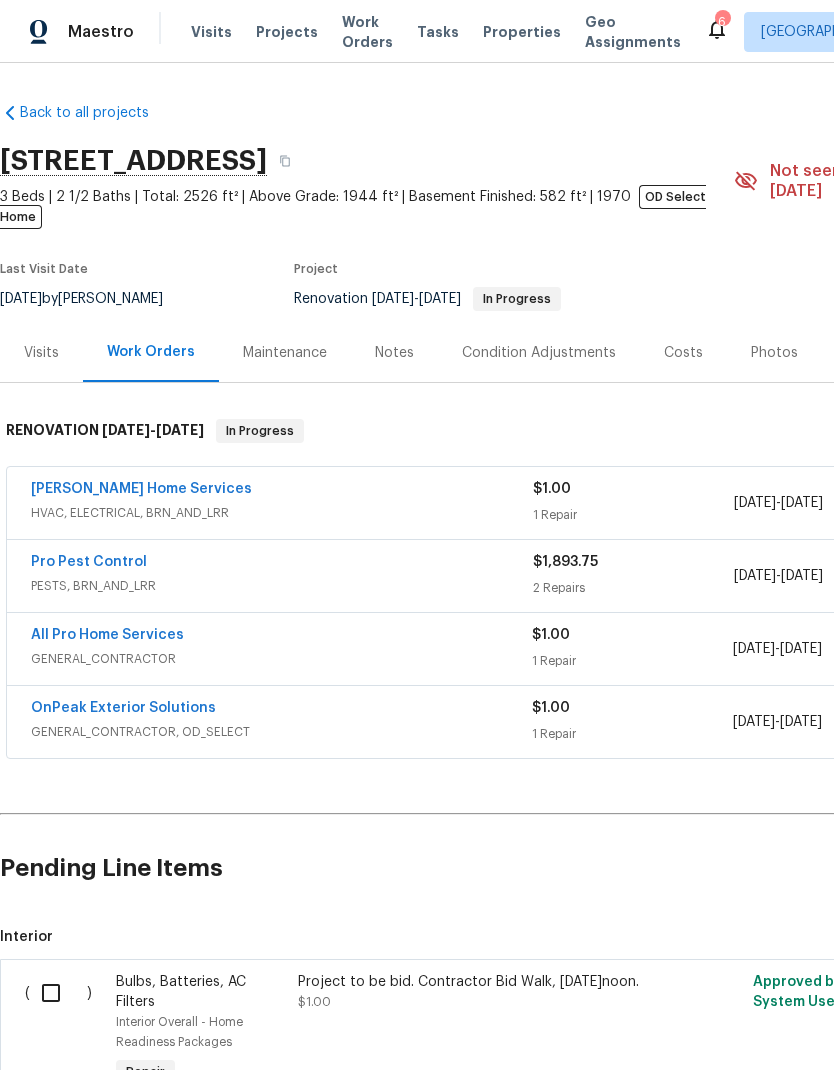 scroll, scrollTop: 0, scrollLeft: 0, axis: both 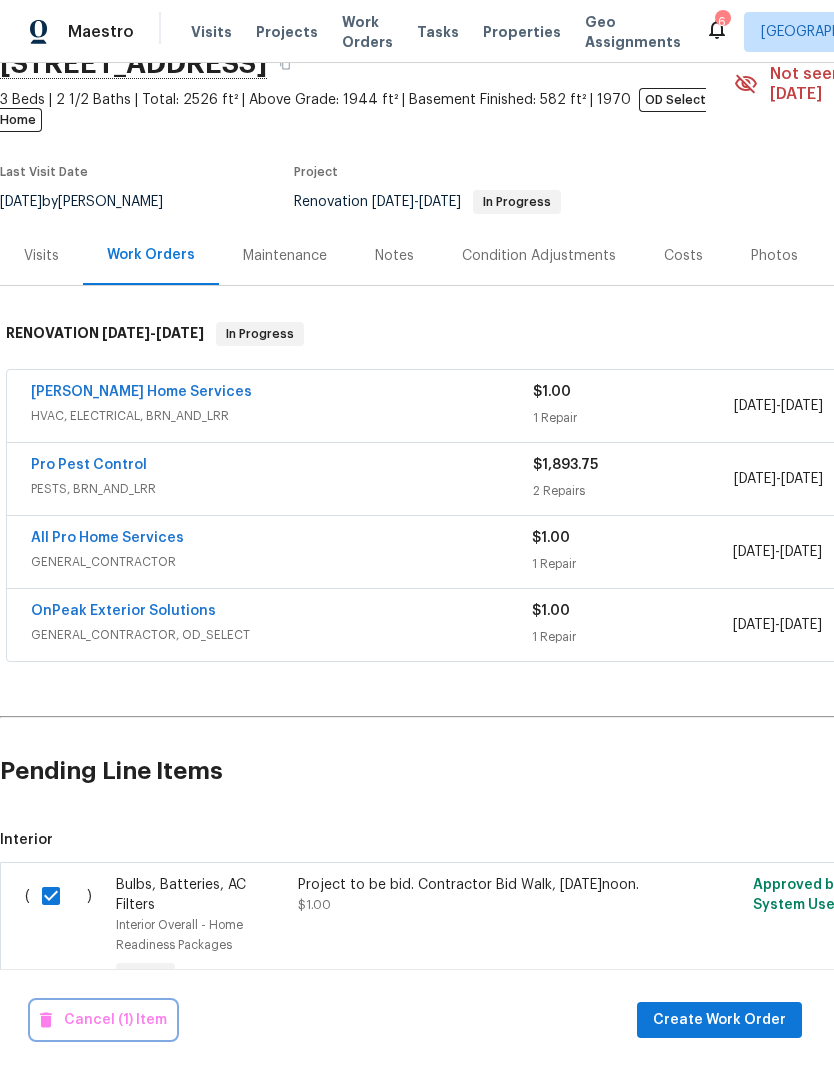 click on "Cancel (1) Item" at bounding box center [103, 1020] 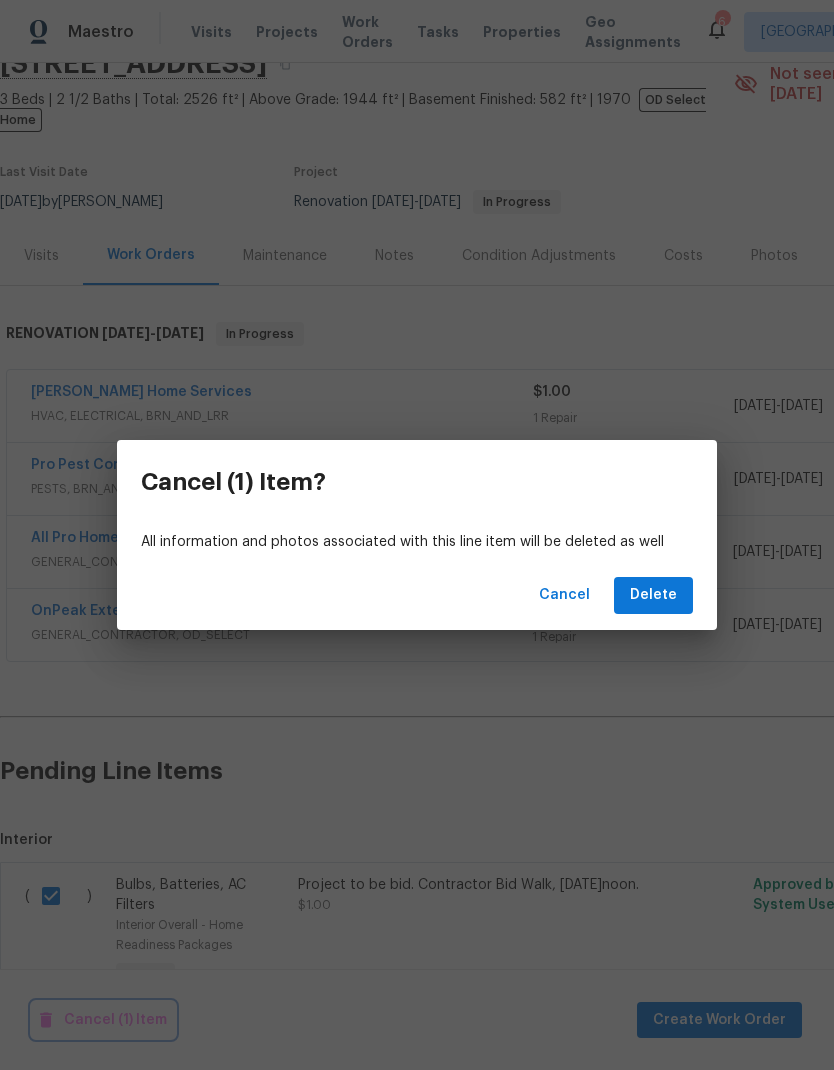 click on "Cancel (1) Item? All information and photos associated with           this line item           will be deleted as well Cancel Delete" at bounding box center (417, 535) 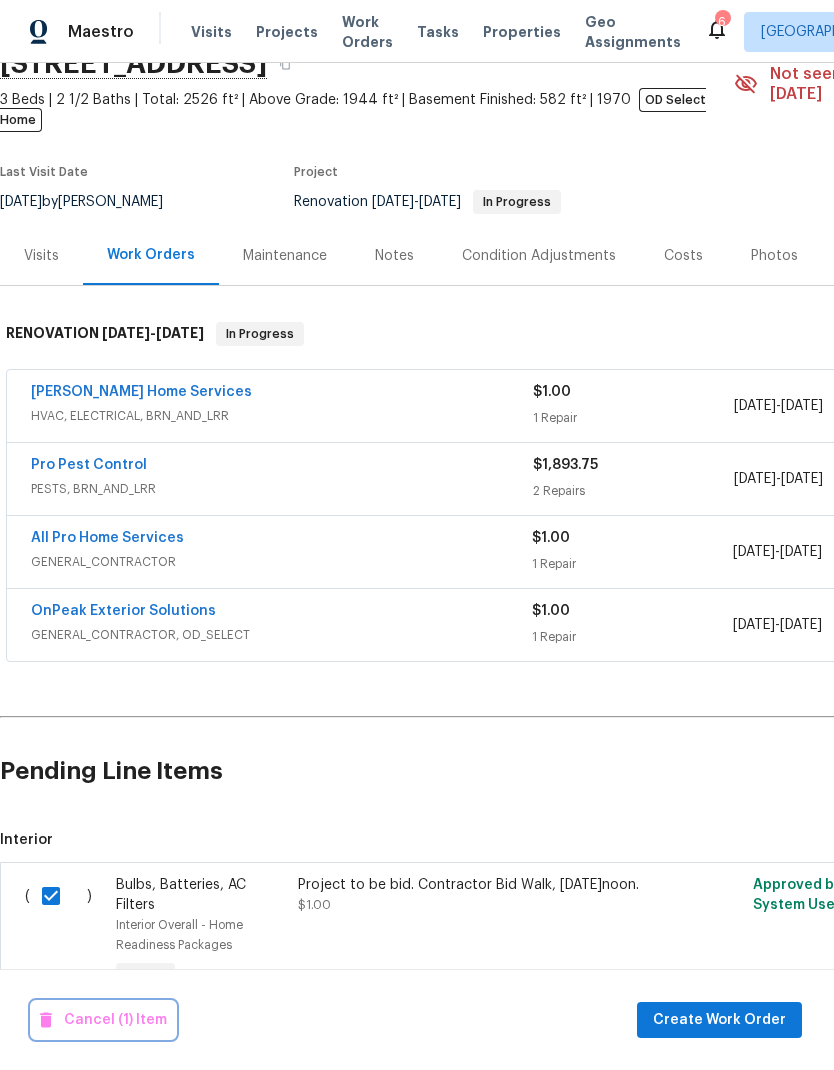 click on "Cancel (1) Item" at bounding box center (103, 1020) 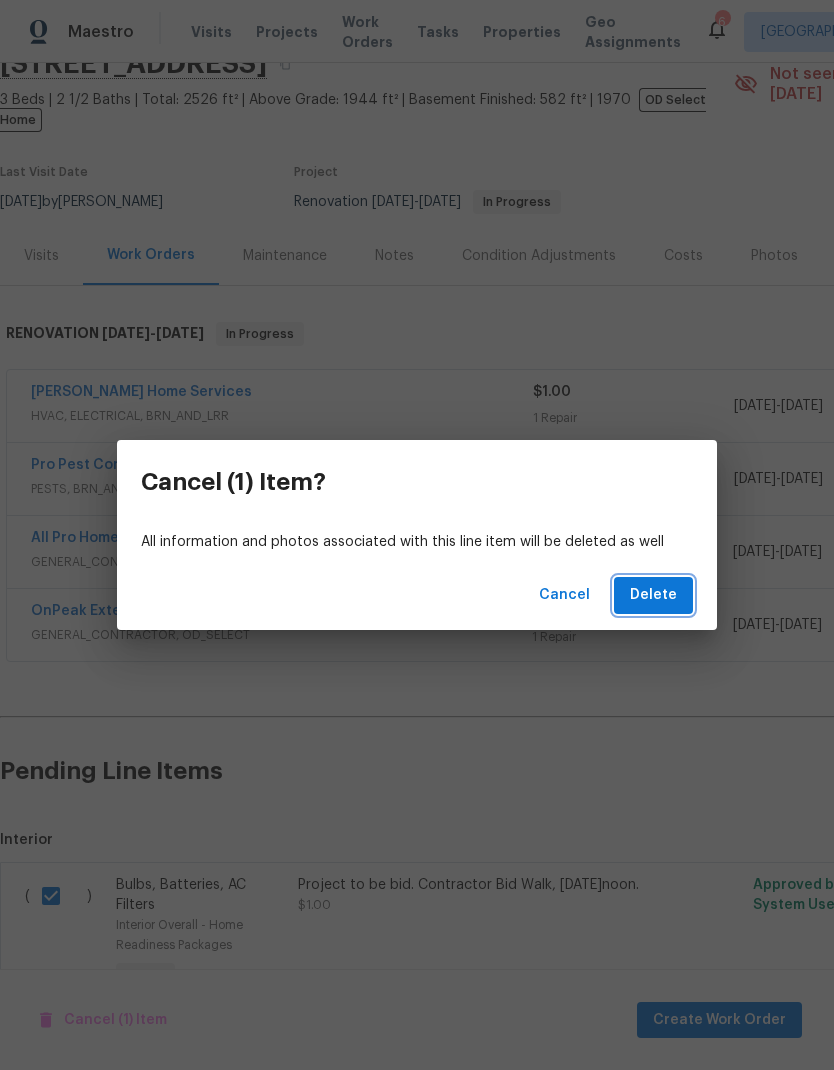 click on "Delete" at bounding box center [653, 595] 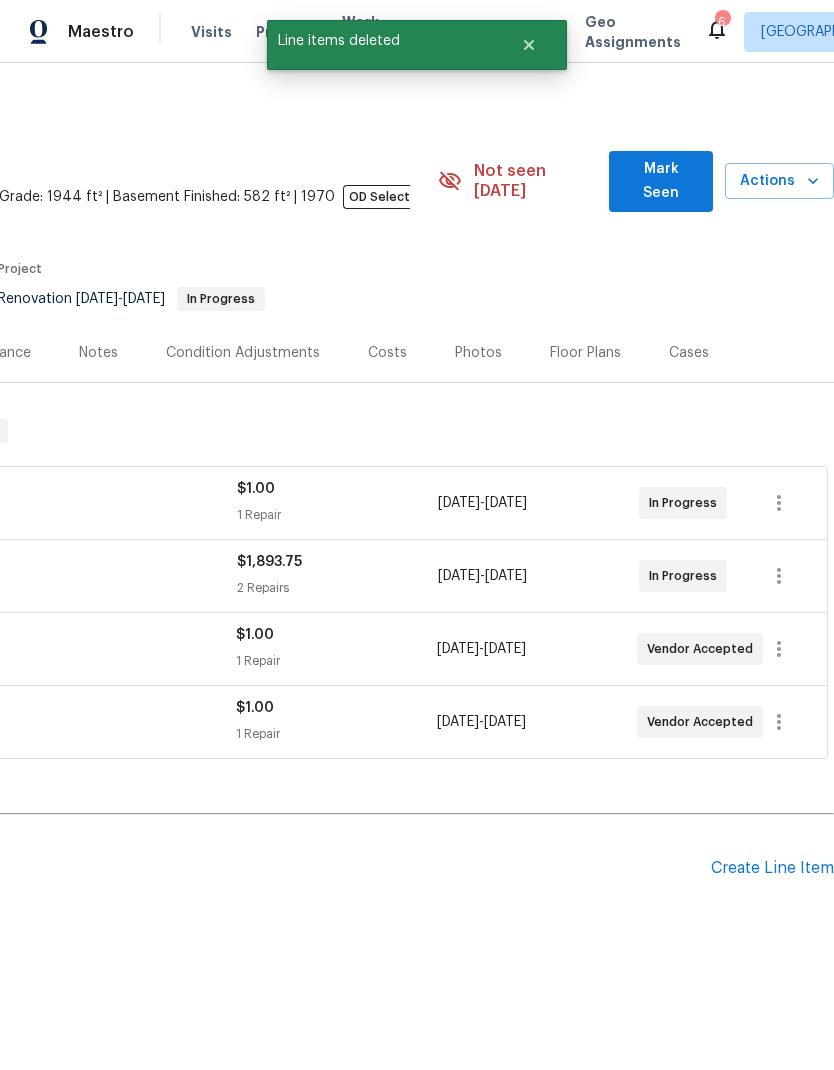 scroll, scrollTop: 0, scrollLeft: 296, axis: horizontal 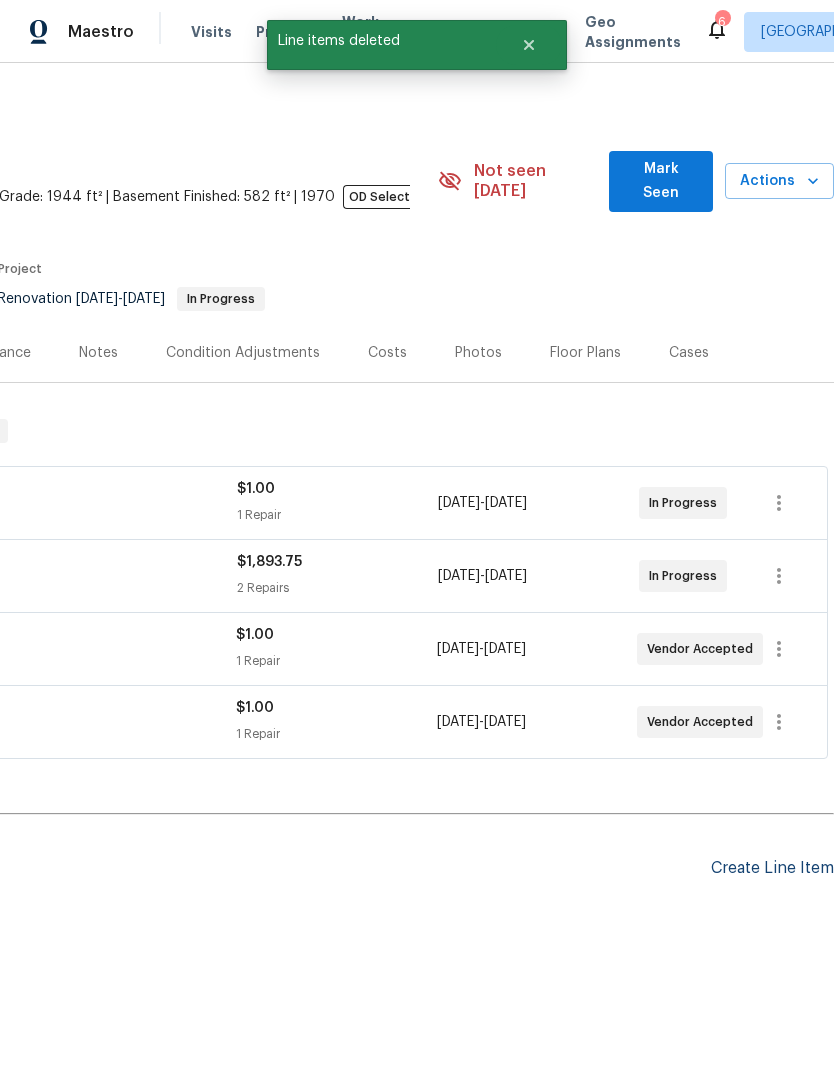 click on "Create Line Item" at bounding box center [772, 868] 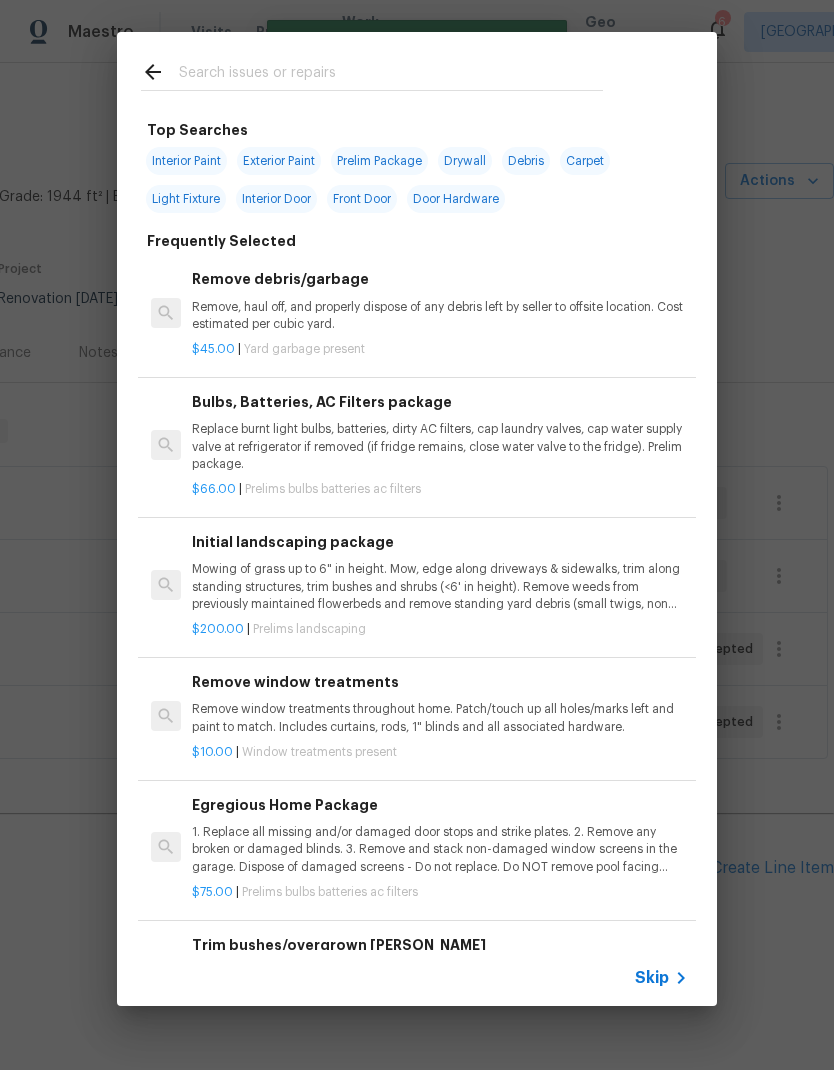 click on "Top Searches Interior Paint Exterior Paint Prelim Package Drywall Debris Carpet Light Fixture Interior Door Front Door Door Hardware Frequently Selected Remove debris/garbage Remove, haul off, and properly dispose of any debris left by seller to offsite location. Cost estimated per cubic yard. $45.00   |   Yard garbage present Bulbs, Batteries, AC Filters package Replace burnt light bulbs, batteries, dirty AC filters, cap laundry valves, cap water supply valve at refrigerator if removed (if fridge remains, close water valve to the fridge). Prelim package. $66.00   |   Prelims bulbs batteries ac filters Initial landscaping package Mowing of grass up to 6" in height. Mow, edge along driveways & sidewalks, trim along standing structures, trim bushes and shrubs (<6' in height). Remove weeds from previously maintained flowerbeds and remove standing yard debris (small twigs, non seasonal falling leaves).  Use leaf blower to remove clippings from hard surfaces." $200.00   |   Prelims landscaping $10.00   |   $75.00" at bounding box center [417, 519] 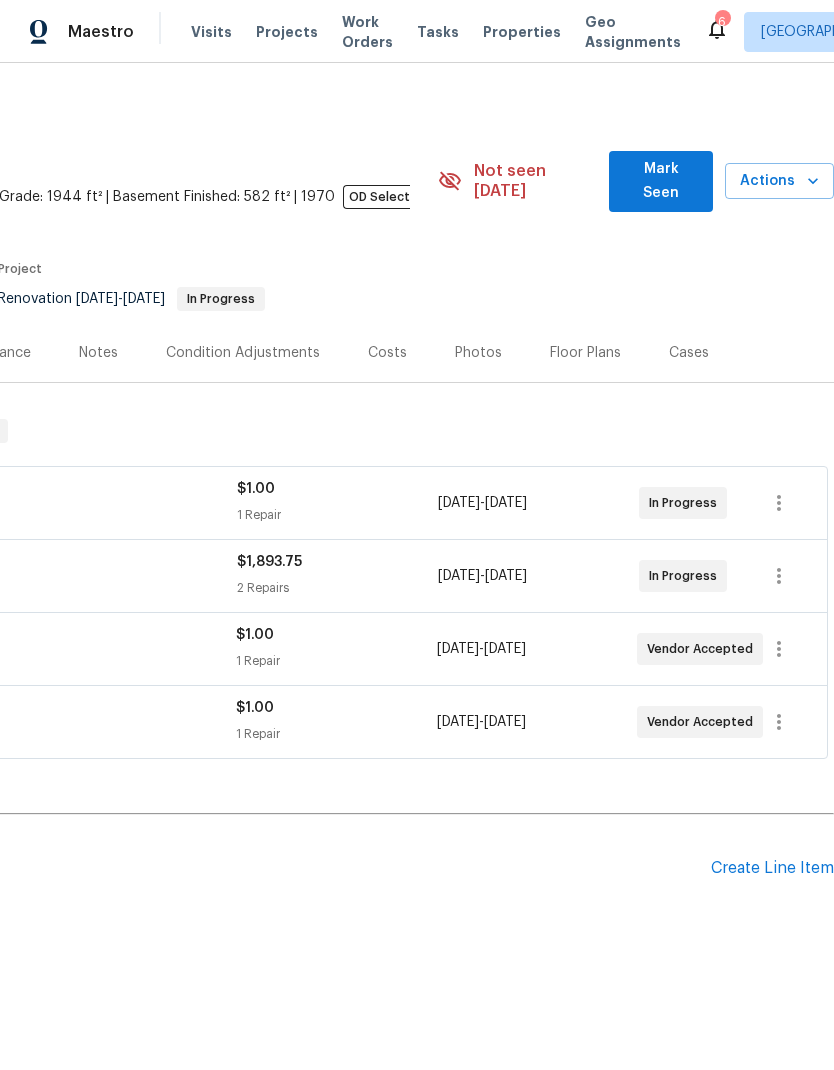 scroll, scrollTop: 0, scrollLeft: 296, axis: horizontal 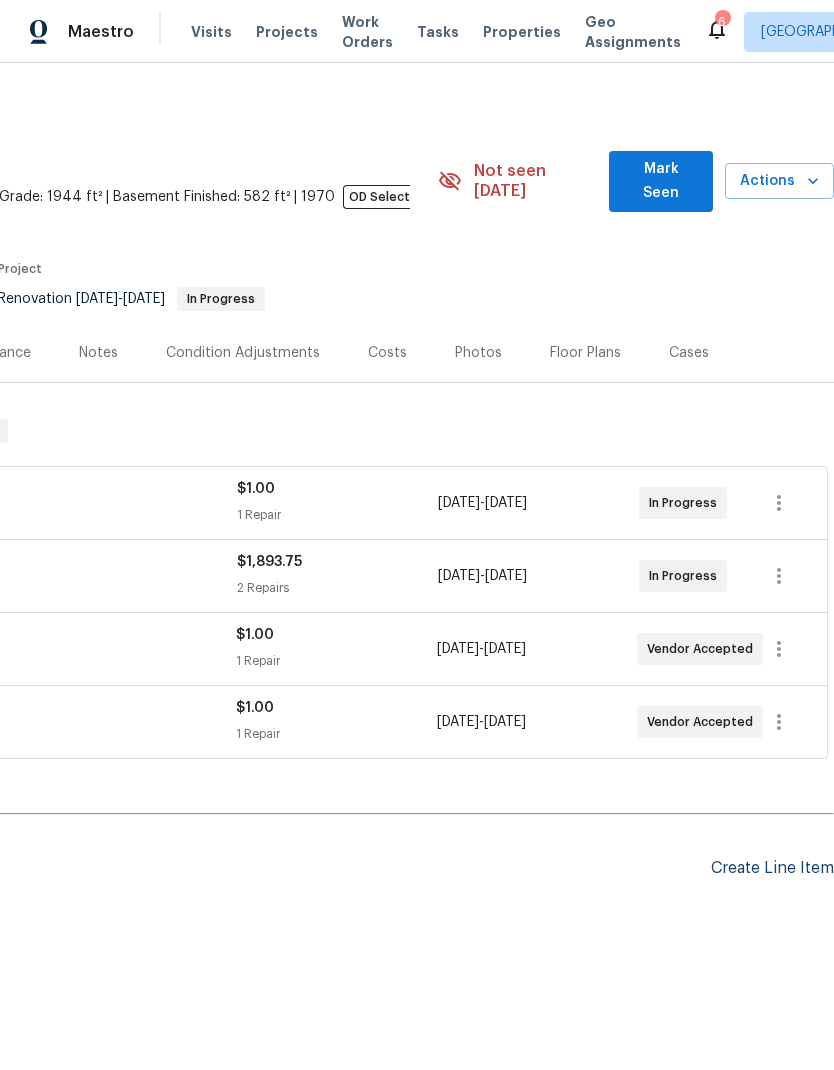 click on "Create Line Item" at bounding box center [772, 868] 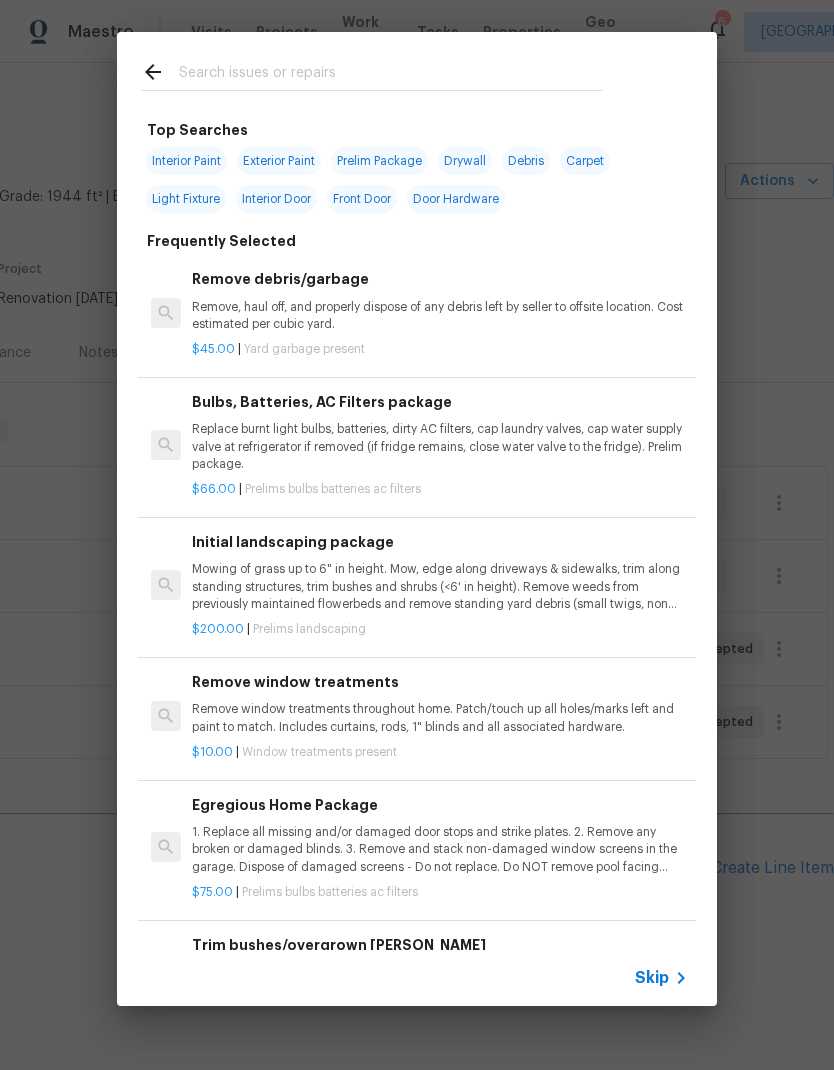click on "Top Searches Interior Paint Exterior Paint Prelim Package Drywall Debris Carpet Light Fixture Interior Door Front Door Door Hardware Frequently Selected Remove debris/garbage Remove, haul off, and properly dispose of any debris left by seller to offsite location. Cost estimated per cubic yard. $45.00   |   Yard garbage present Bulbs, Batteries, AC Filters package Replace burnt light bulbs, batteries, dirty AC filters, cap laundry valves, cap water supply valve at refrigerator if removed (if fridge remains, close water valve to the fridge). Prelim package. $66.00   |   Prelims bulbs batteries ac filters Initial landscaping package Mowing of grass up to 6" in height. Mow, edge along driveways & sidewalks, trim along standing structures, trim bushes and shrubs (<6' in height). Remove weeds from previously maintained flowerbeds and remove standing yard debris (small twigs, non seasonal falling leaves).  Use leaf blower to remove clippings from hard surfaces." $200.00   |   Prelims landscaping $10.00   |   $75.00" at bounding box center (417, 519) 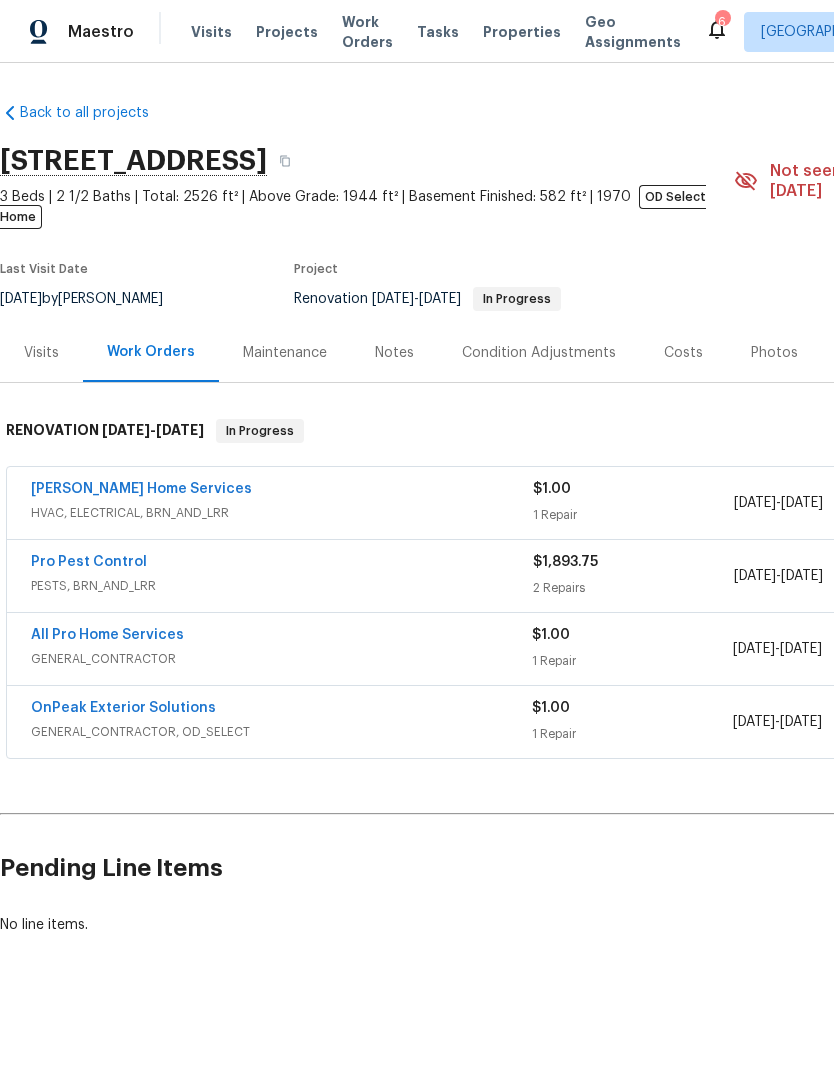 scroll, scrollTop: 0, scrollLeft: 0, axis: both 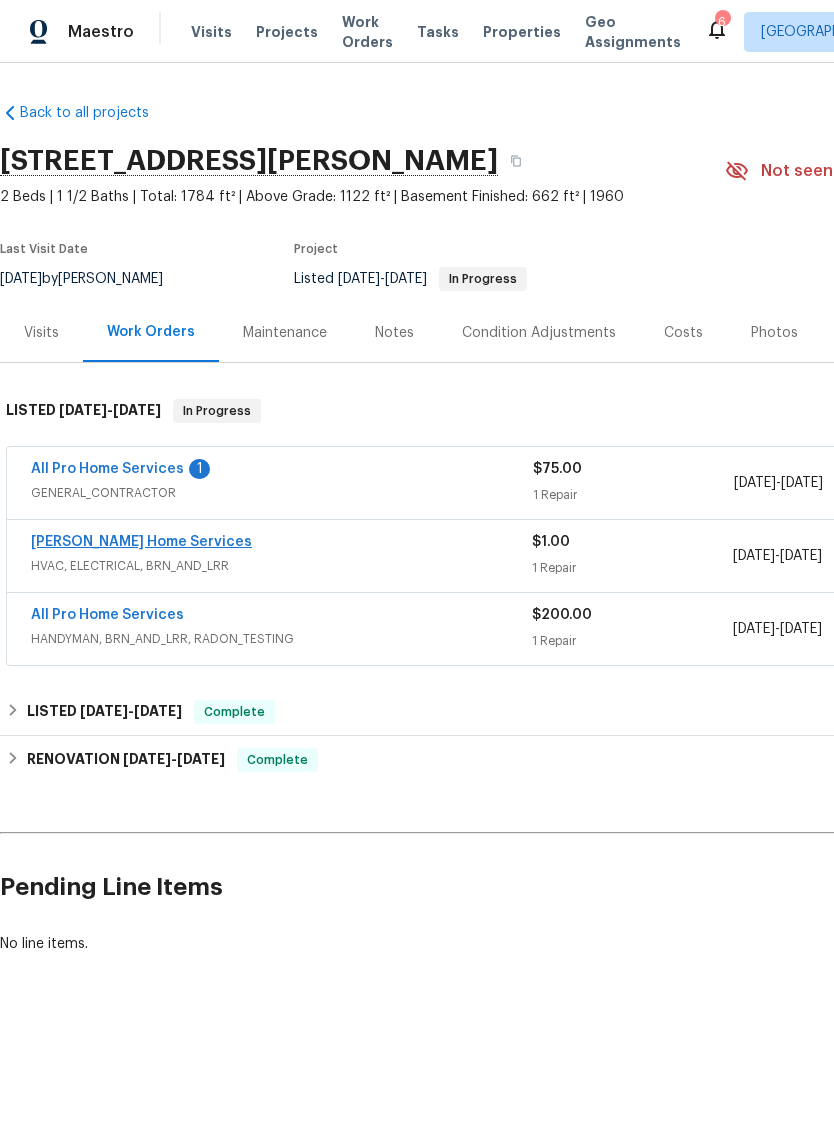 click on "Tingley Home Services" at bounding box center [141, 542] 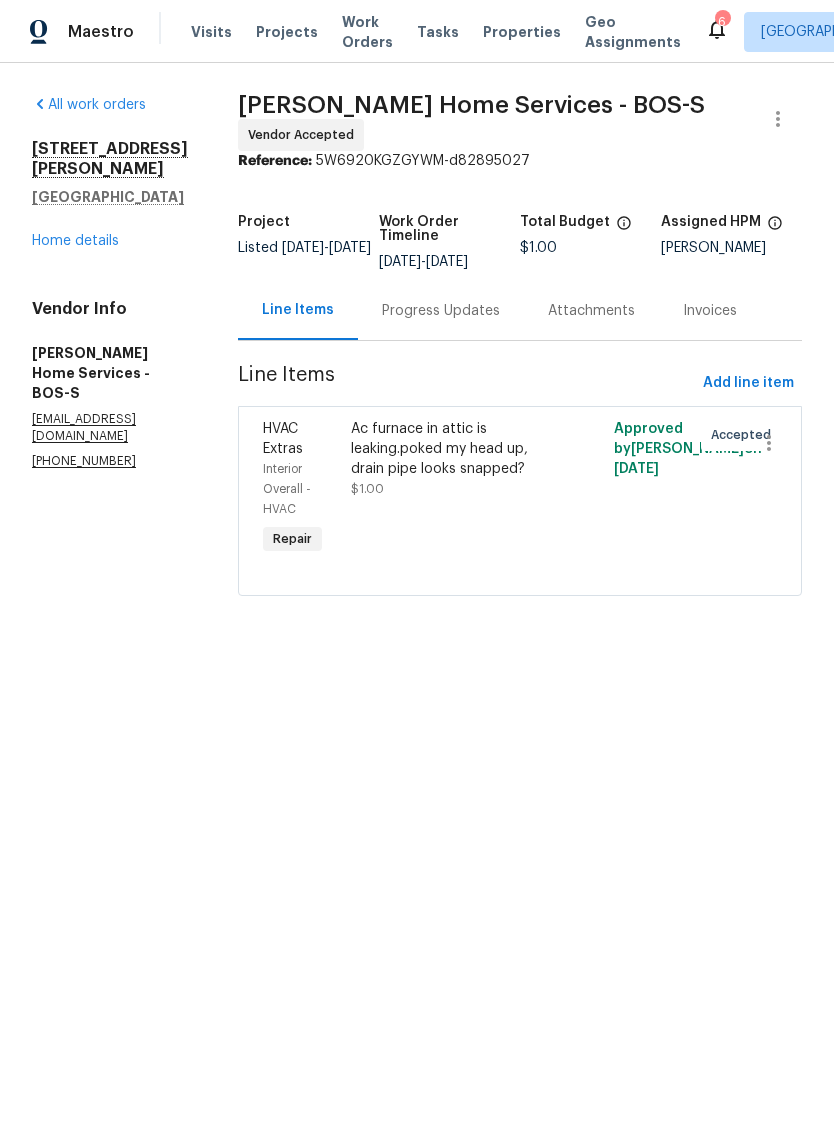 click on "Progress Updates" at bounding box center [441, 311] 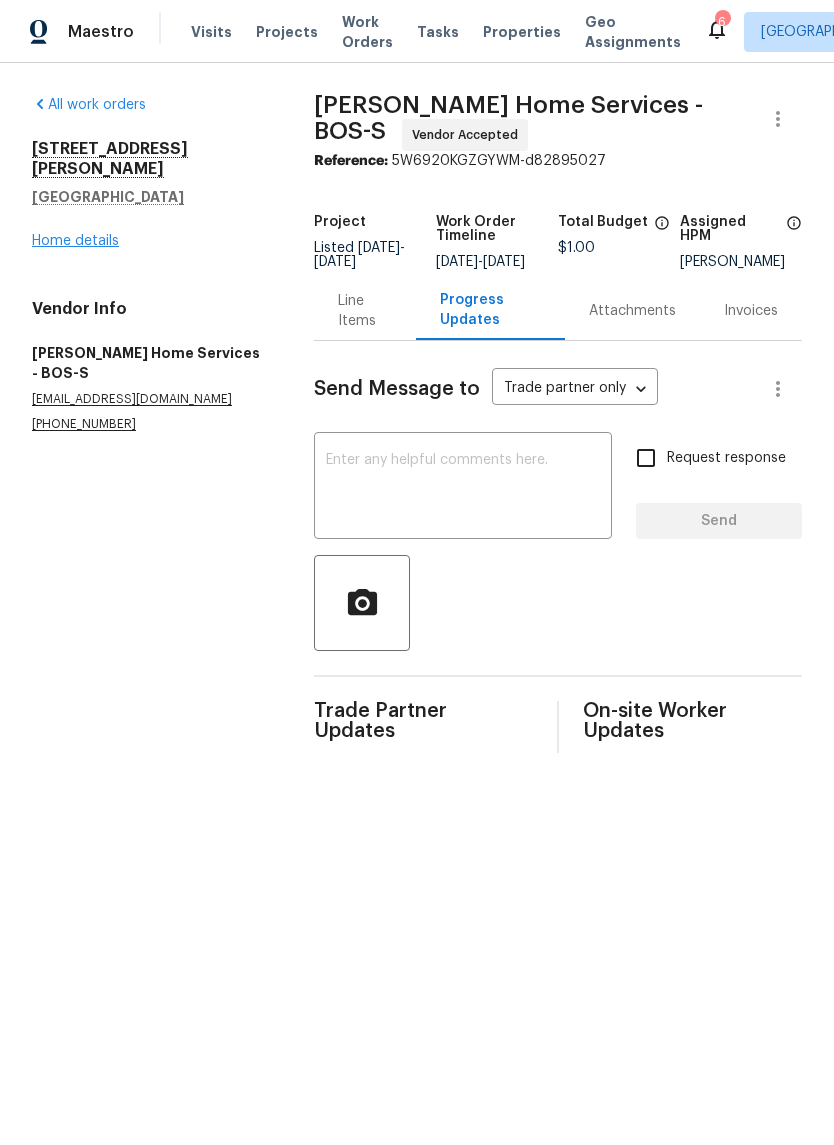 click on "Home details" at bounding box center [75, 241] 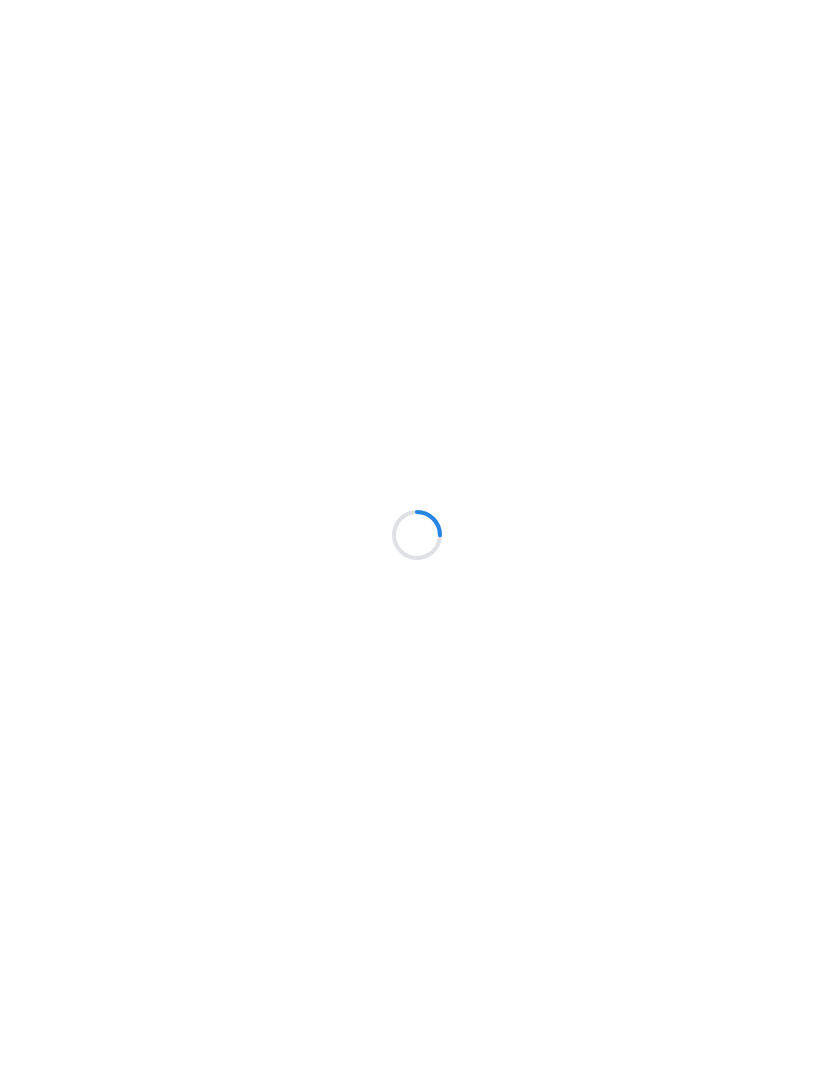 scroll, scrollTop: 0, scrollLeft: 0, axis: both 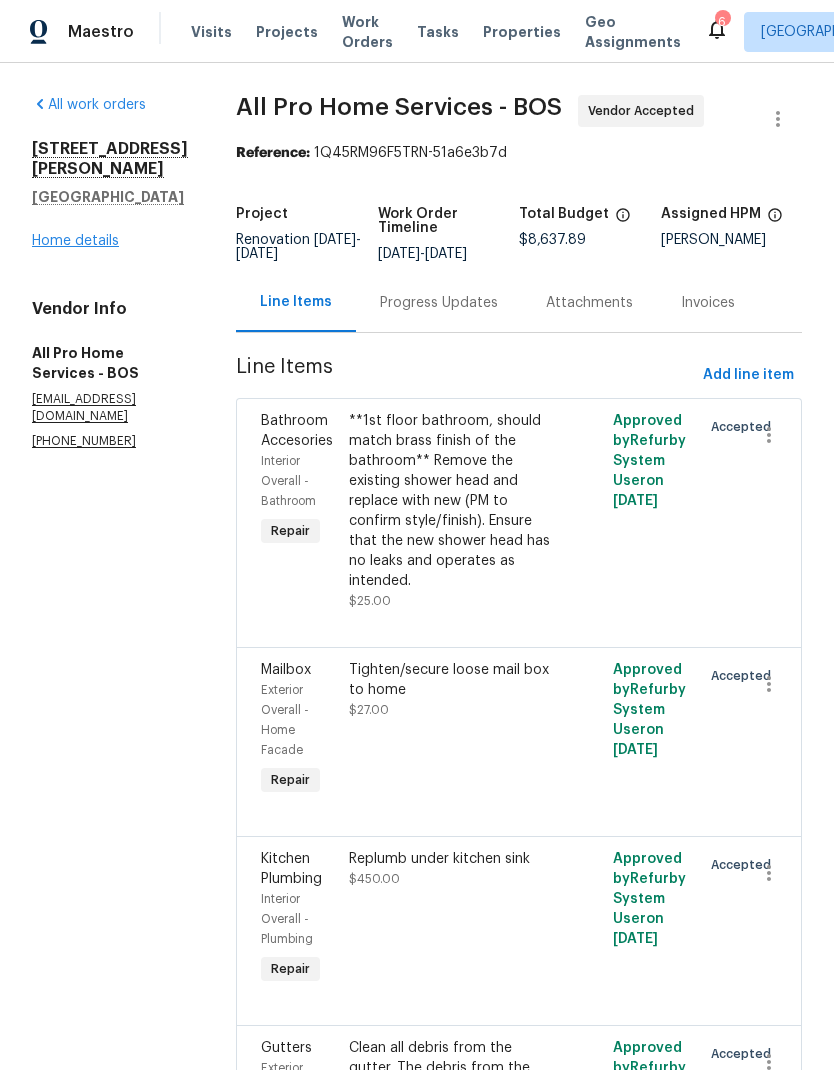 click on "Home details" at bounding box center [75, 241] 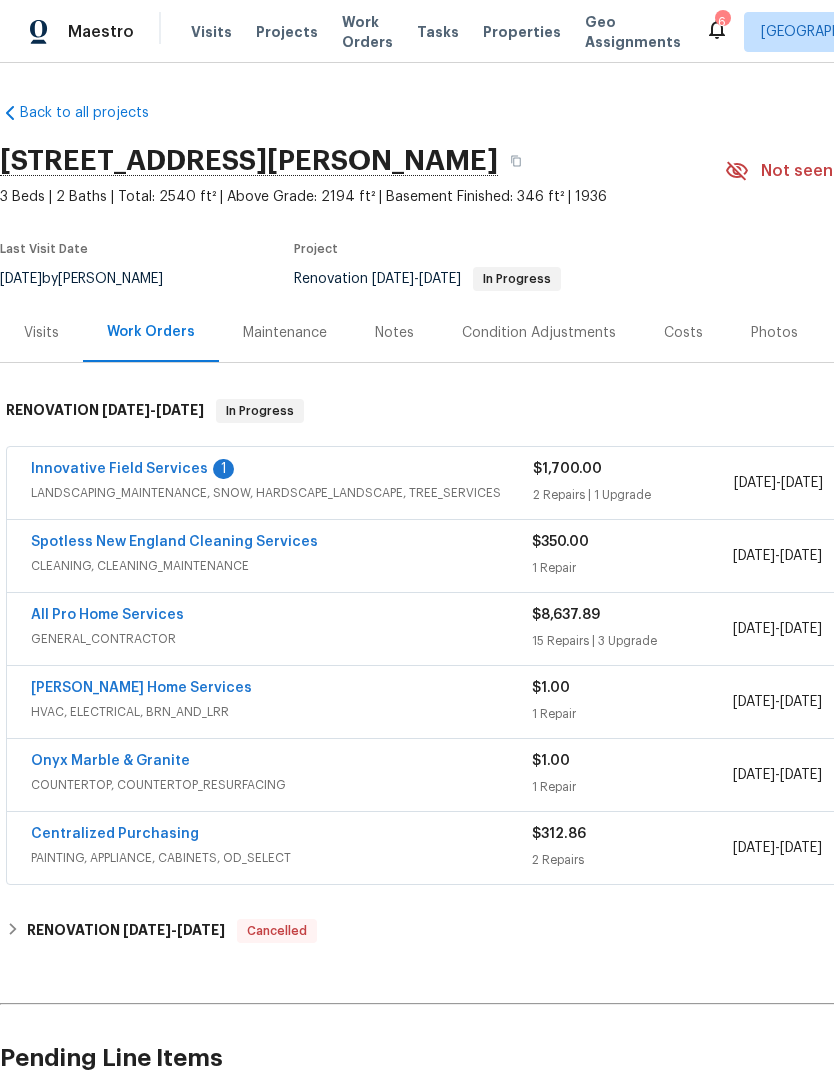 click on "Costs" at bounding box center (683, 333) 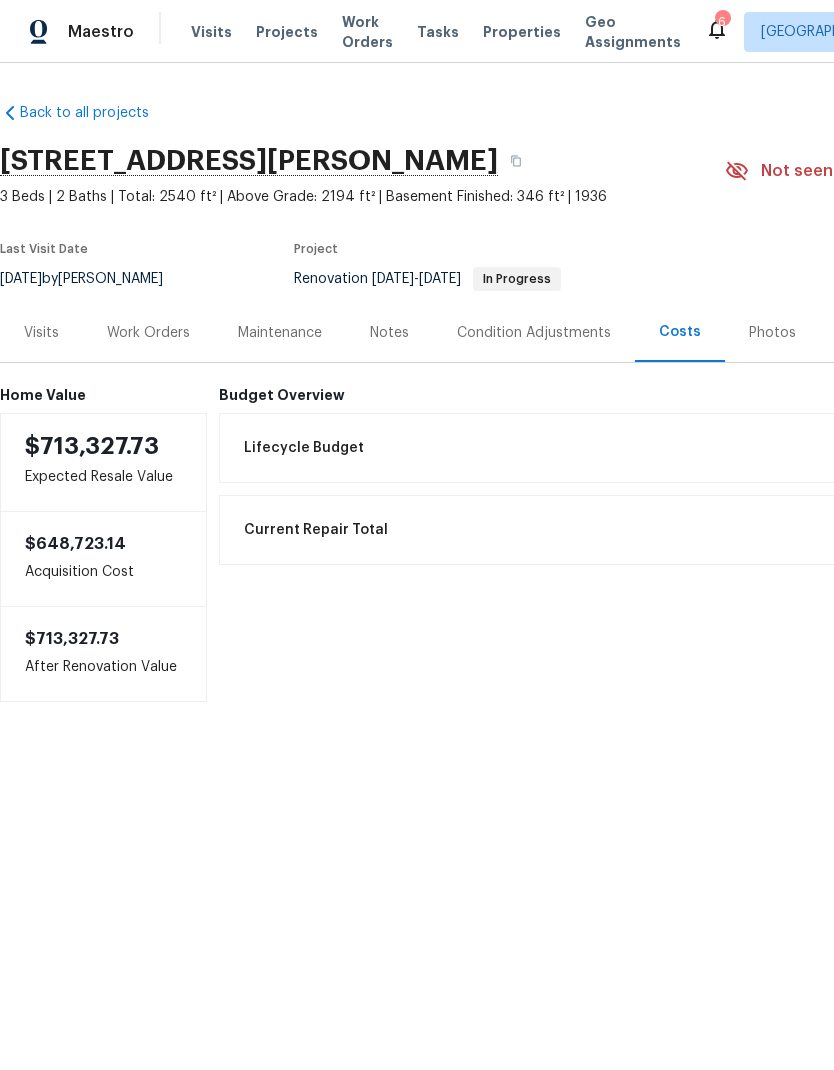 click on "Work Orders" at bounding box center (148, 333) 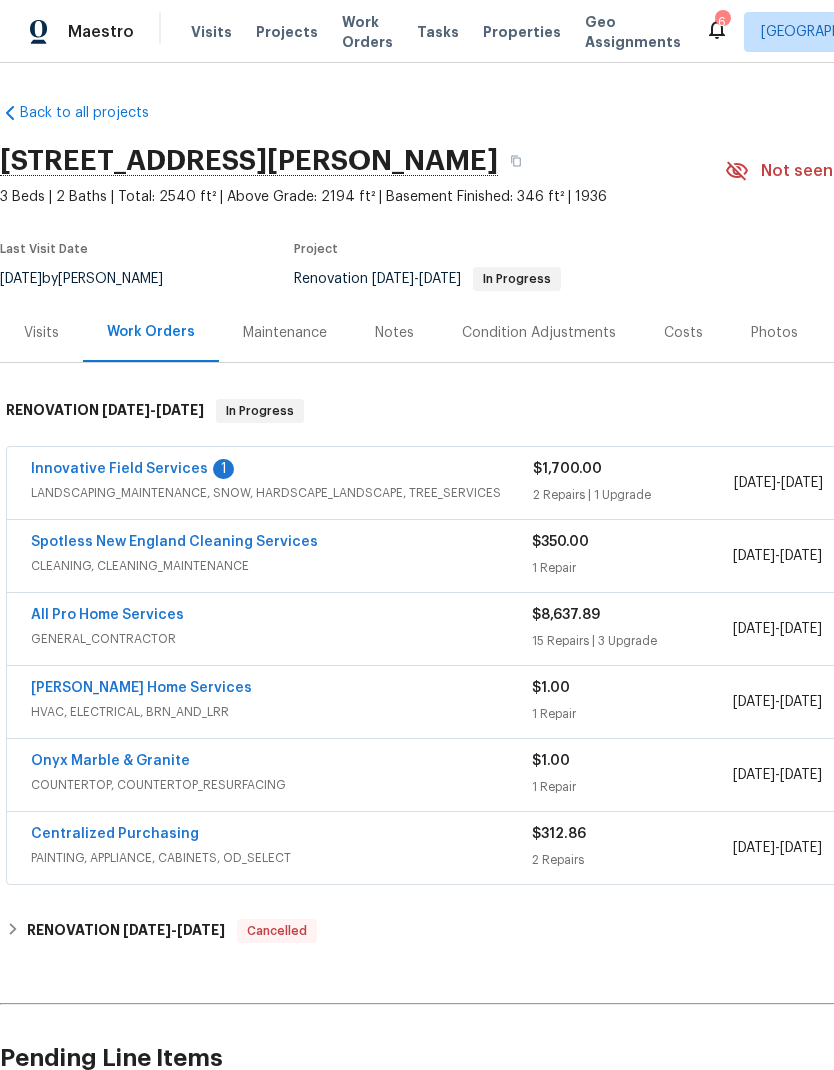scroll, scrollTop: 0, scrollLeft: 0, axis: both 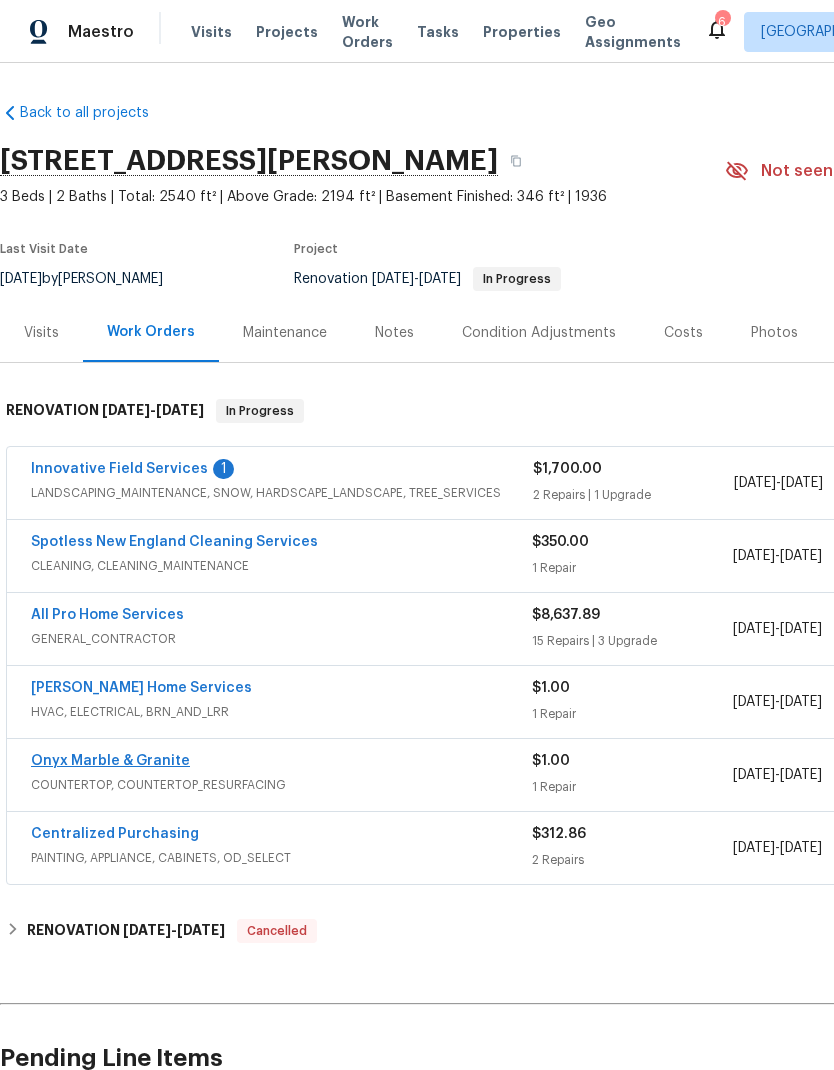 click on "Onyx Marble & Granite" at bounding box center [110, 761] 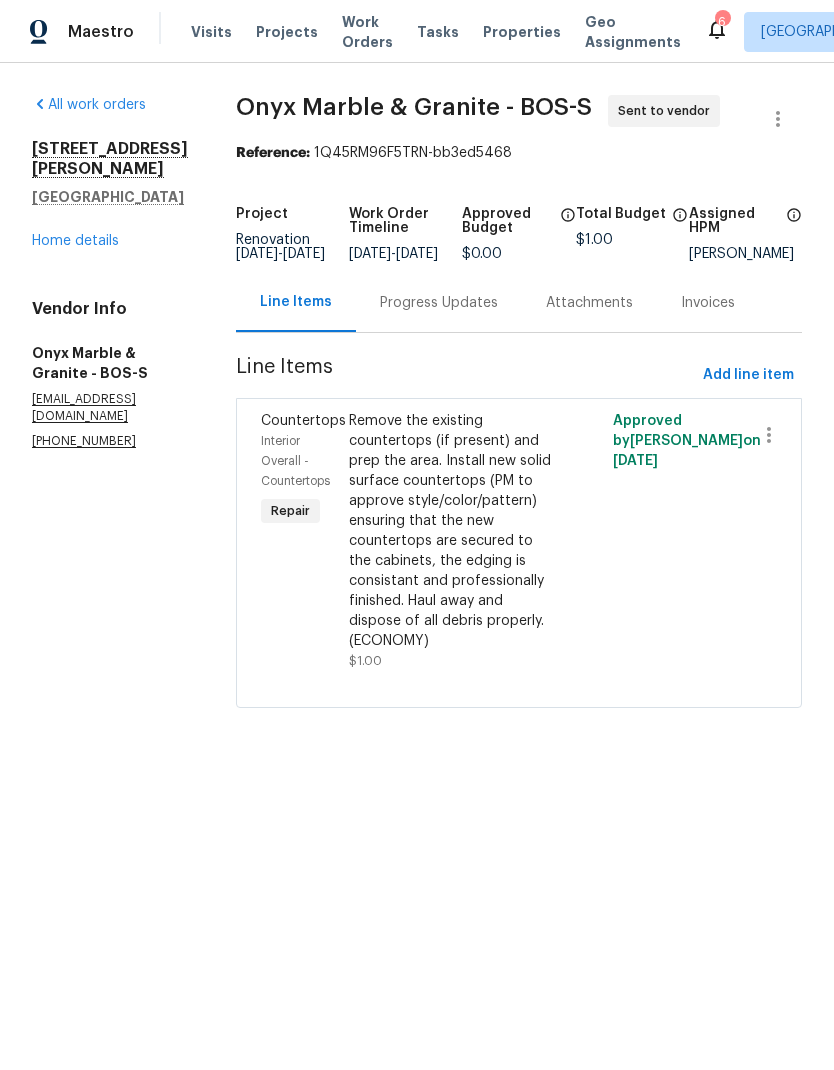 click on "Remove the existing countertops (if present) and prep the area. Install new solid surface countertops (PM to approve style/color/pattern) ensuring that the new countertops are secured to the cabinets, the edging is consistant and professionally finished. Haul away and dispose of all debris properly. (ECONOMY)" at bounding box center [453, 531] 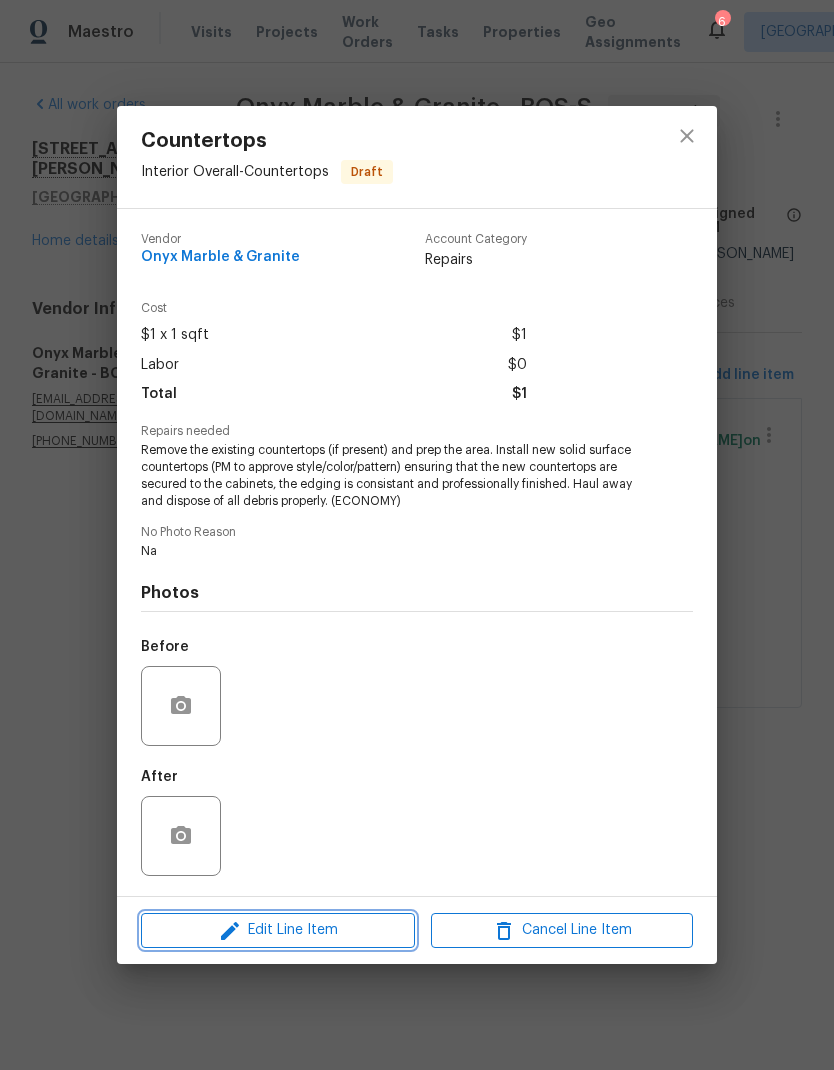 click on "Edit Line Item" at bounding box center (278, 930) 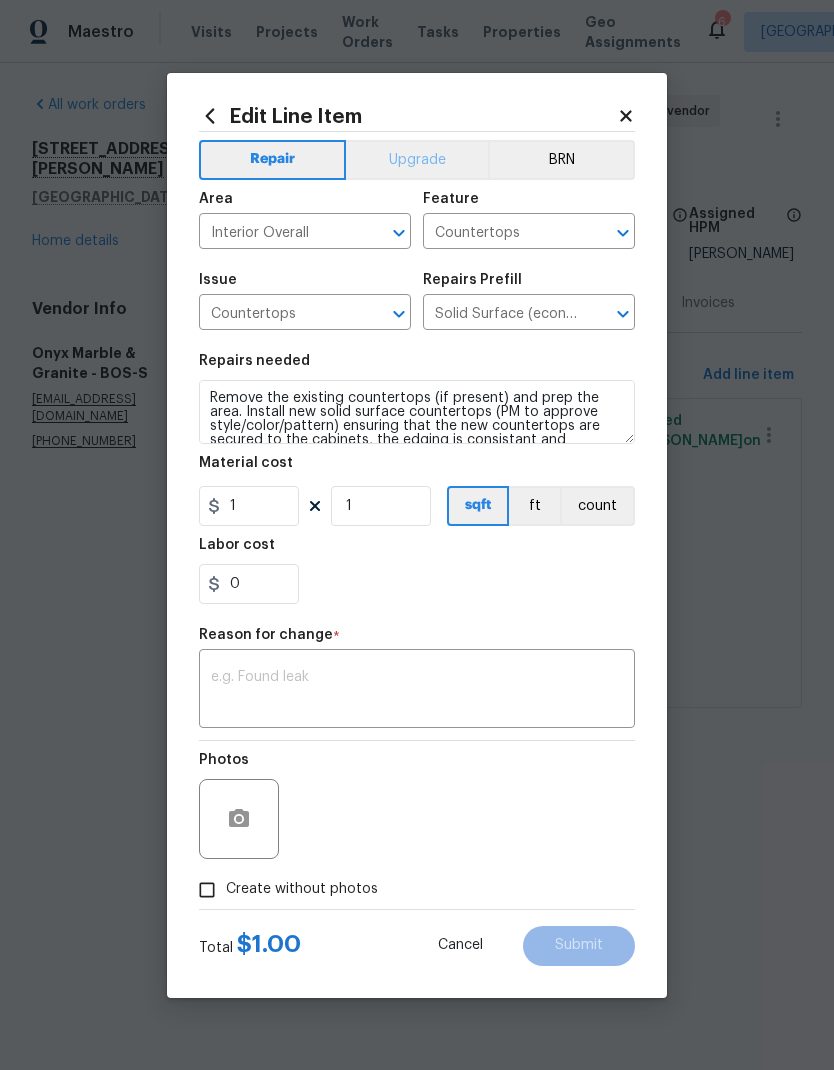 click on "Upgrade" at bounding box center (417, 160) 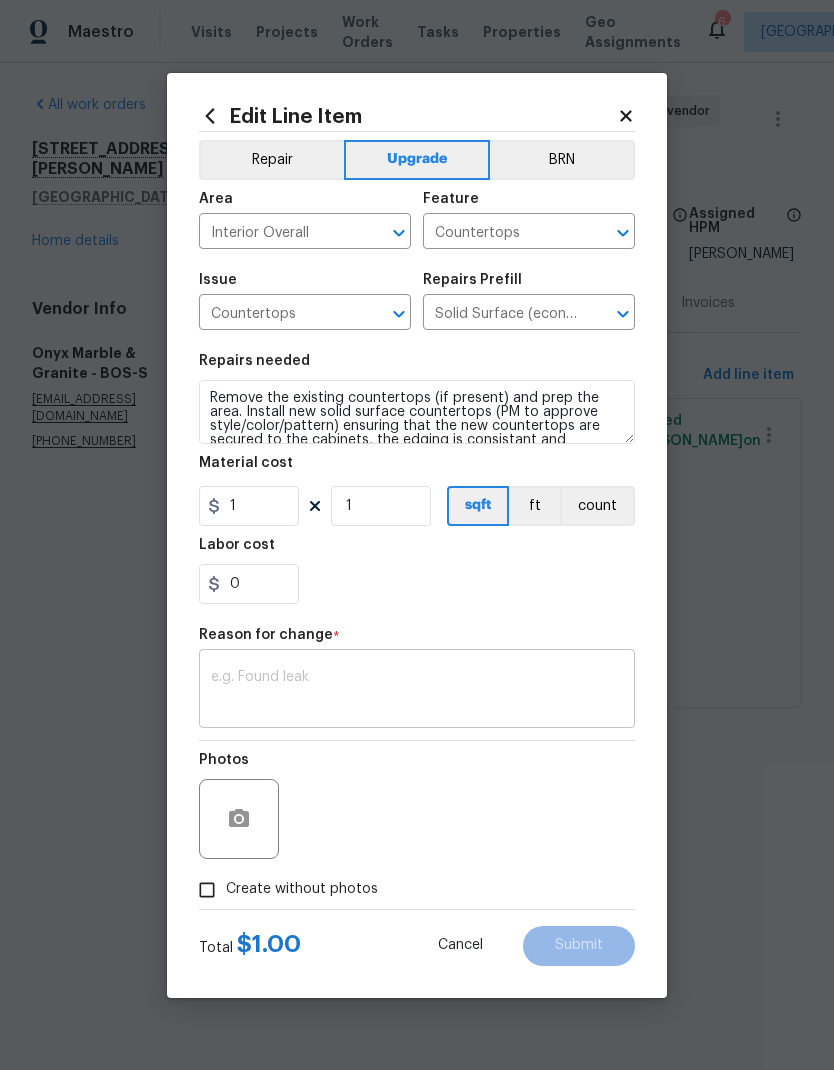 click at bounding box center [417, 691] 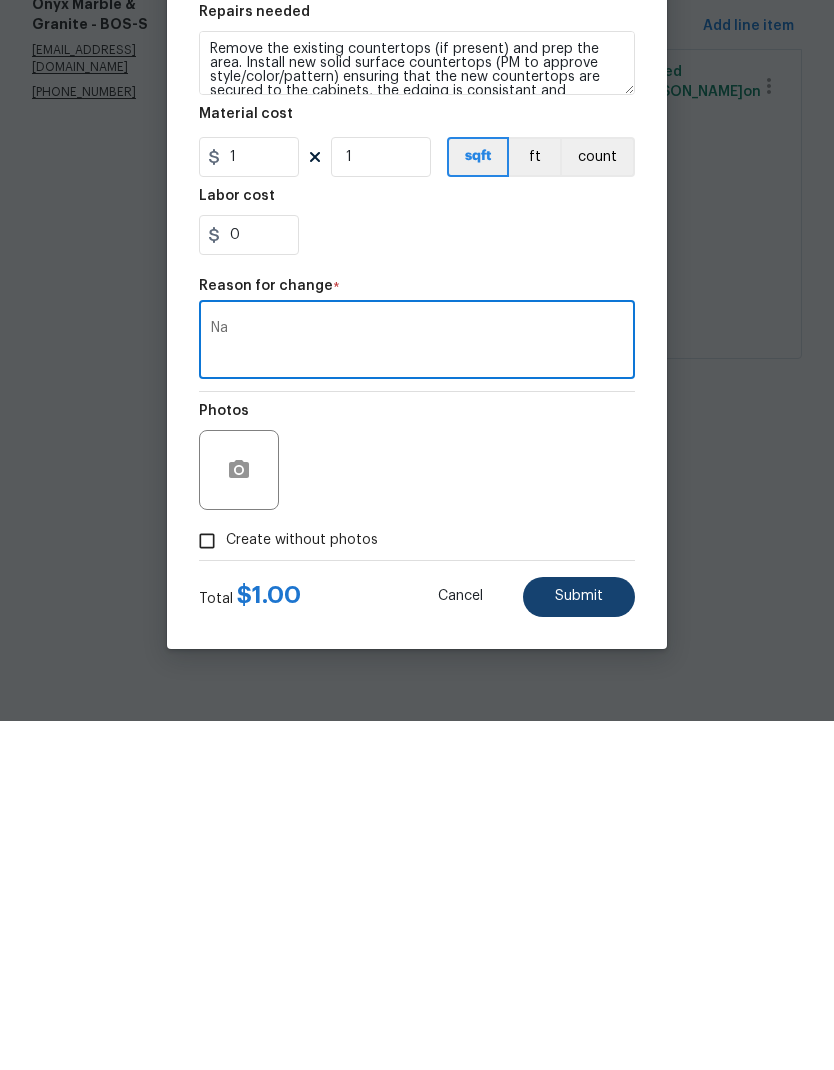 type on "Na" 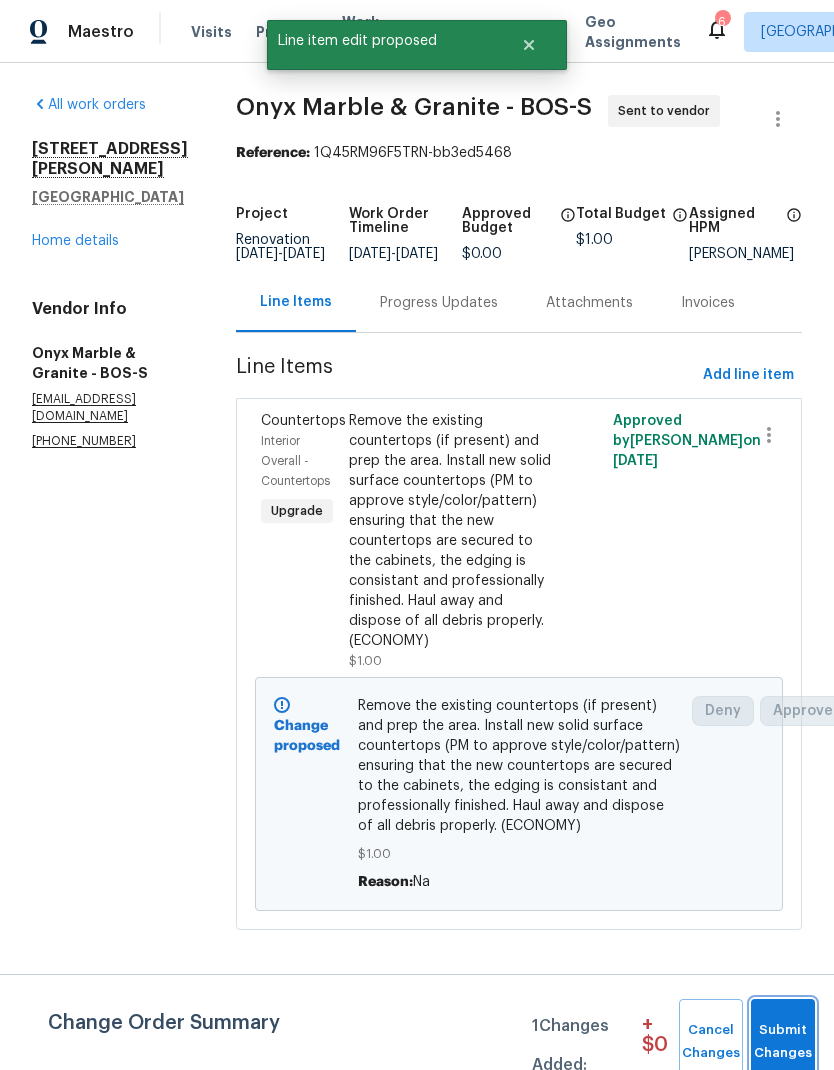click on "Submit Changes" at bounding box center [783, 1042] 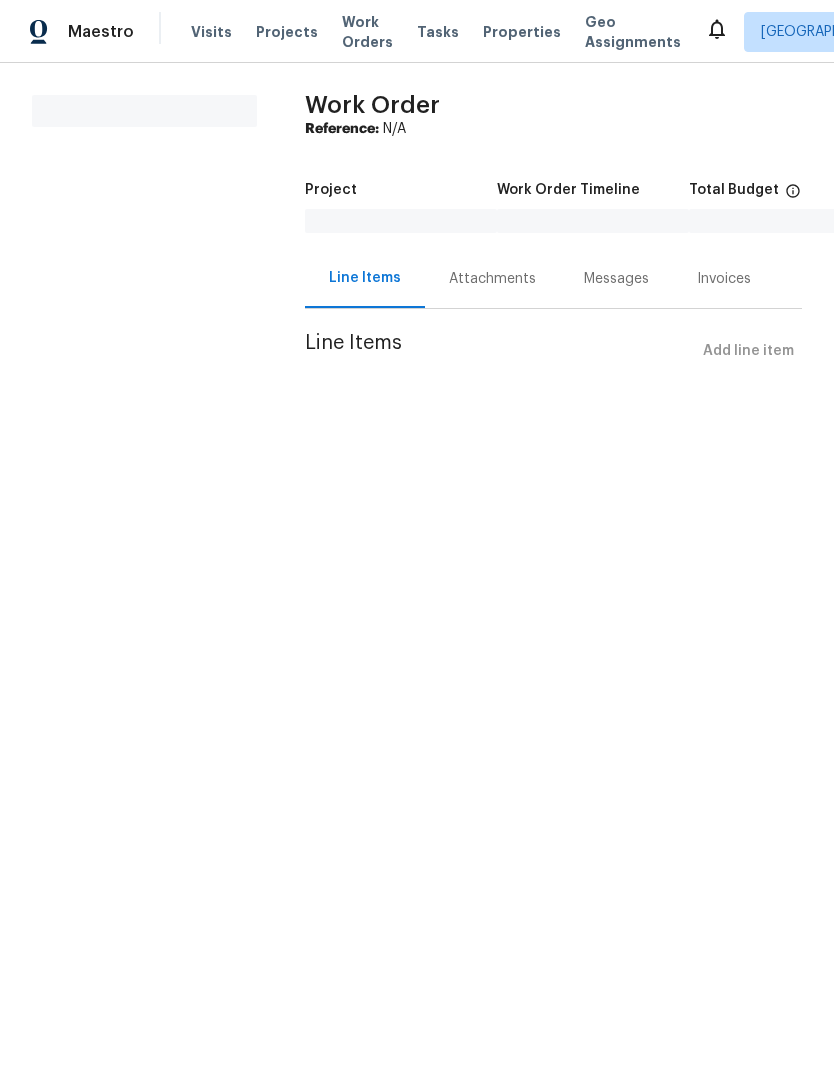 scroll, scrollTop: 0, scrollLeft: 0, axis: both 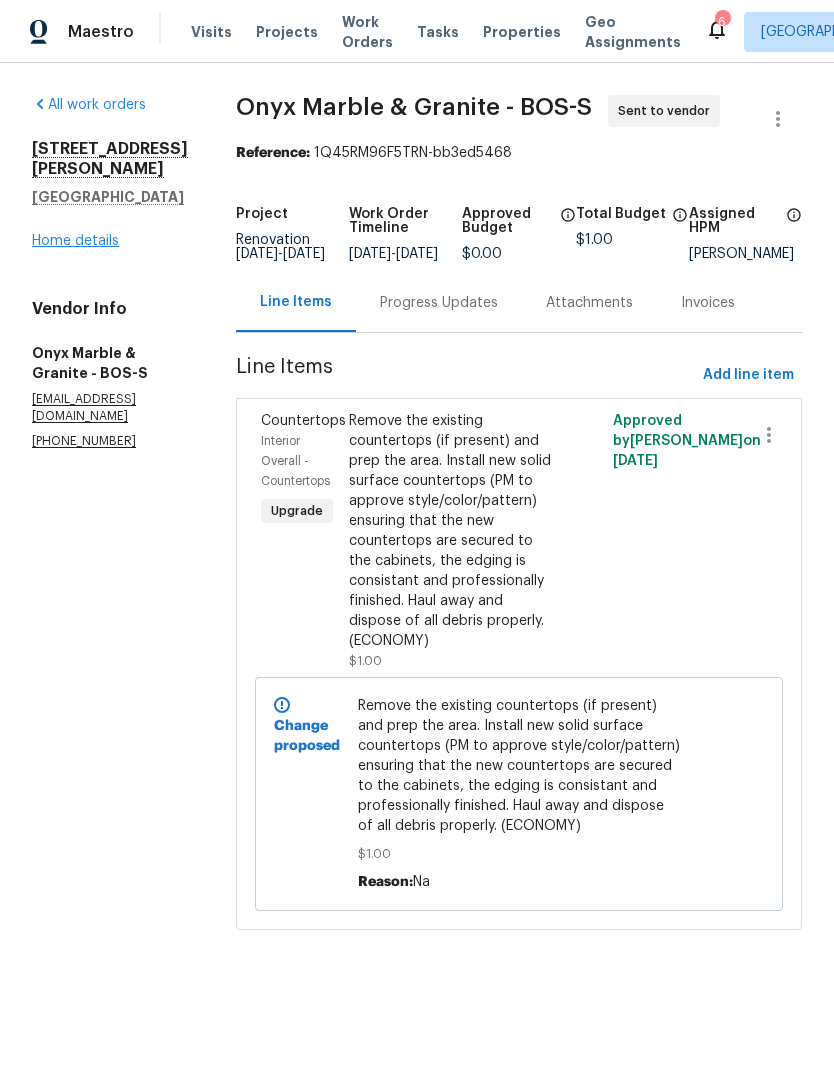 click on "Home details" at bounding box center [75, 241] 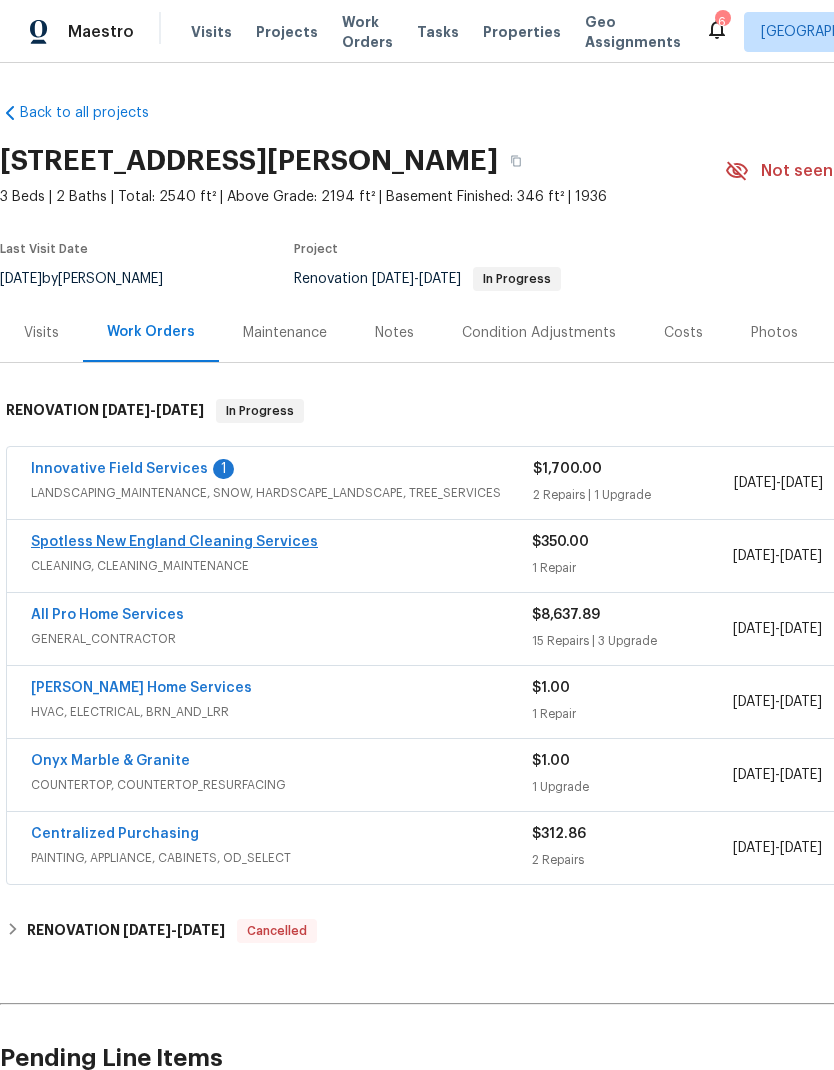 click on "Spotless New England Cleaning Services" at bounding box center [174, 542] 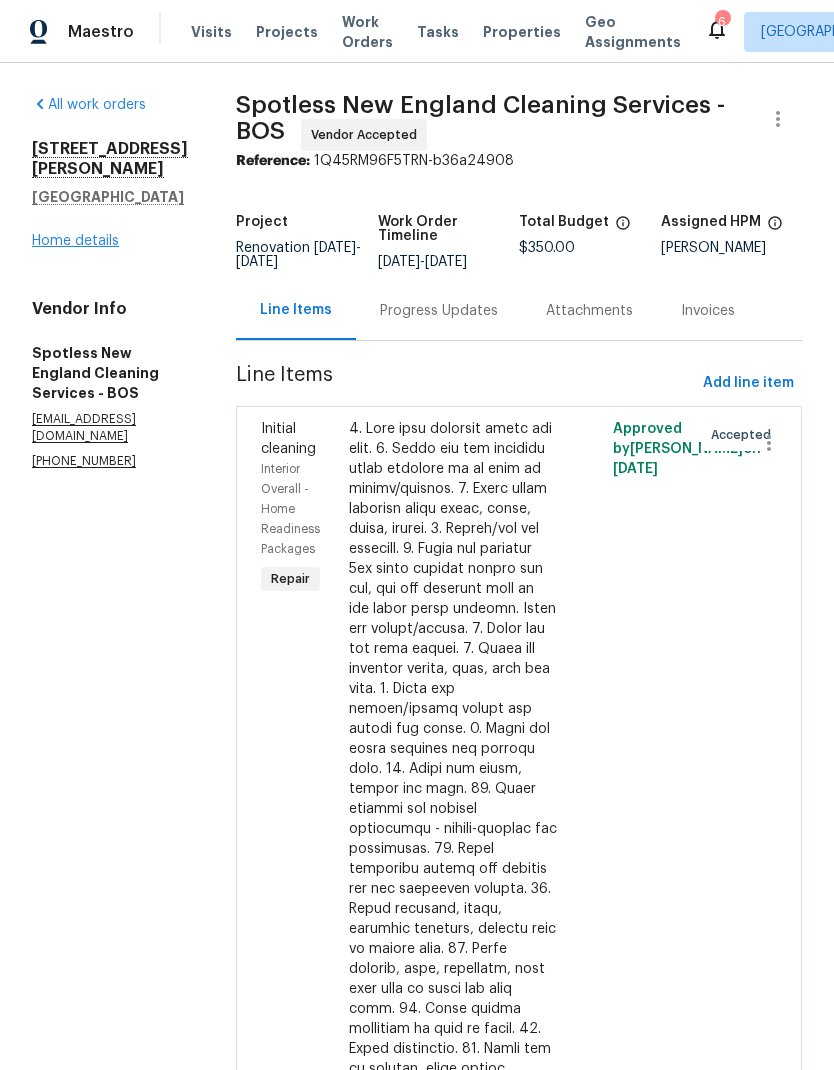 click on "Home details" at bounding box center (75, 241) 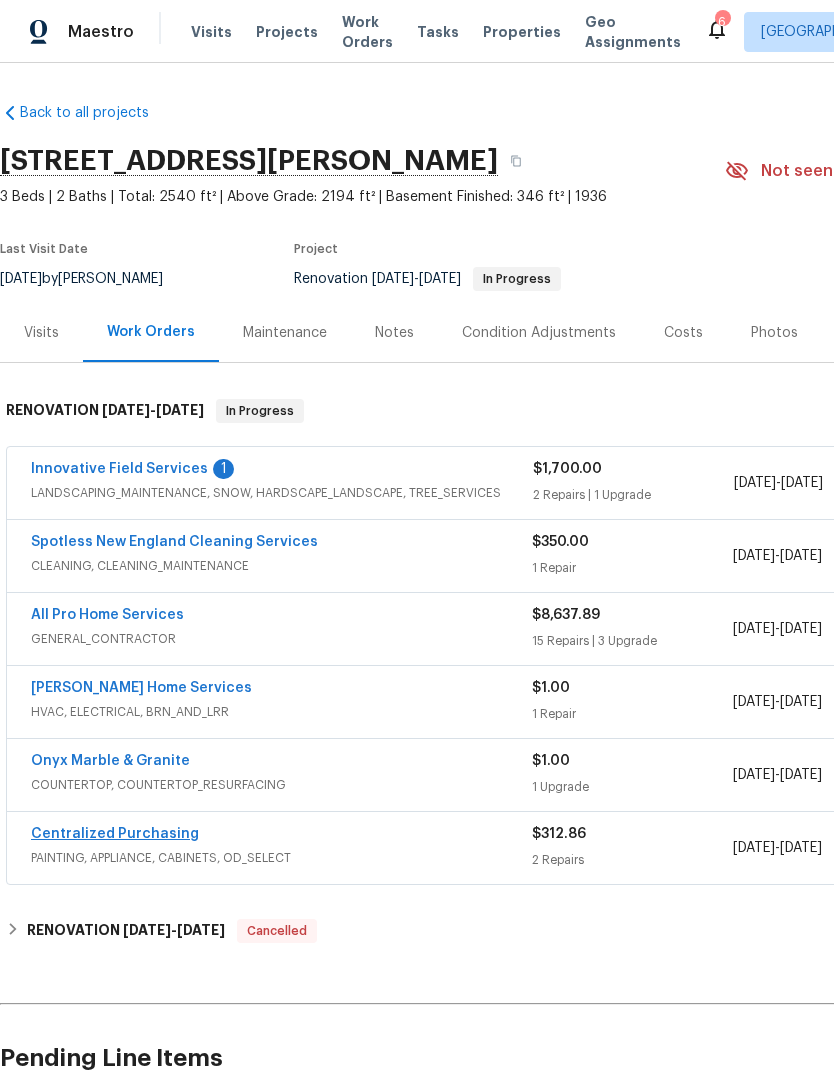 click on "Centralized Purchasing" at bounding box center (115, 834) 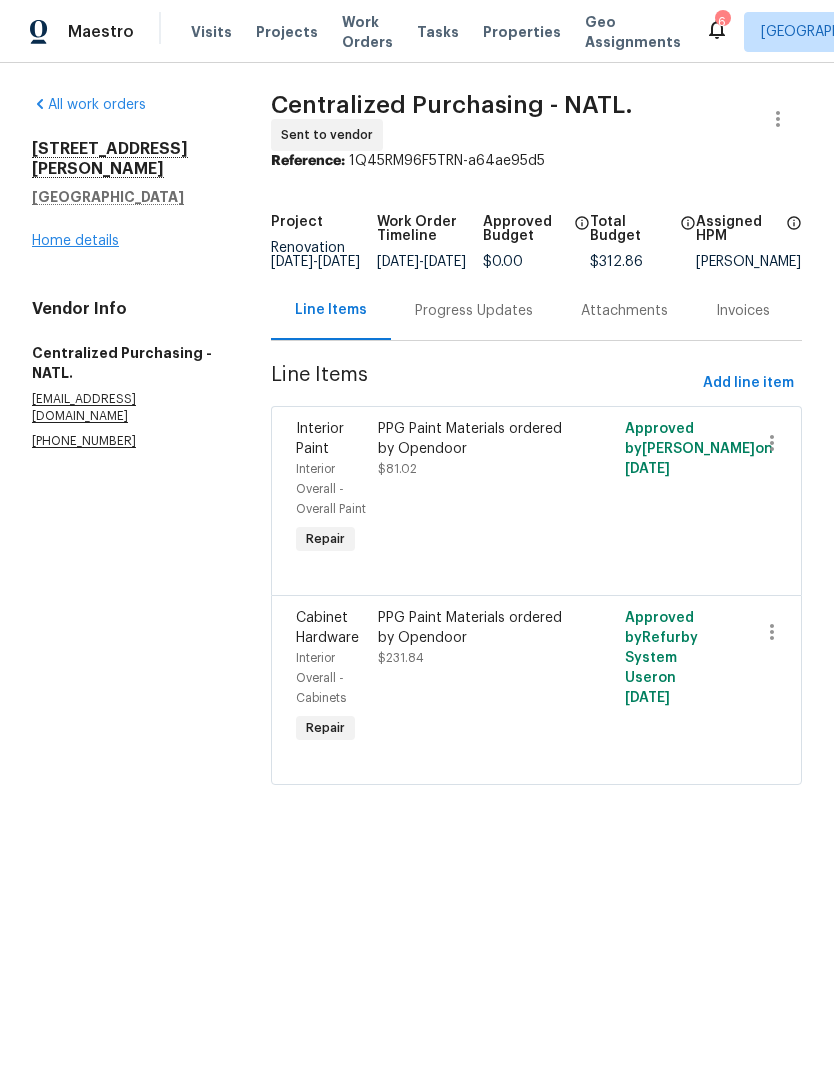 click on "Home details" at bounding box center [75, 241] 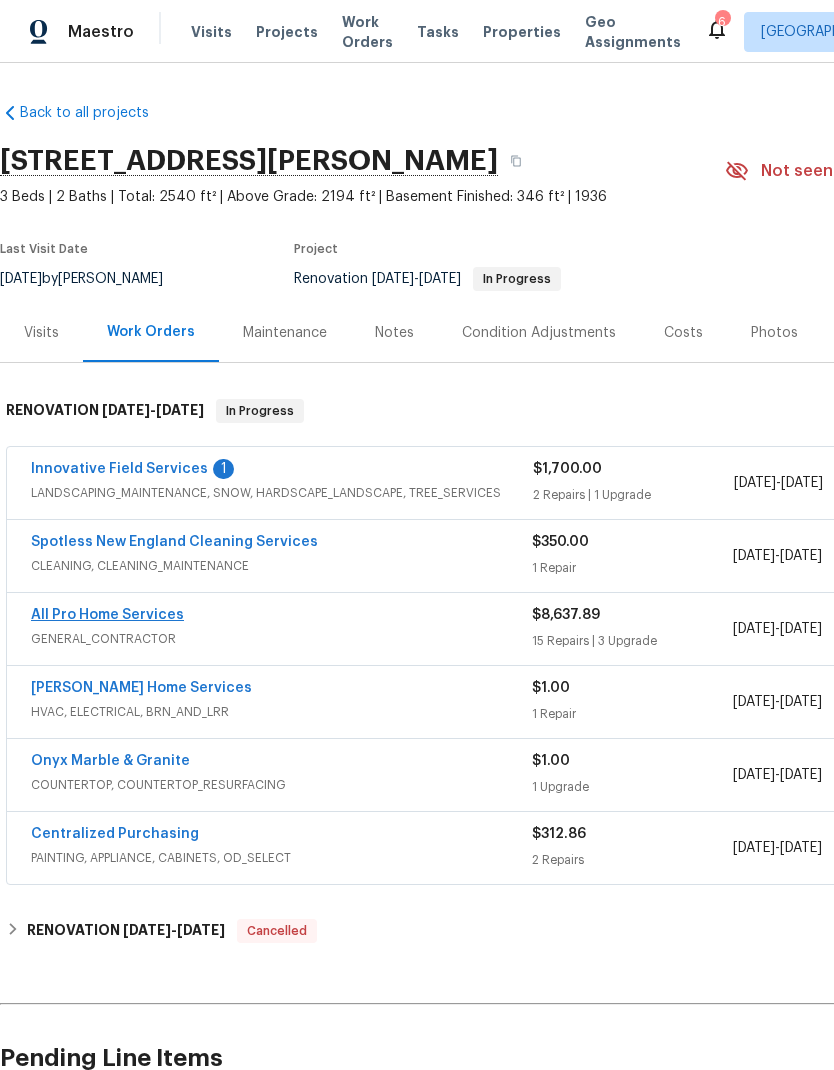 click on "All Pro Home Services" at bounding box center [107, 615] 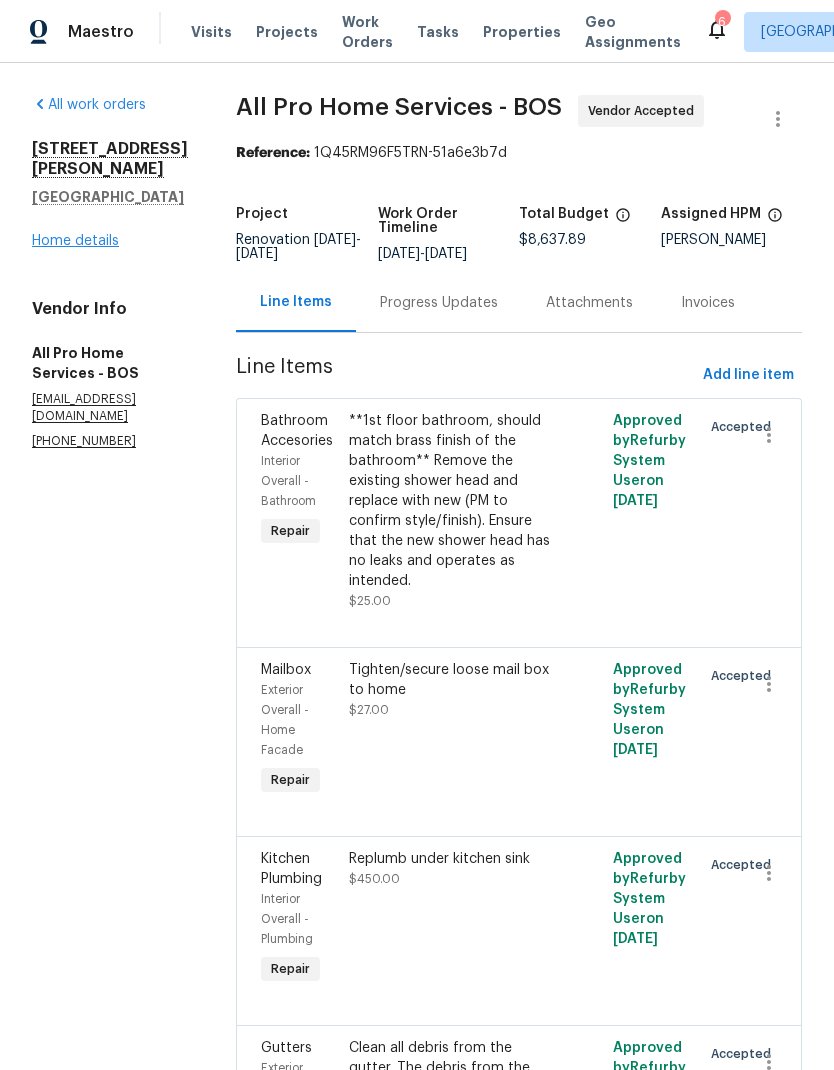 click on "Home details" at bounding box center (75, 241) 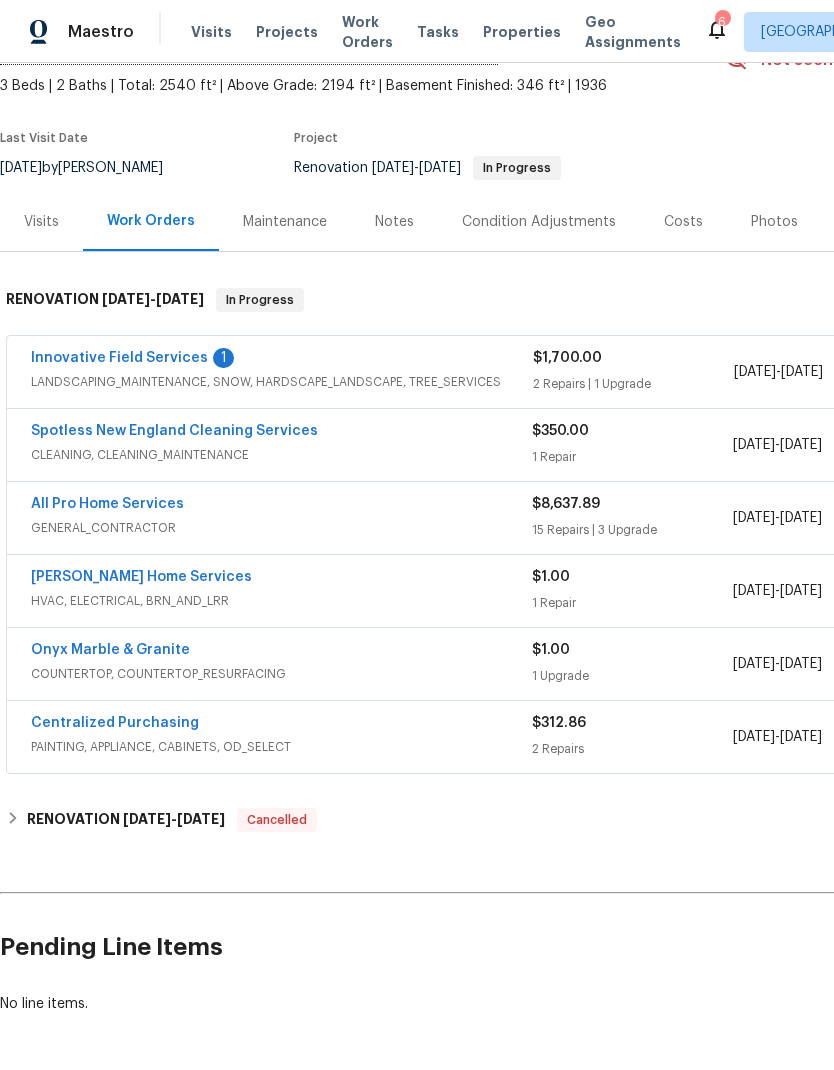 scroll, scrollTop: 110, scrollLeft: 0, axis: vertical 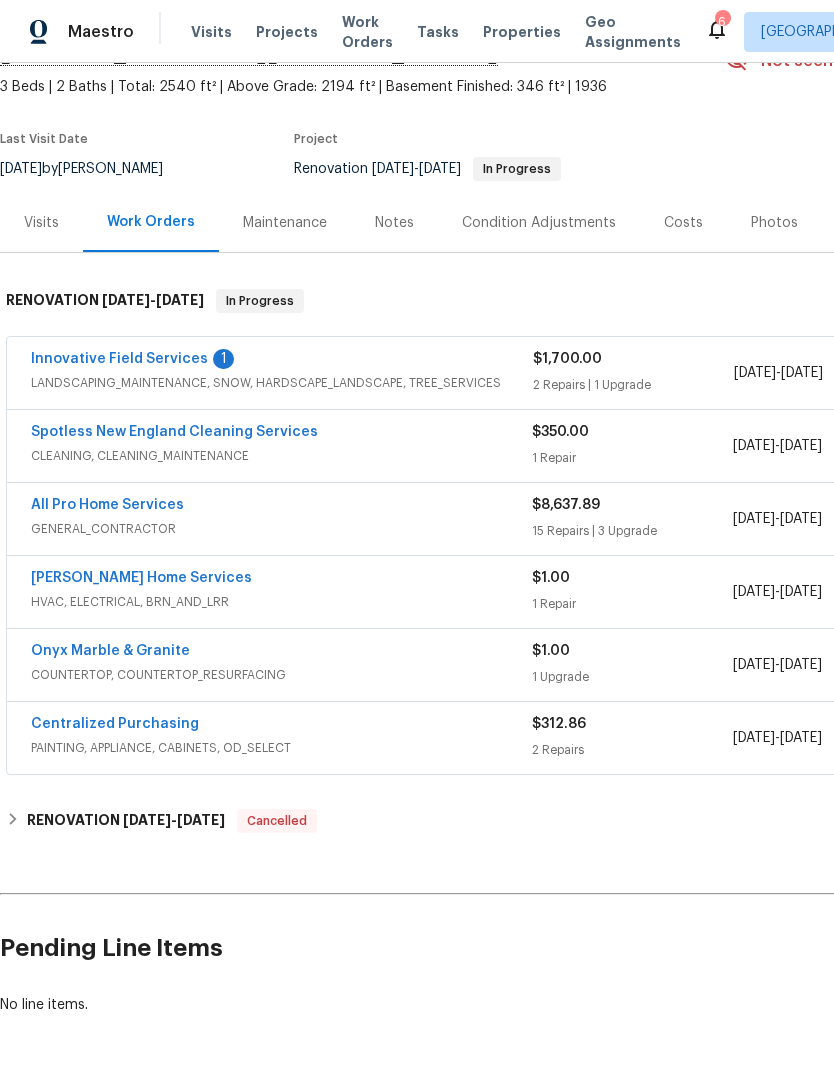 click on "Costs" at bounding box center (683, 223) 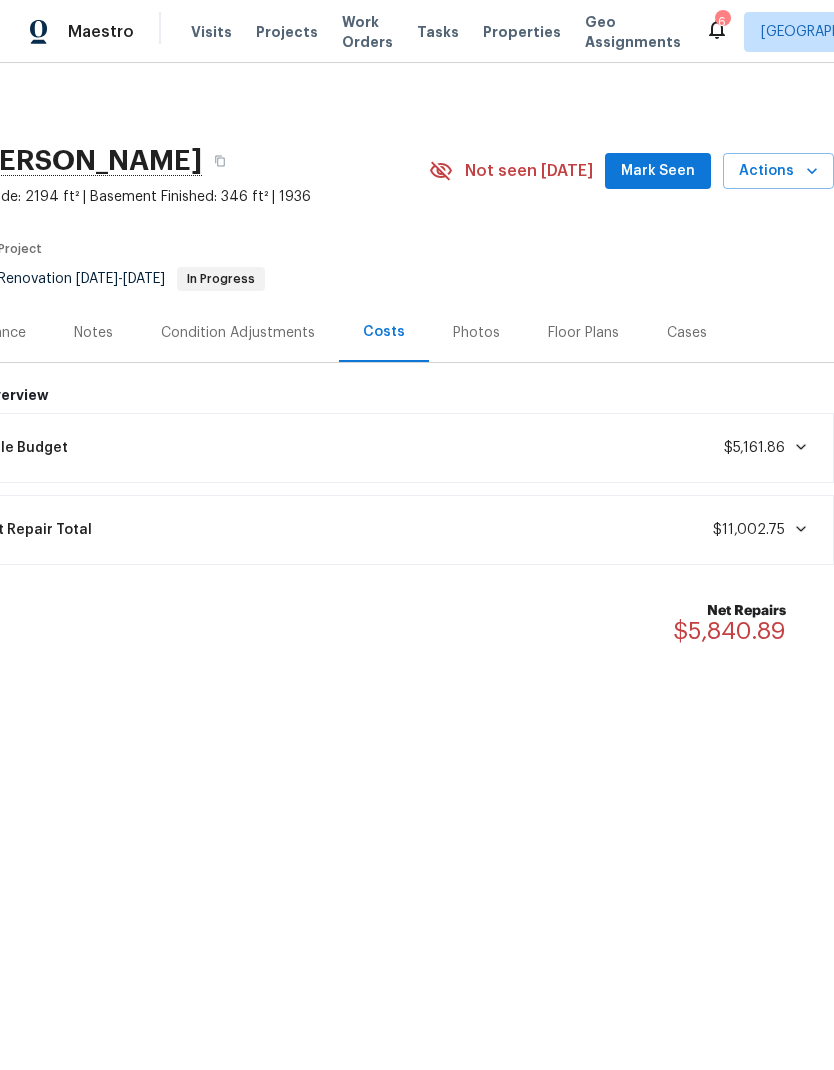scroll, scrollTop: 0, scrollLeft: 296, axis: horizontal 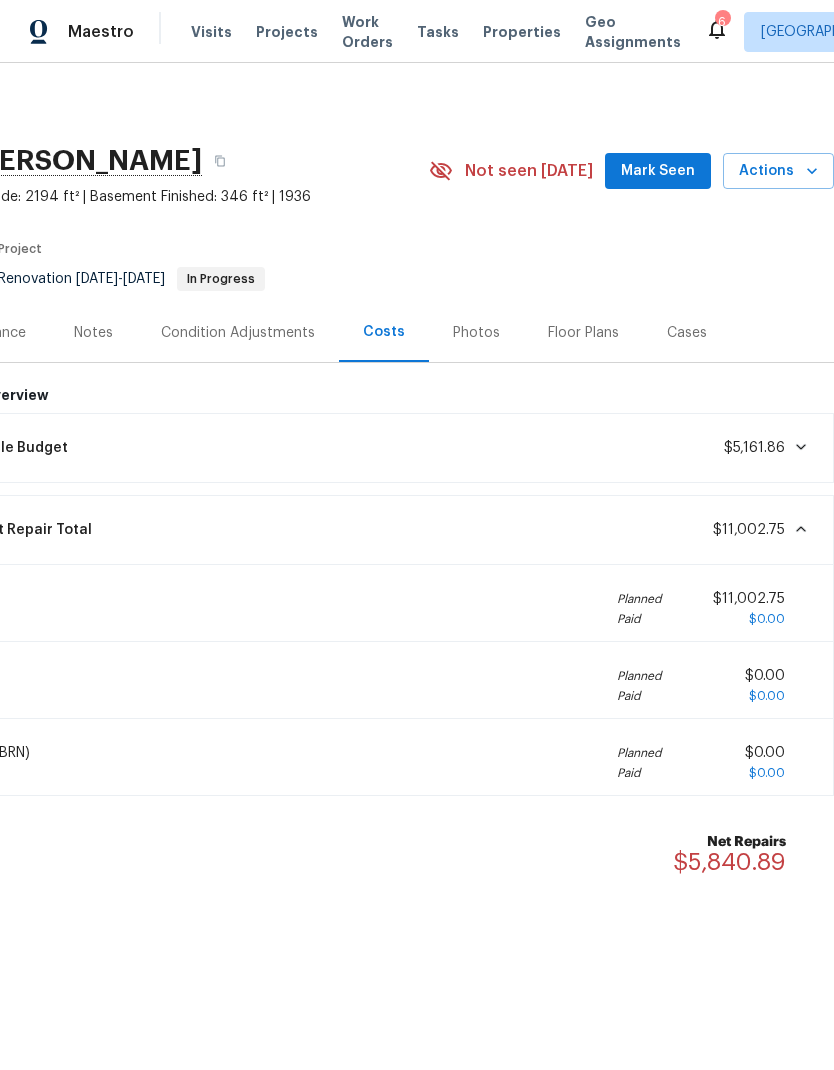 click at bounding box center (797, 529) 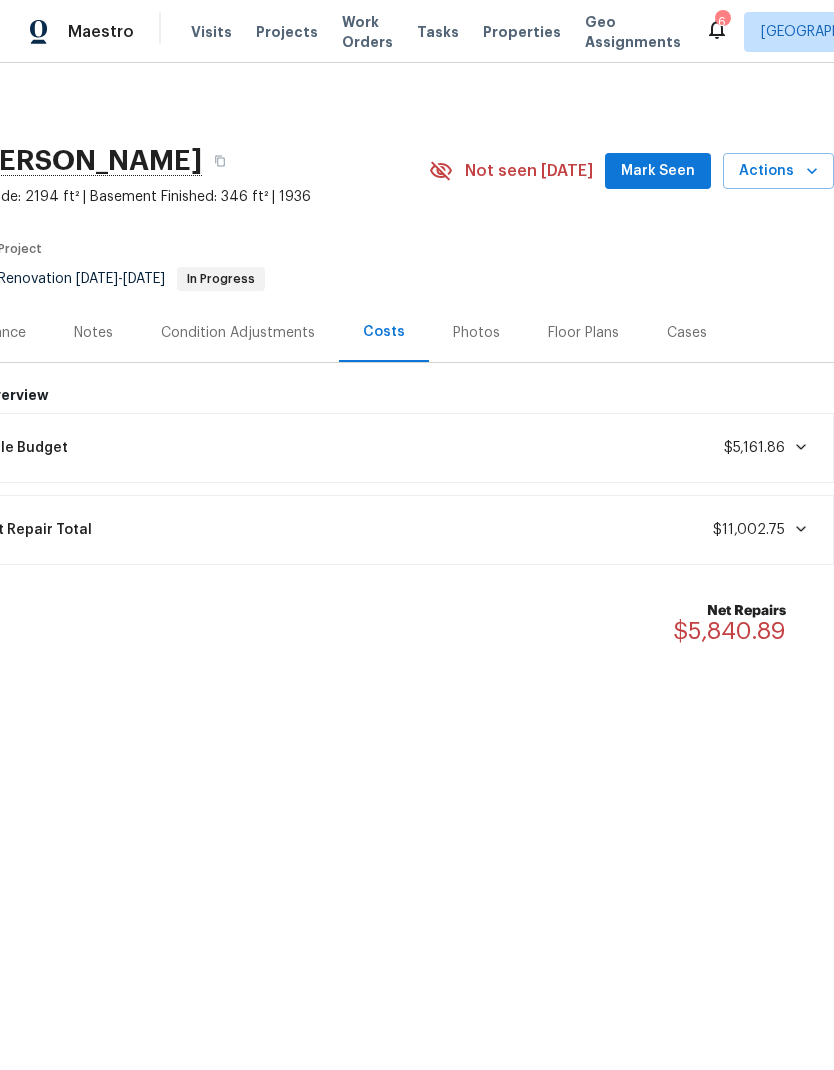 click on "$11,002.75" at bounding box center [761, 530] 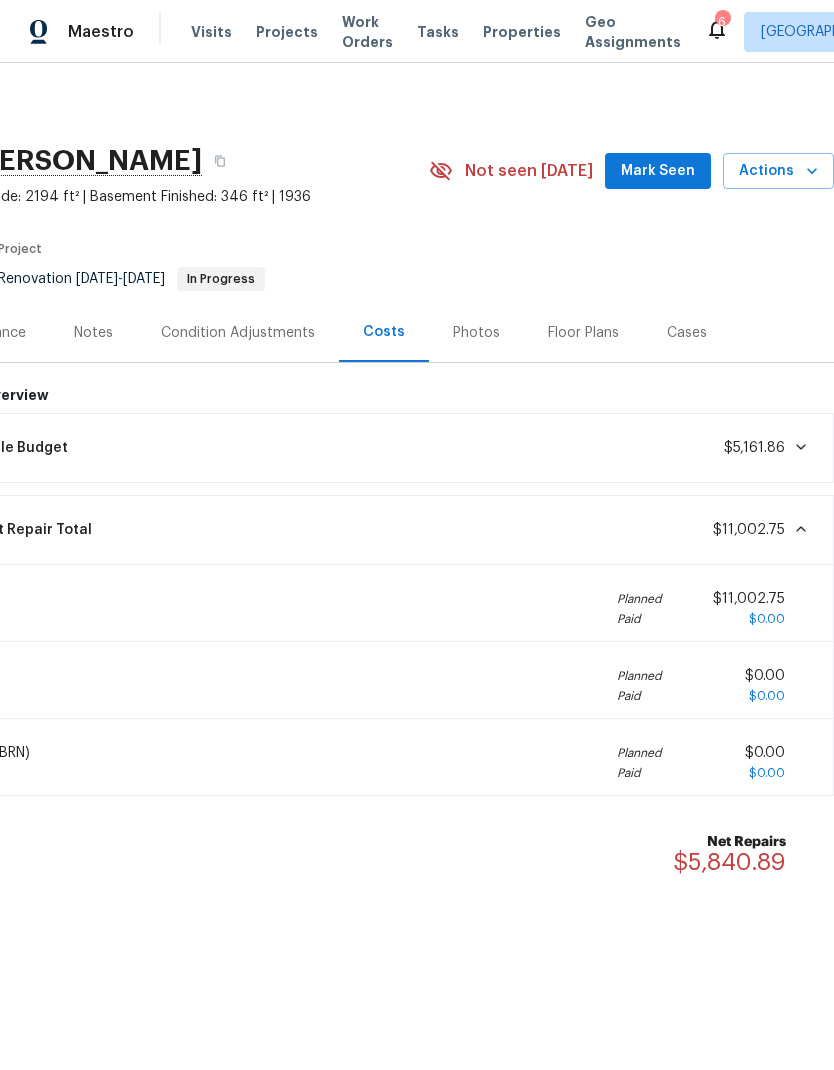 click on "Current Repair Total $11,002.75" at bounding box center (379, 530) 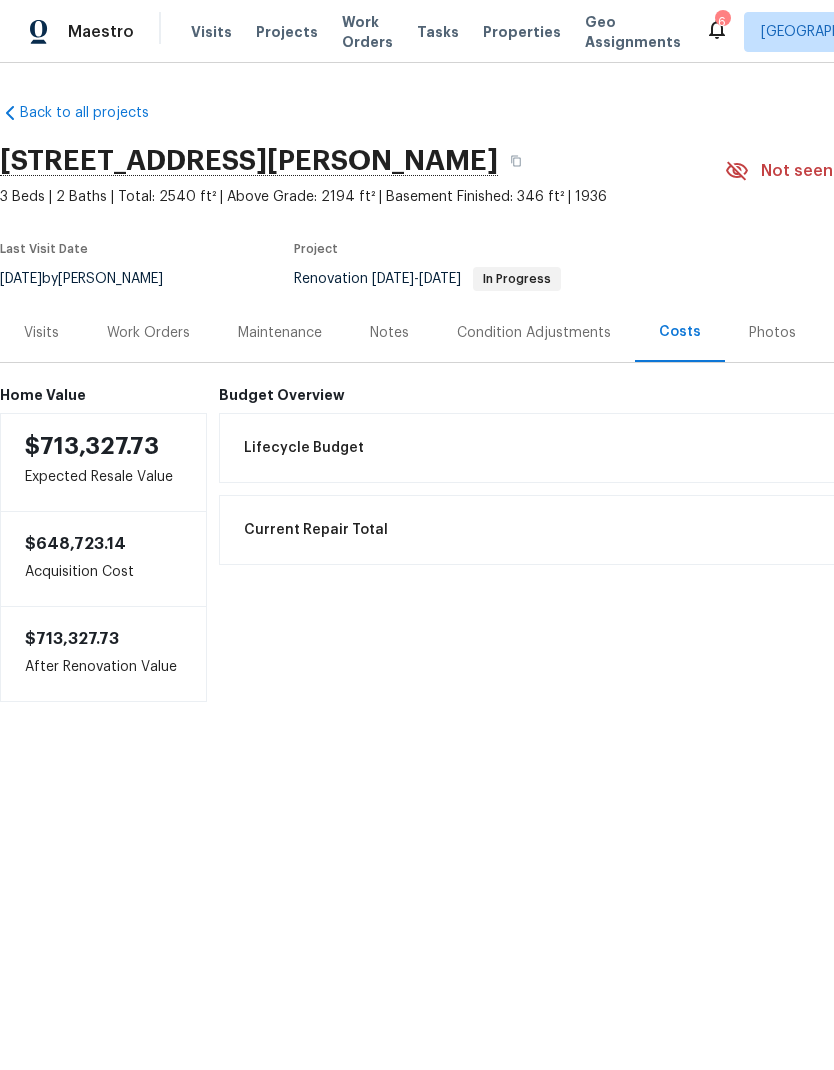 scroll, scrollTop: 0, scrollLeft: -1, axis: horizontal 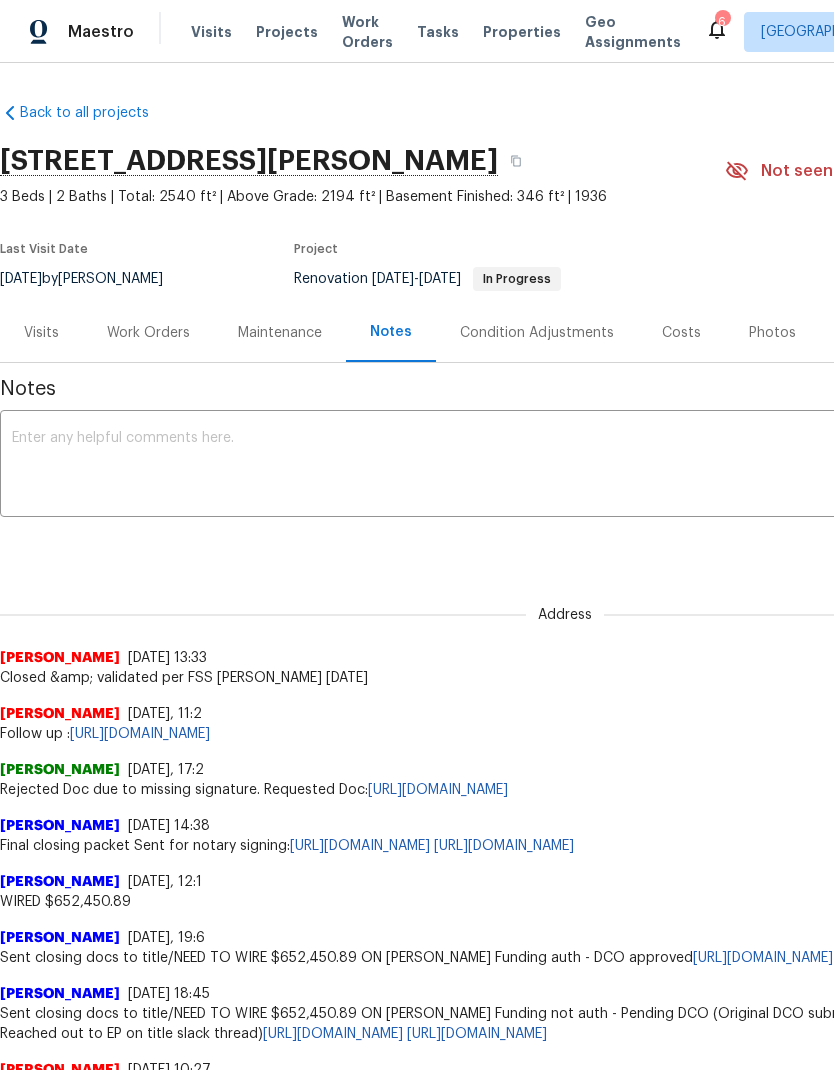 click on "Work Orders" at bounding box center (148, 333) 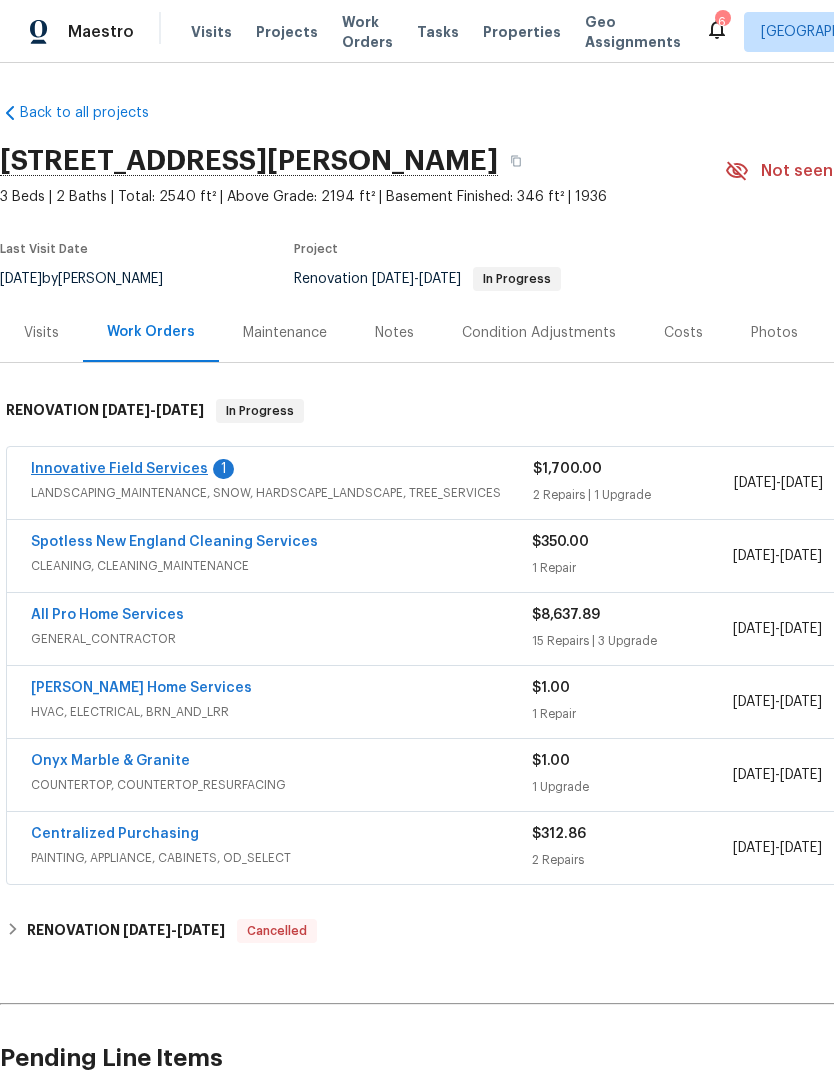 click on "Innovative Field Services" at bounding box center [119, 469] 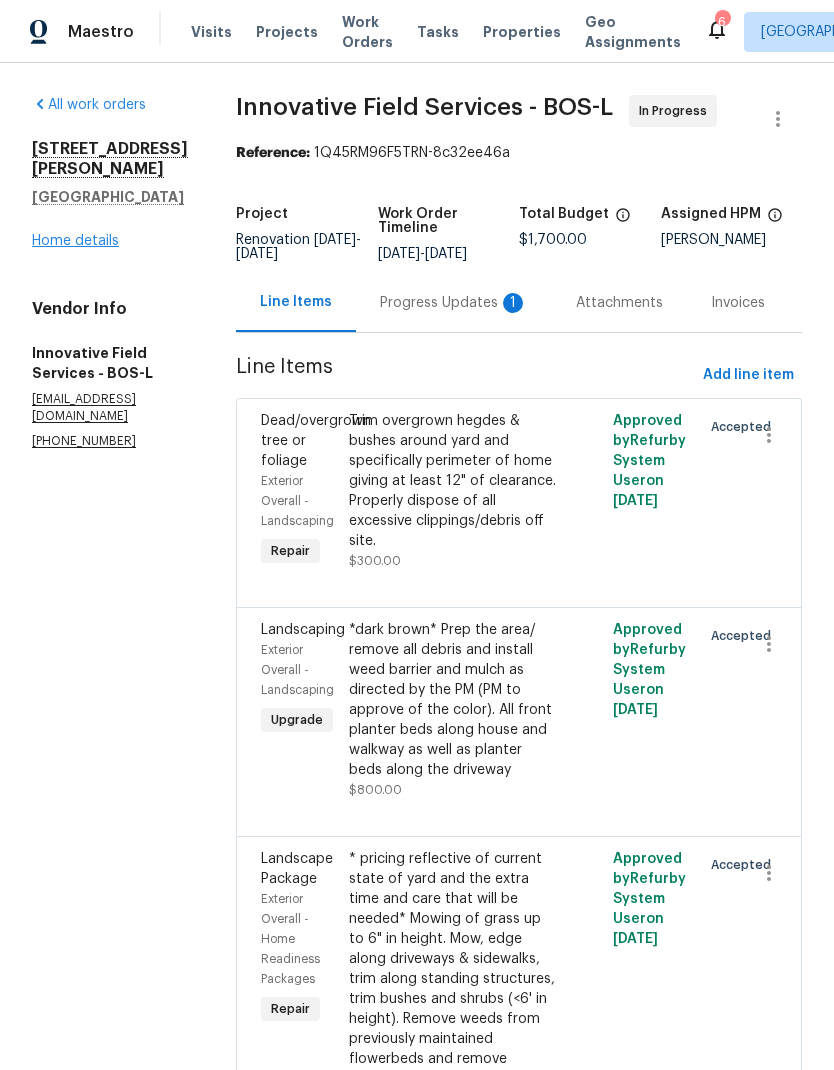 click on "Home details" at bounding box center (75, 241) 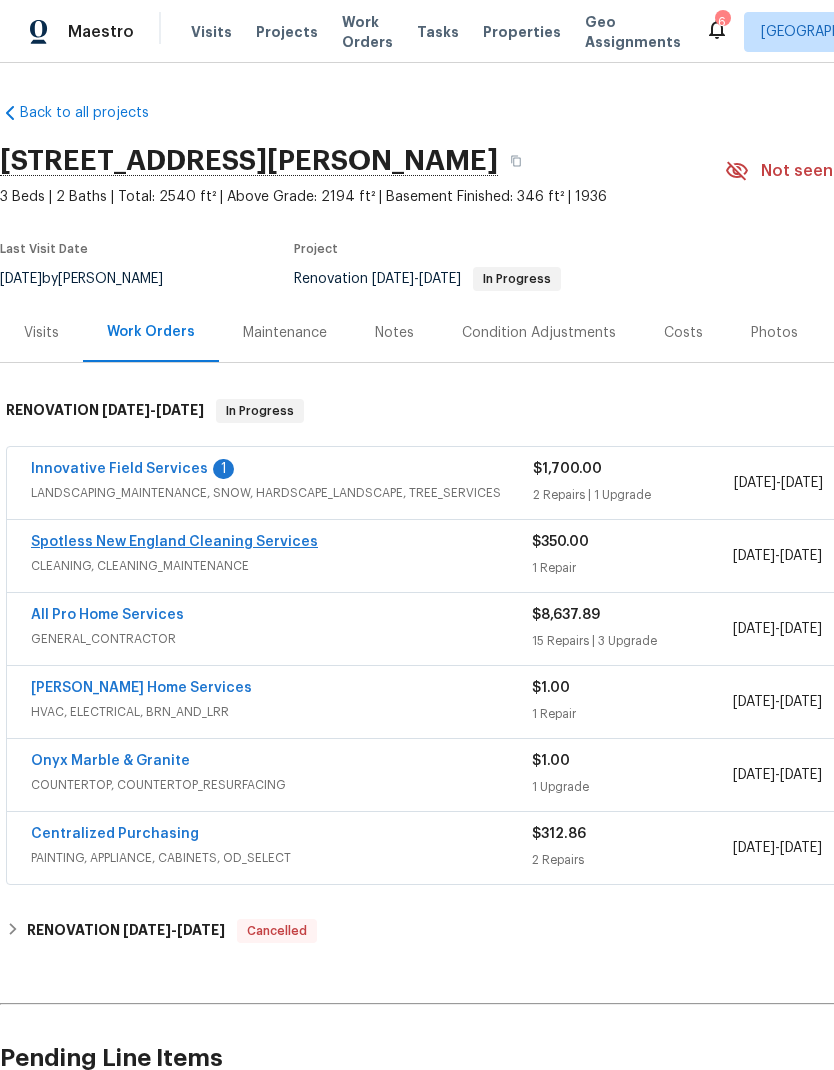 click on "Spotless New England Cleaning Services" at bounding box center (174, 542) 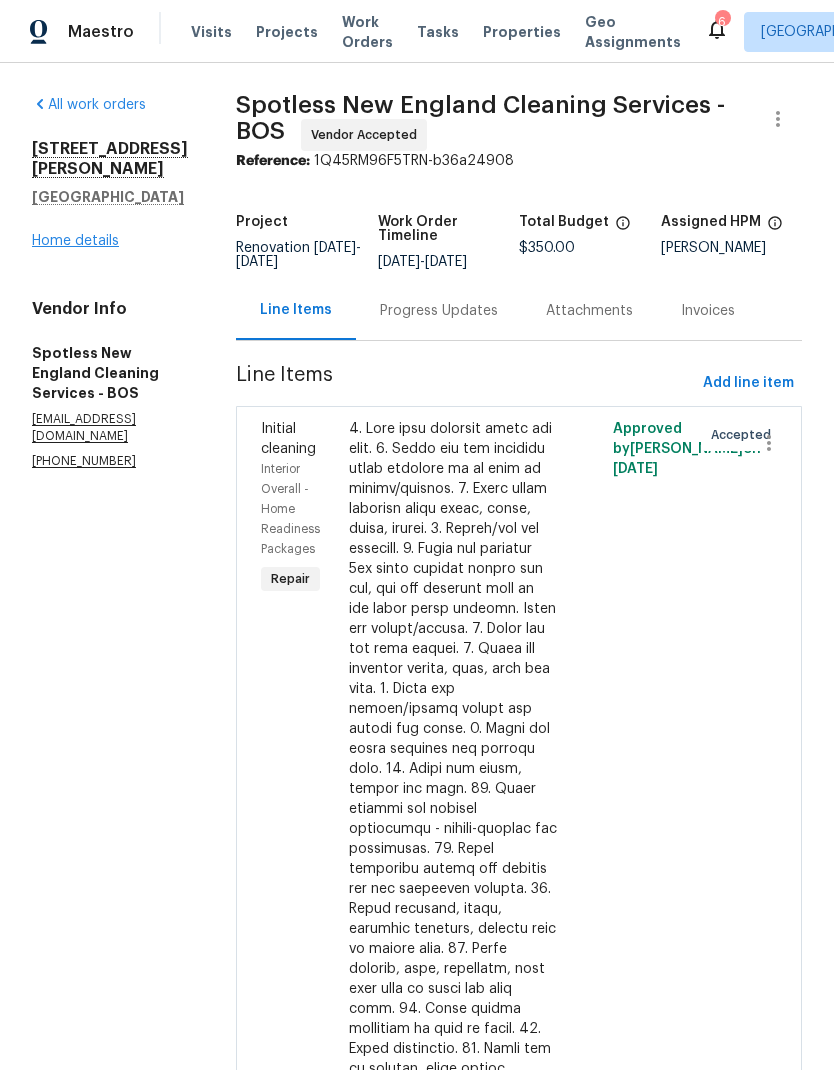 click on "Home details" at bounding box center (75, 241) 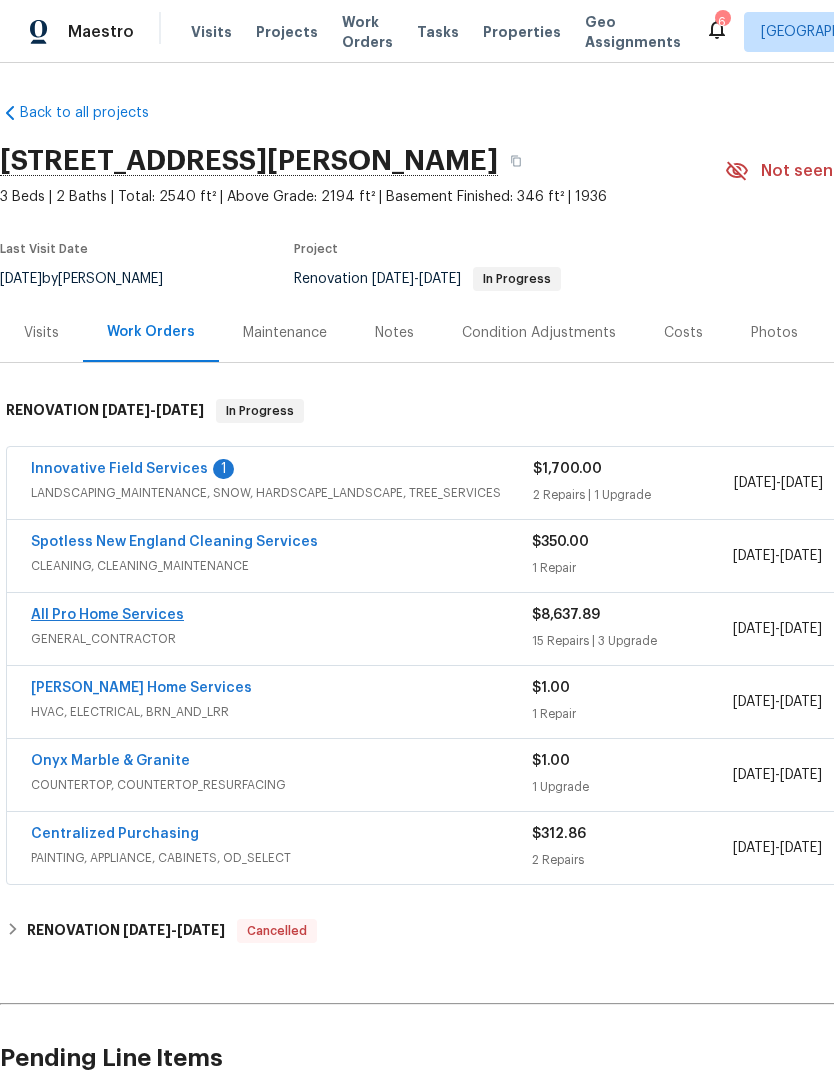 click on "All Pro Home Services" at bounding box center [107, 615] 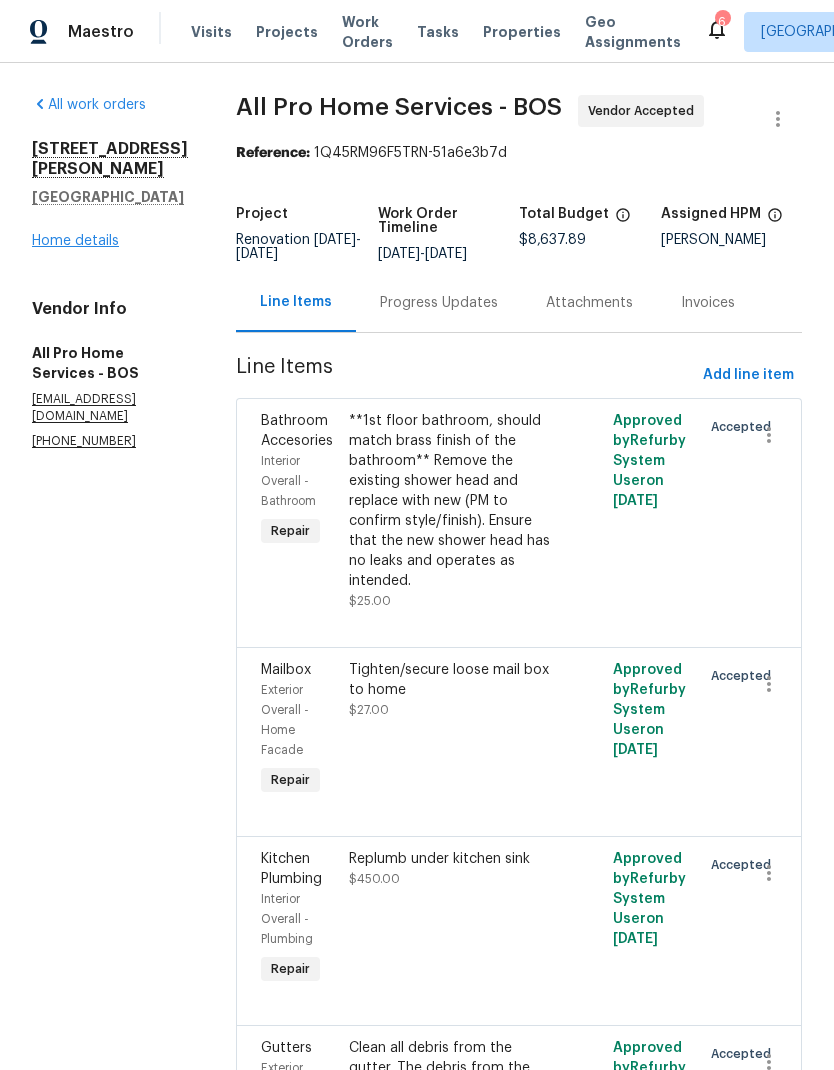 click on "Home details" at bounding box center [75, 241] 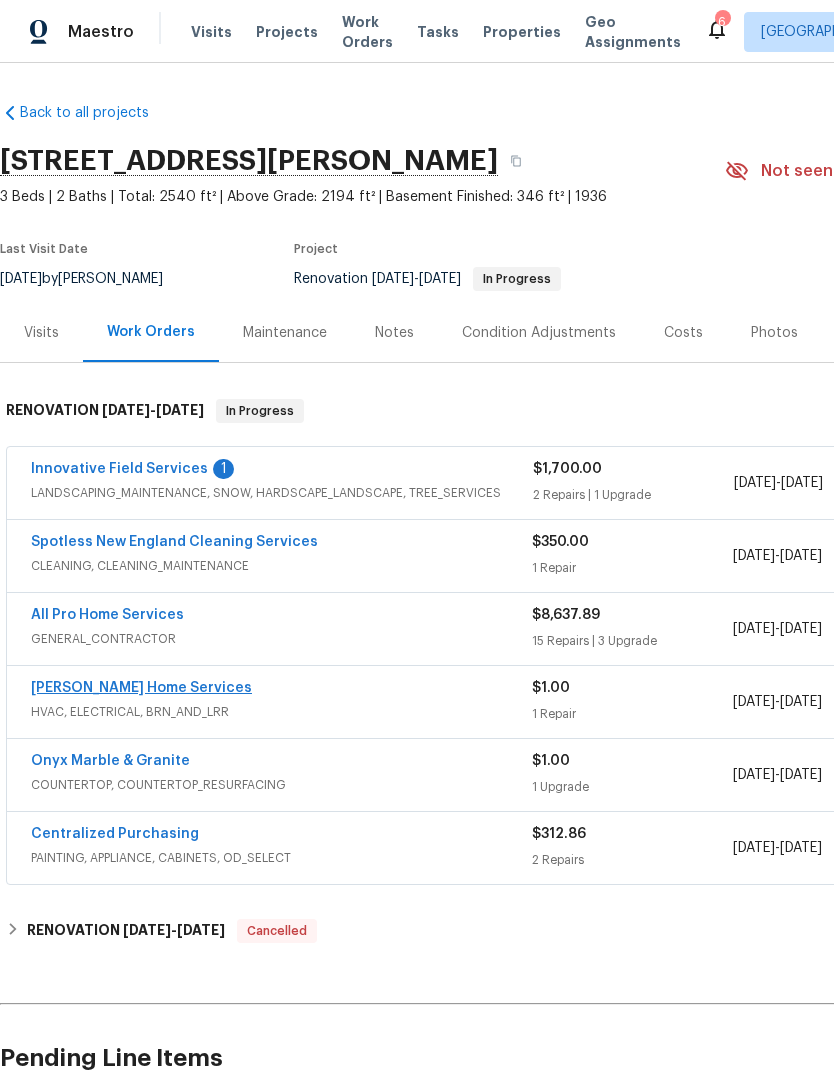 click on "[PERSON_NAME] Home Services" at bounding box center (141, 688) 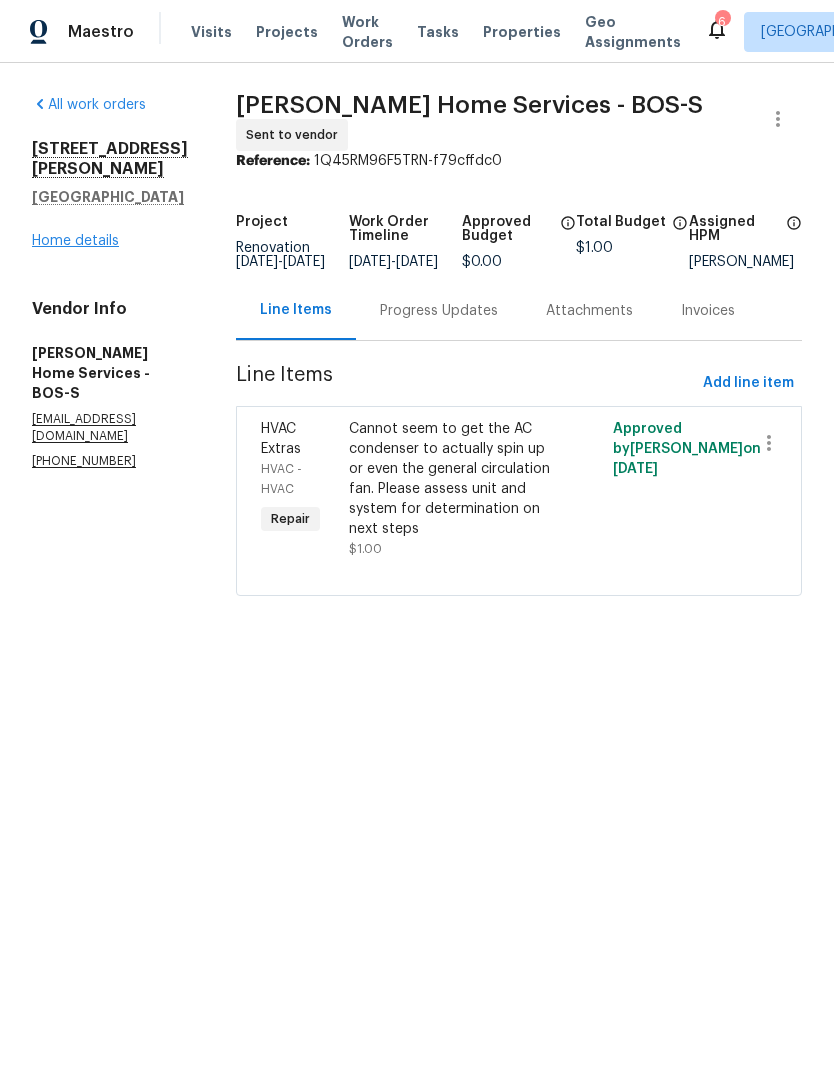 click on "Home details" at bounding box center [75, 241] 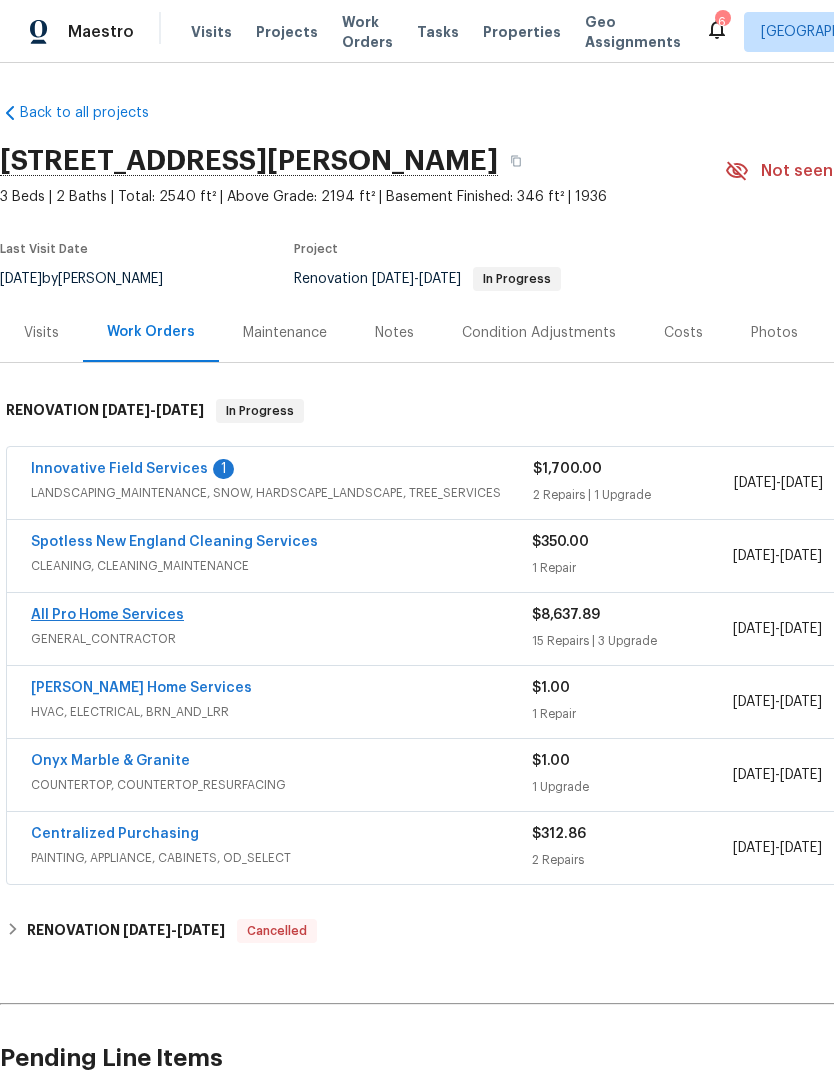 click on "All Pro Home Services" at bounding box center (107, 615) 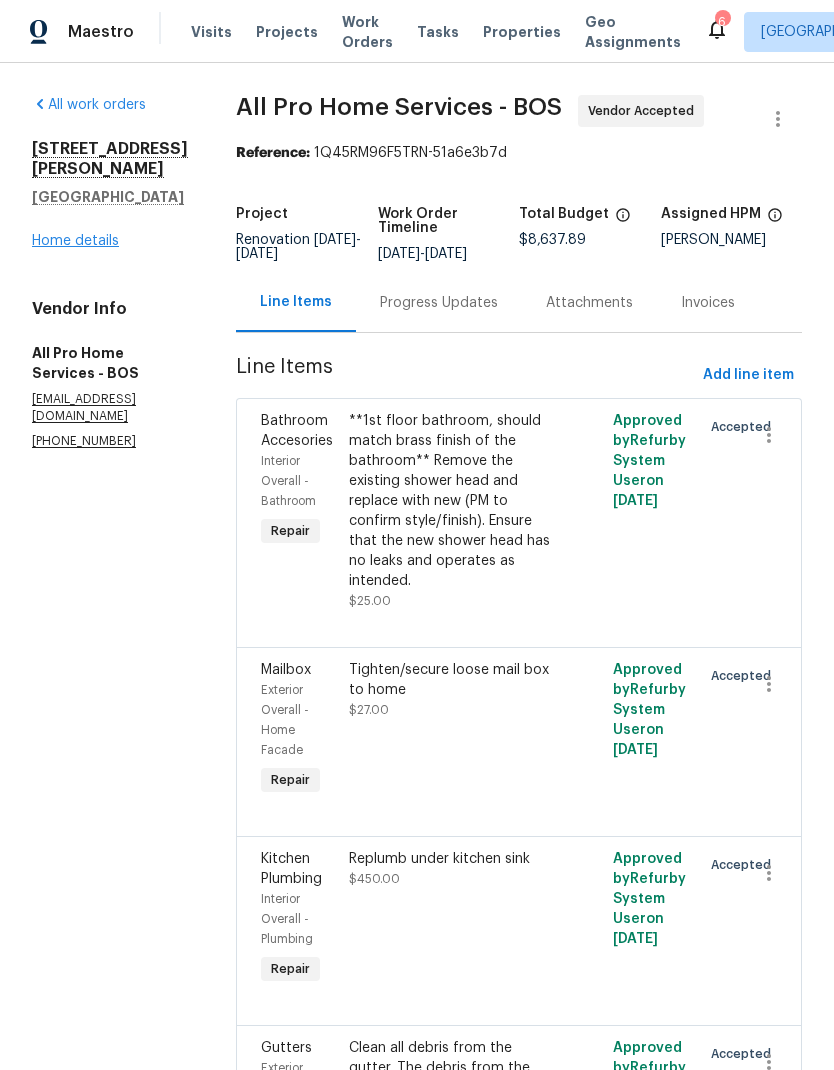 click on "Home details" at bounding box center (75, 241) 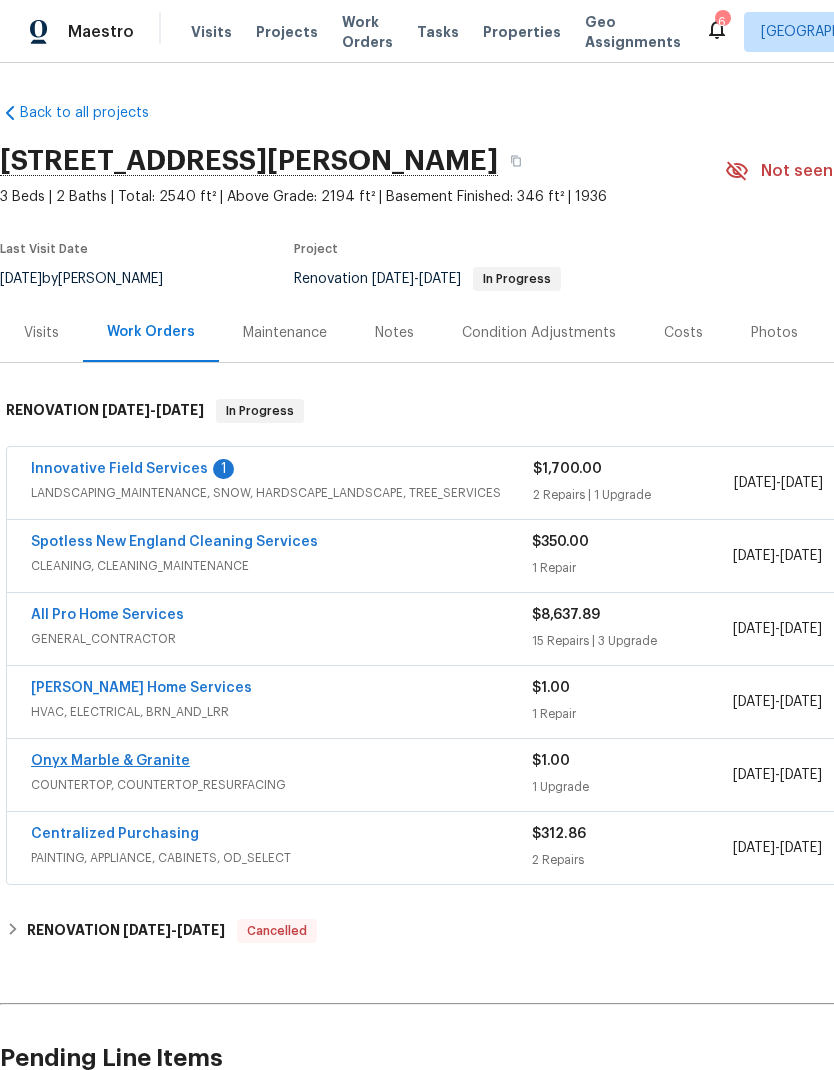 click on "Onyx Marble & Granite" at bounding box center (110, 761) 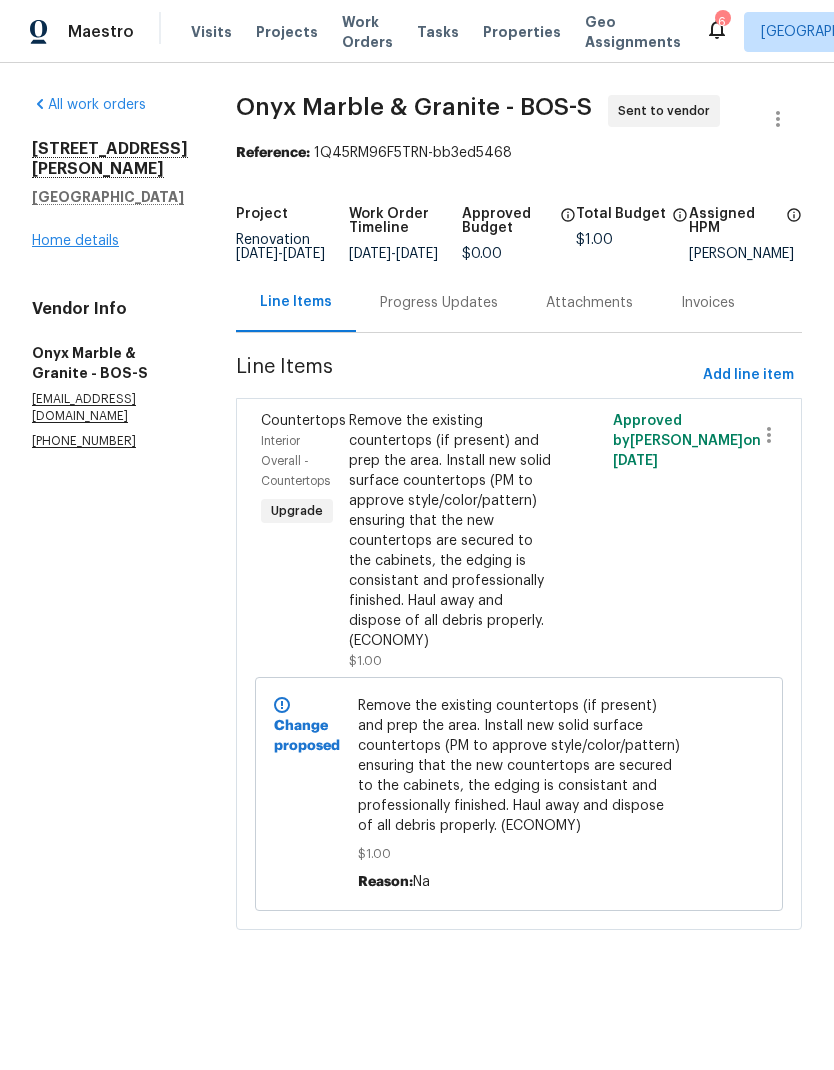 click on "Home details" at bounding box center (75, 241) 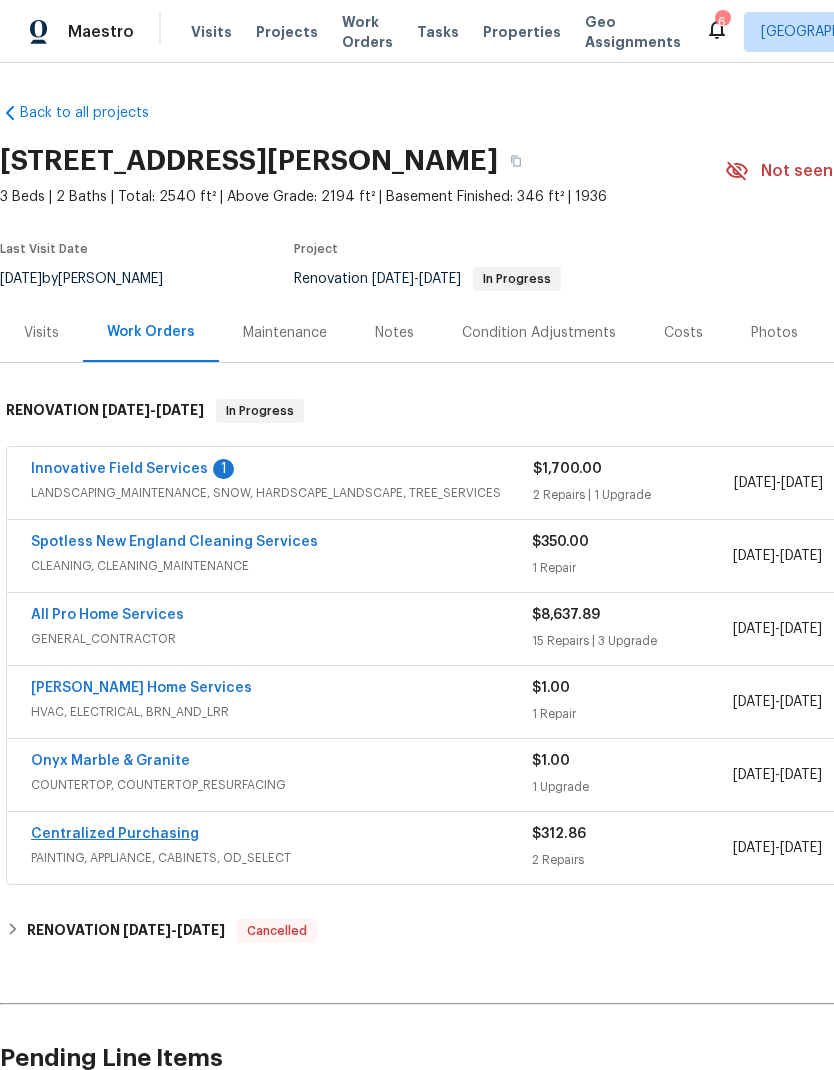 click on "Centralized Purchasing" at bounding box center [115, 834] 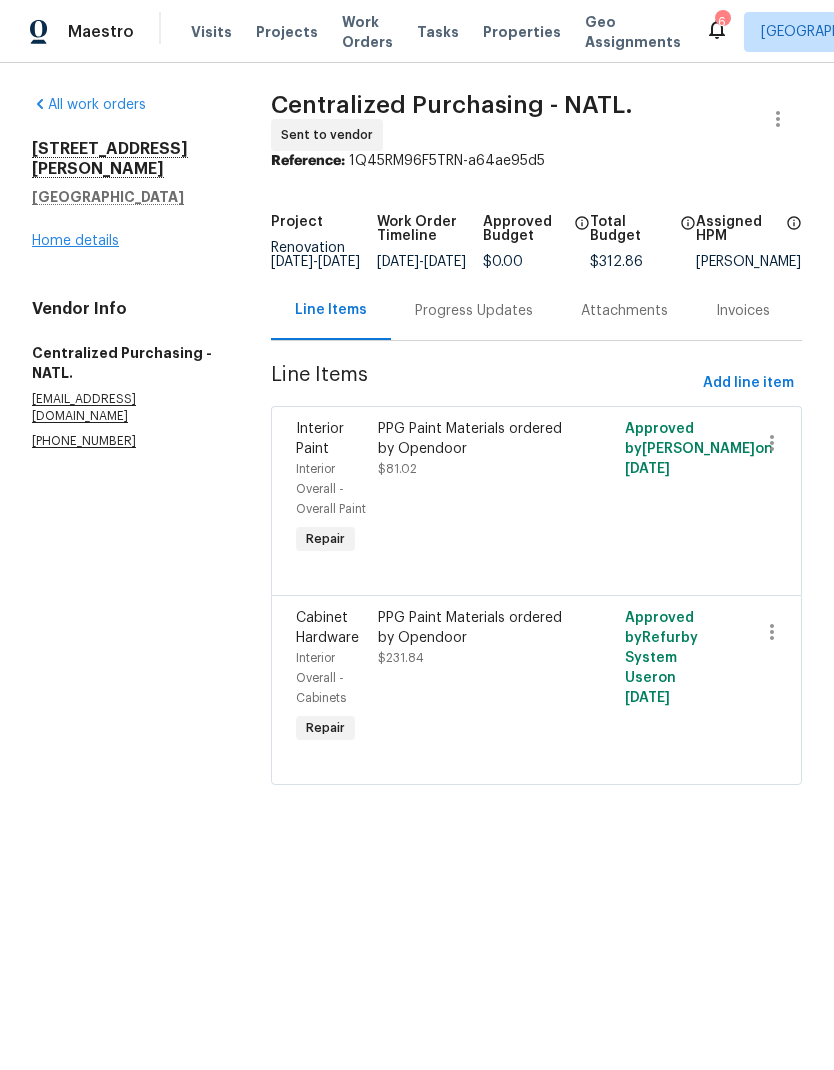 click on "Home details" at bounding box center [75, 241] 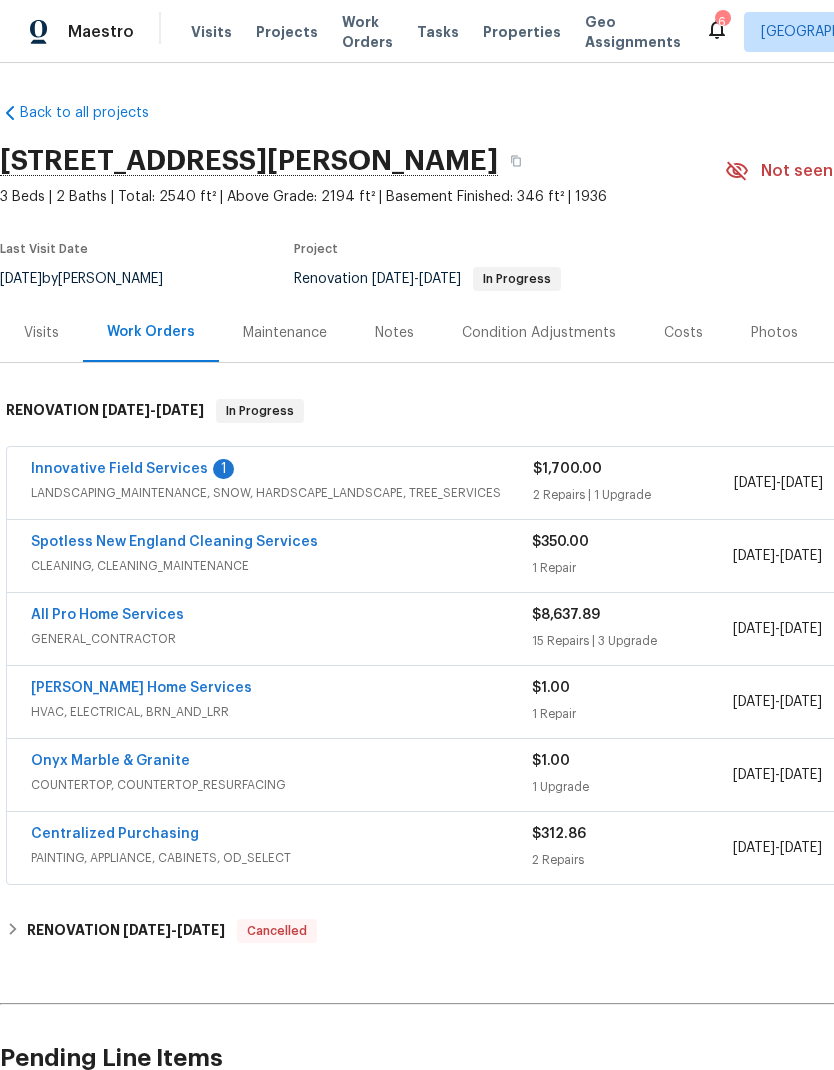 scroll, scrollTop: 0, scrollLeft: 0, axis: both 